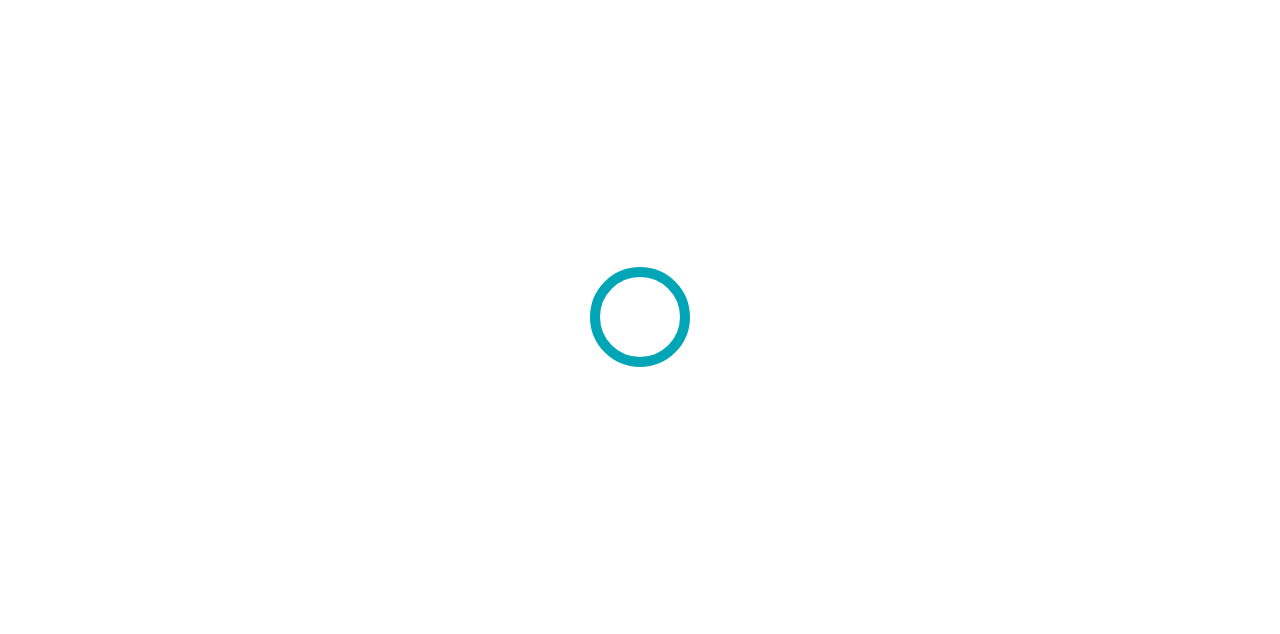 scroll, scrollTop: 0, scrollLeft: 0, axis: both 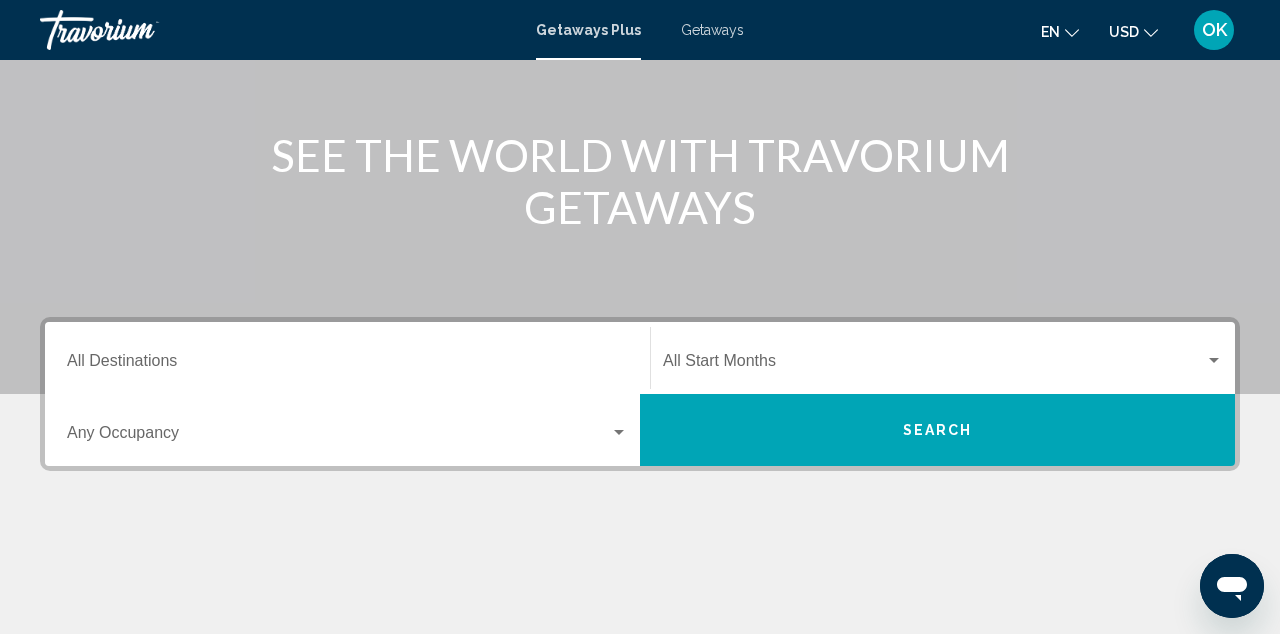 click on "Getaways" at bounding box center (712, 30) 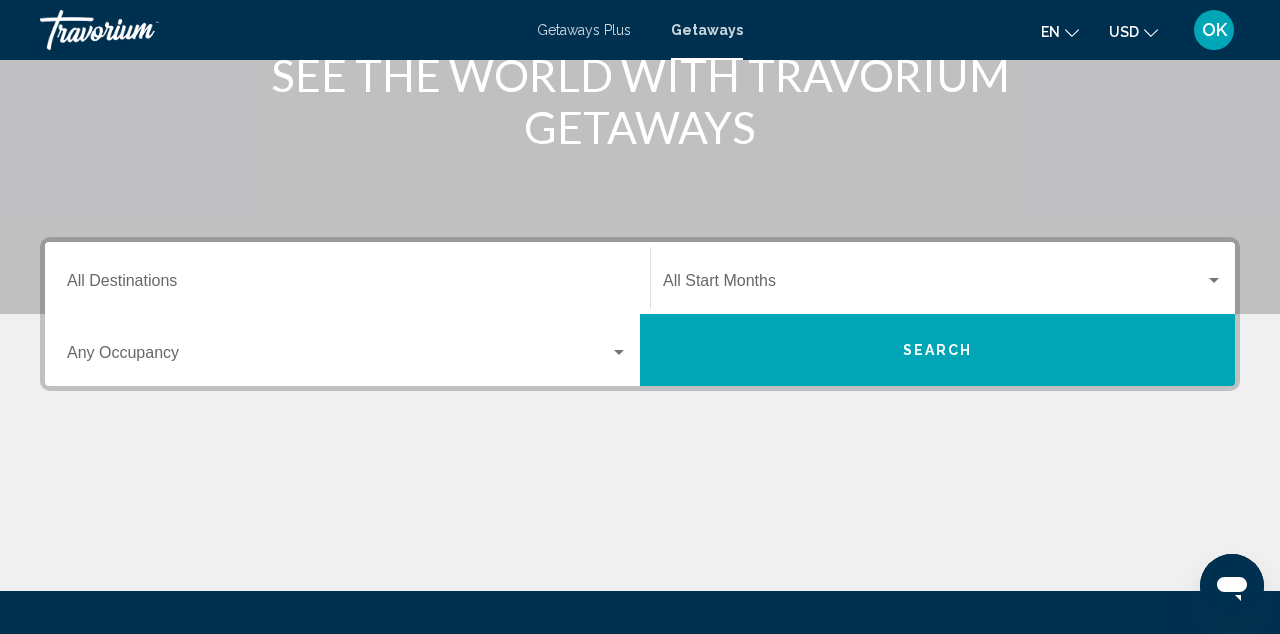 scroll, scrollTop: 284, scrollLeft: 0, axis: vertical 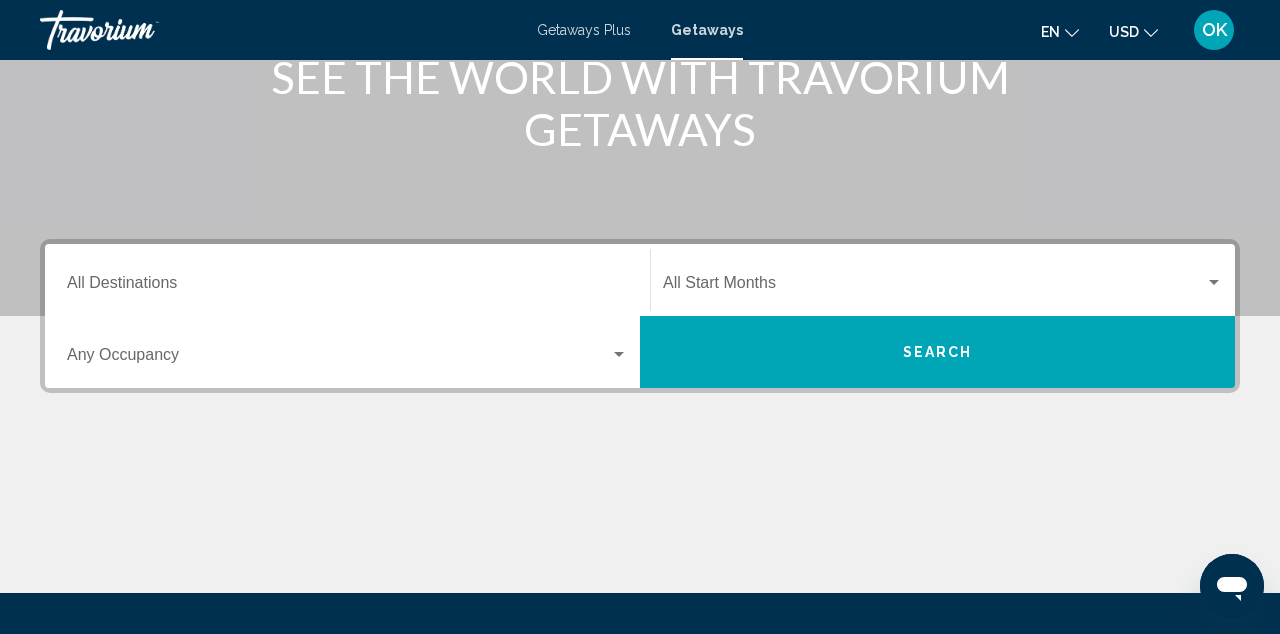 click on "Destination All Destinations" at bounding box center (347, 287) 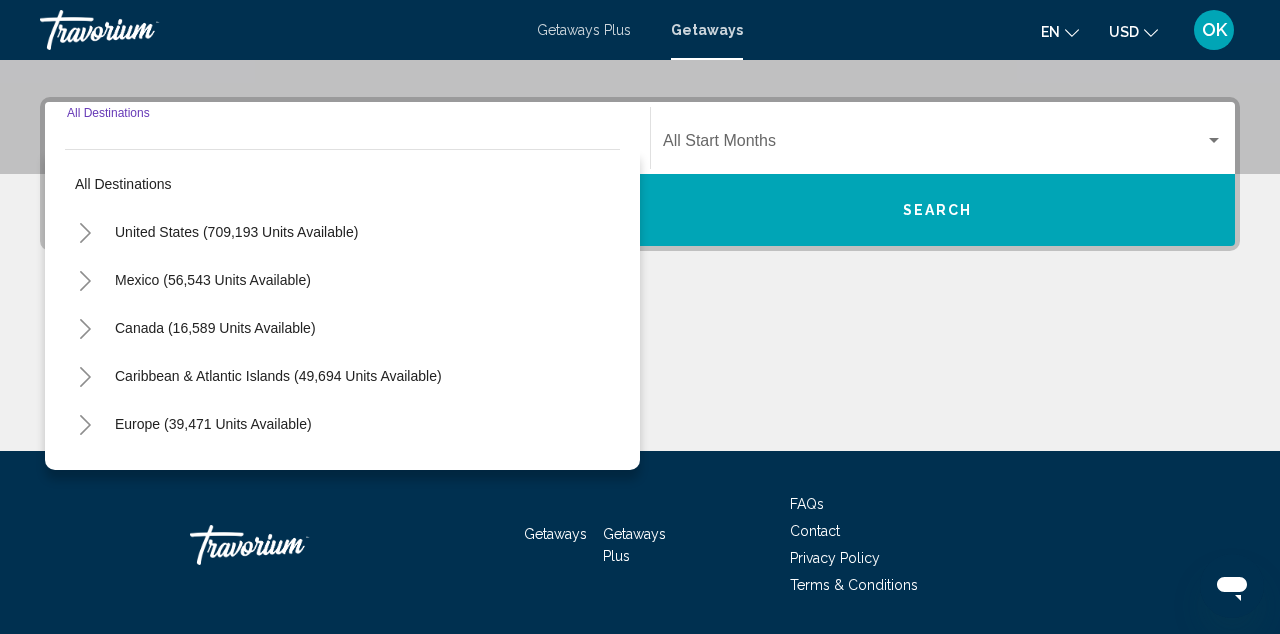 scroll, scrollTop: 458, scrollLeft: 0, axis: vertical 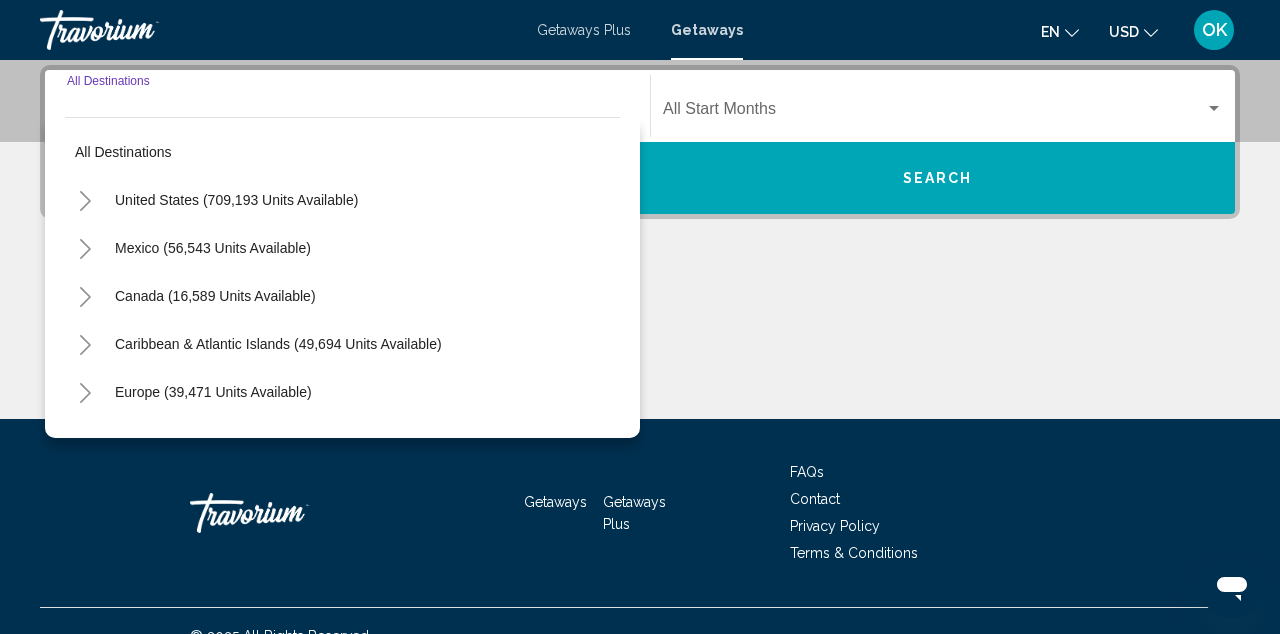 click on "Europe (39,471 units available)" at bounding box center [214, 440] 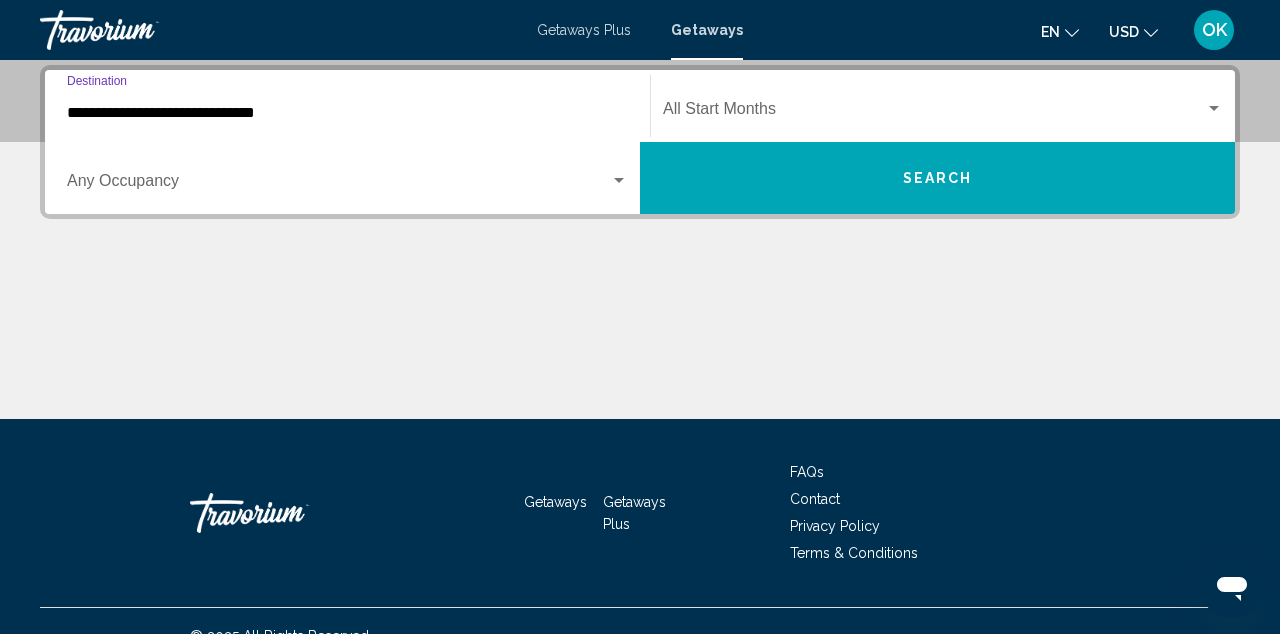 click on "**********" at bounding box center (347, 113) 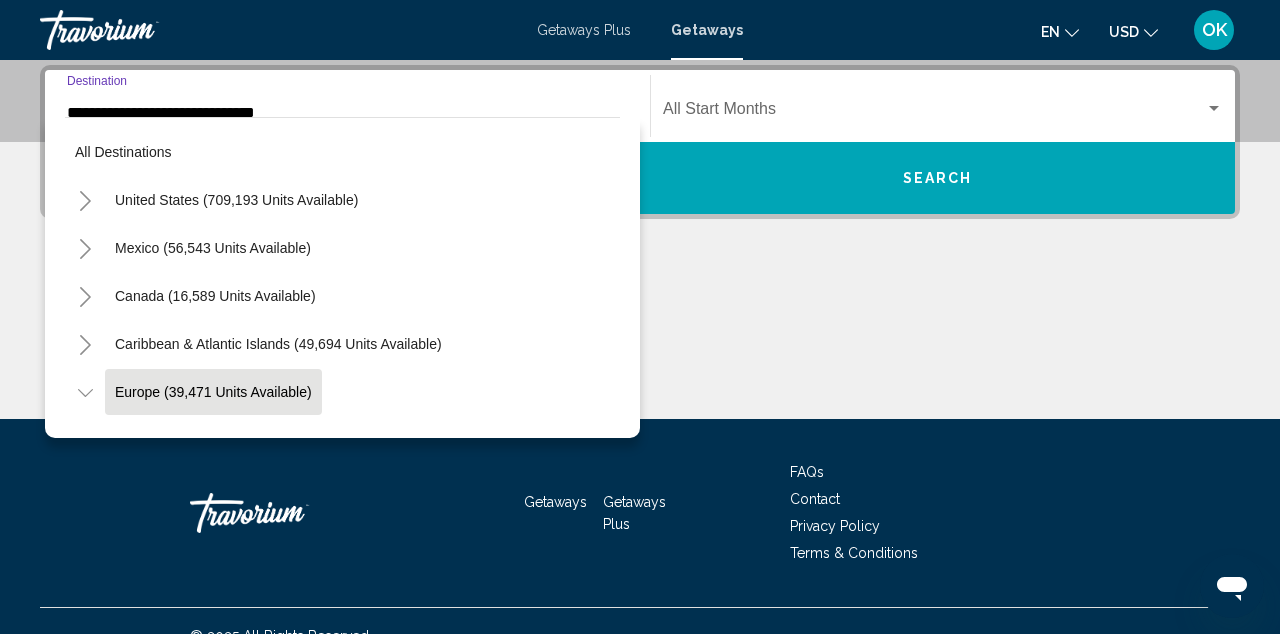scroll, scrollTop: 412, scrollLeft: 0, axis: vertical 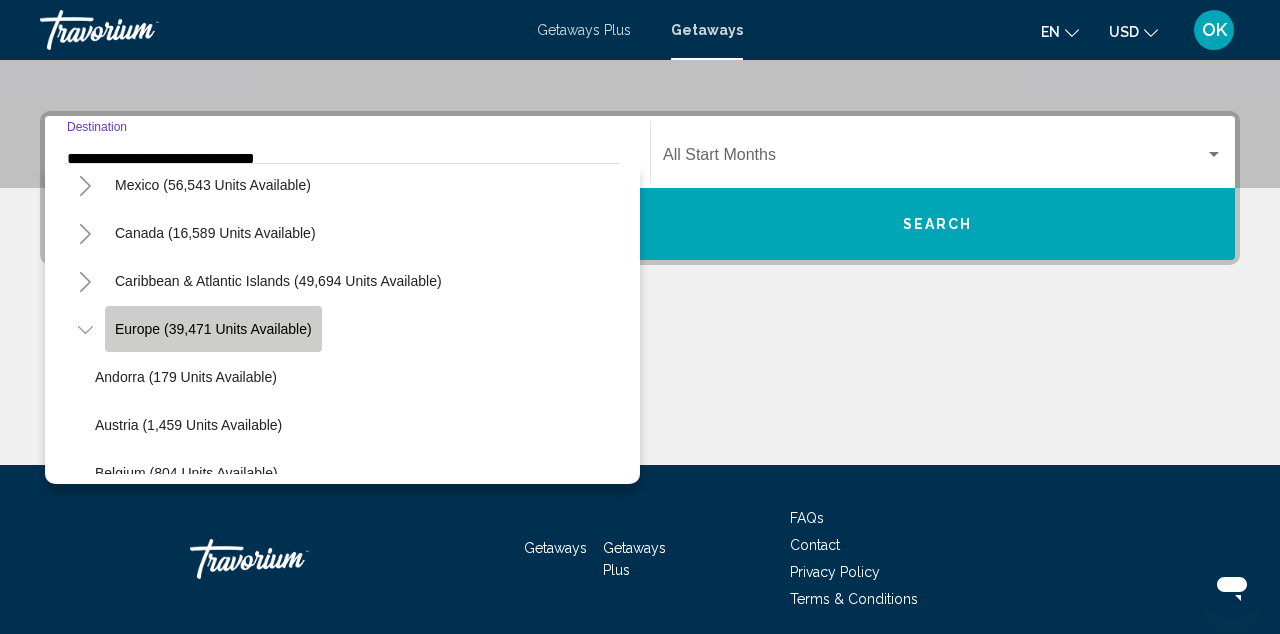 click on "Europe (39,471 units available)" 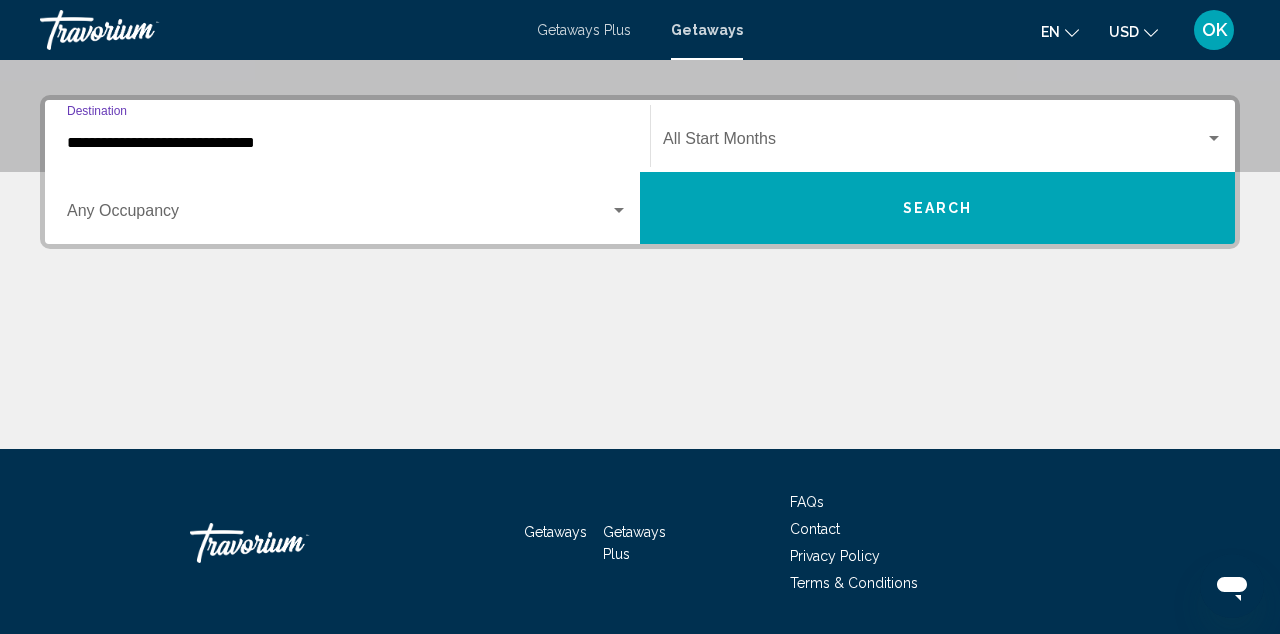 scroll, scrollTop: 458, scrollLeft: 0, axis: vertical 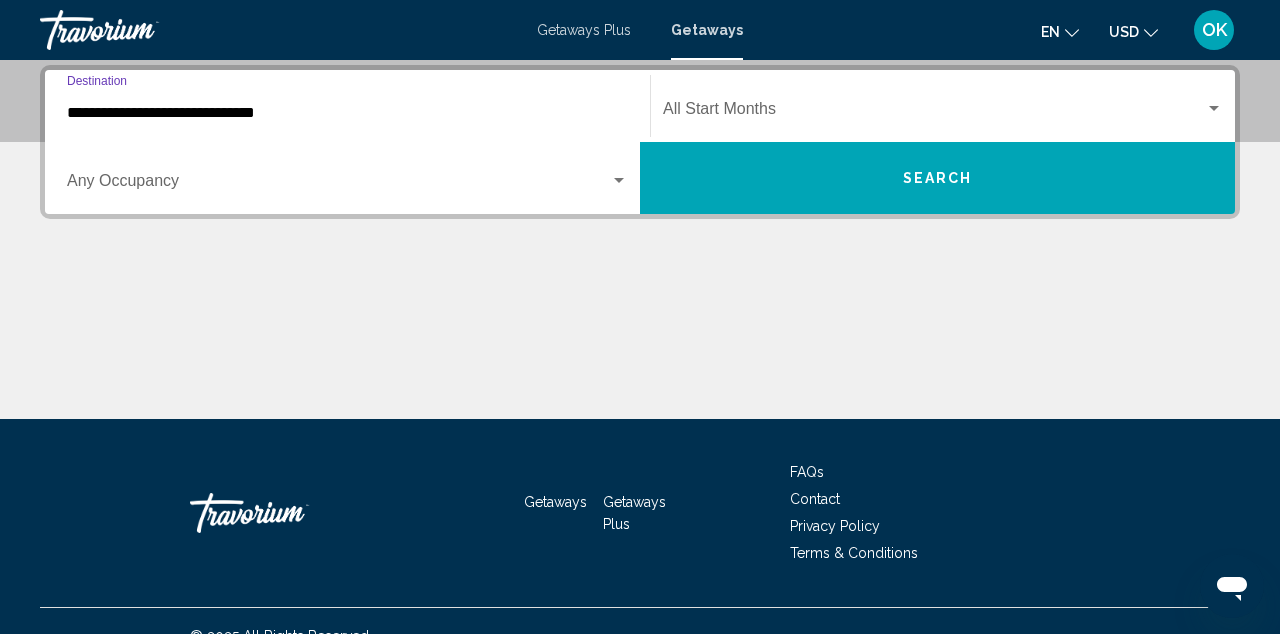 click at bounding box center [338, 185] 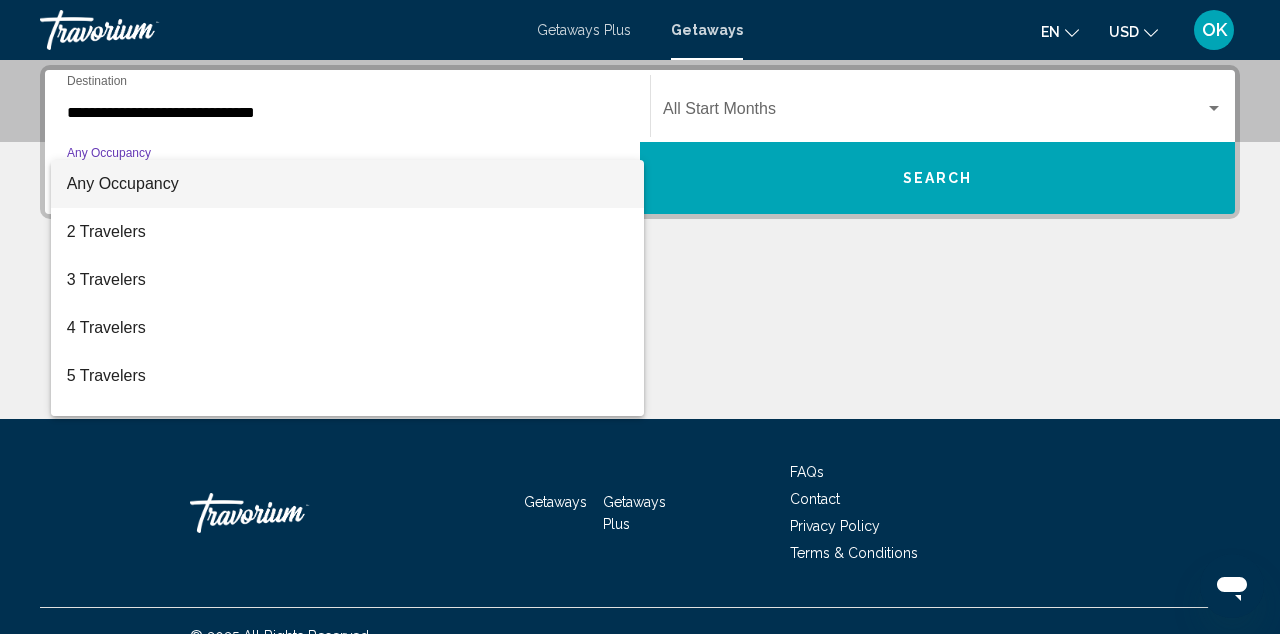 click at bounding box center [640, 317] 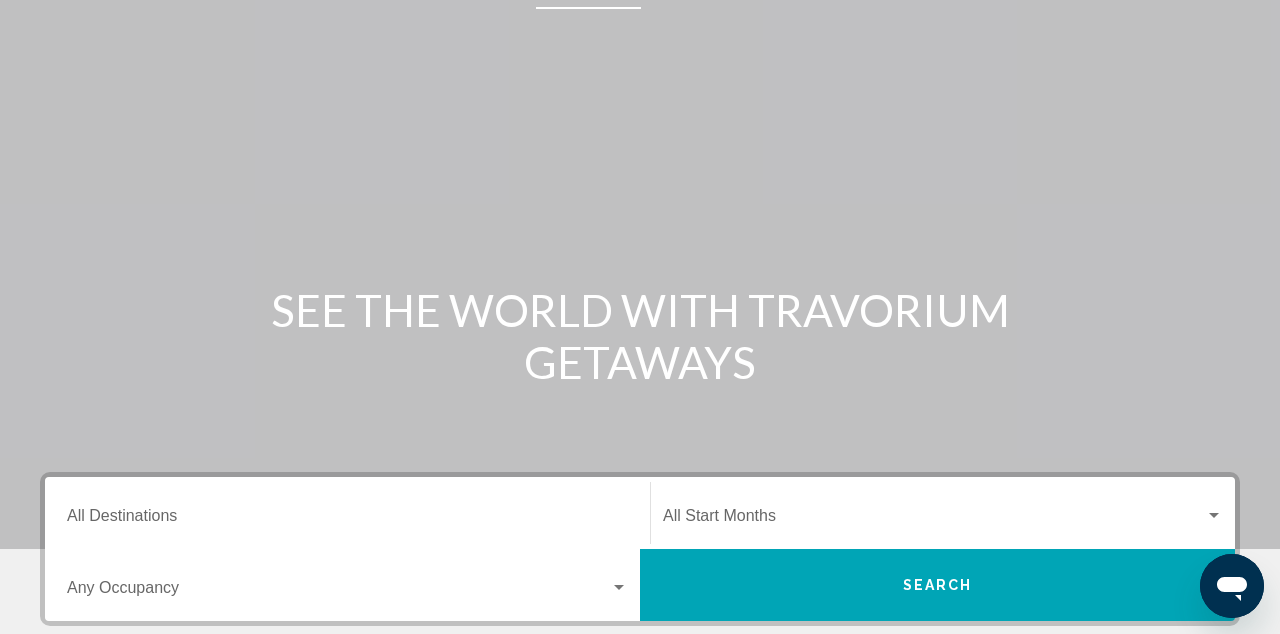 scroll, scrollTop: 0, scrollLeft: 0, axis: both 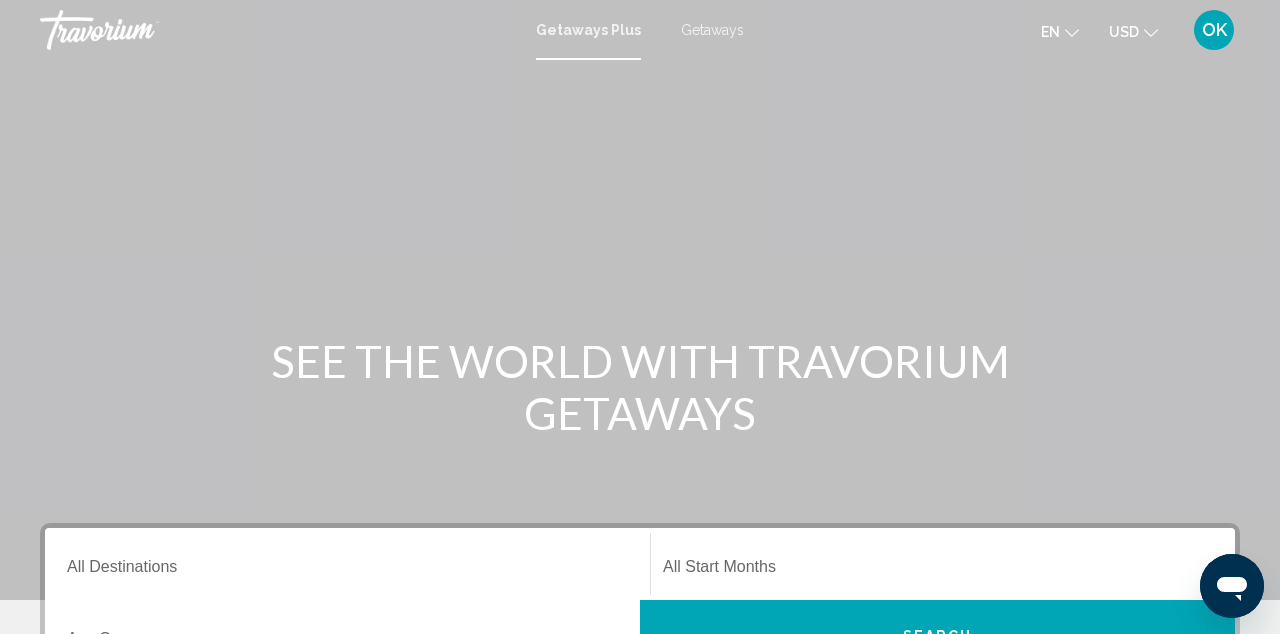 click on "Getaways" at bounding box center [712, 30] 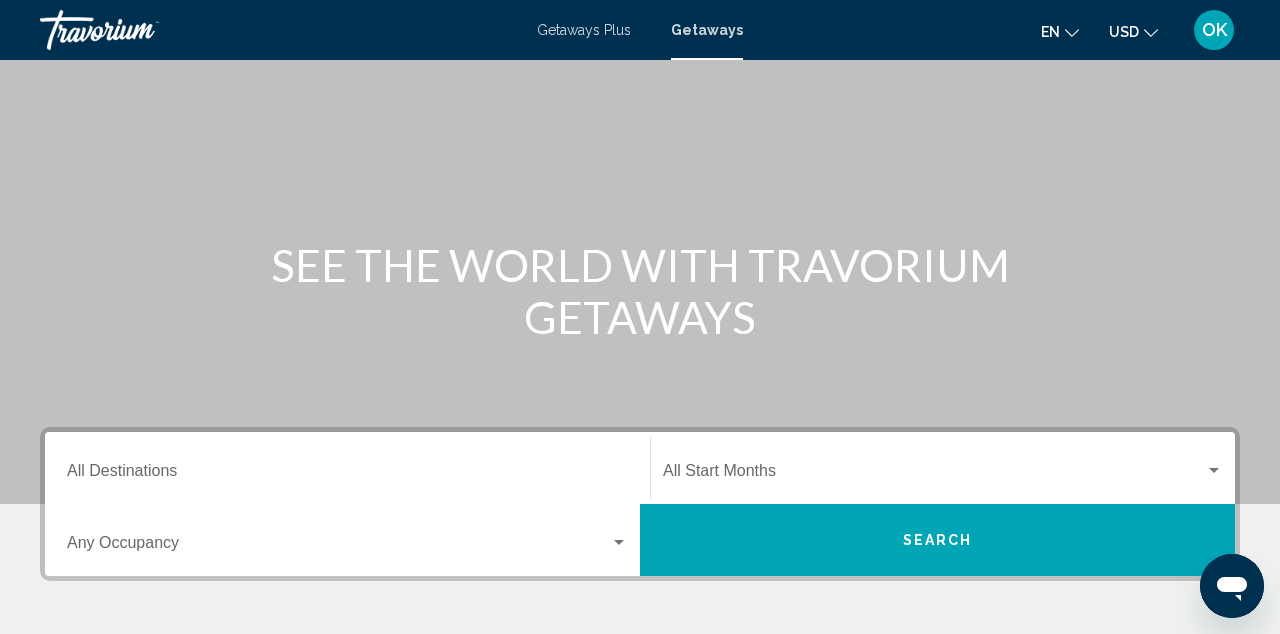 scroll, scrollTop: 100, scrollLeft: 0, axis: vertical 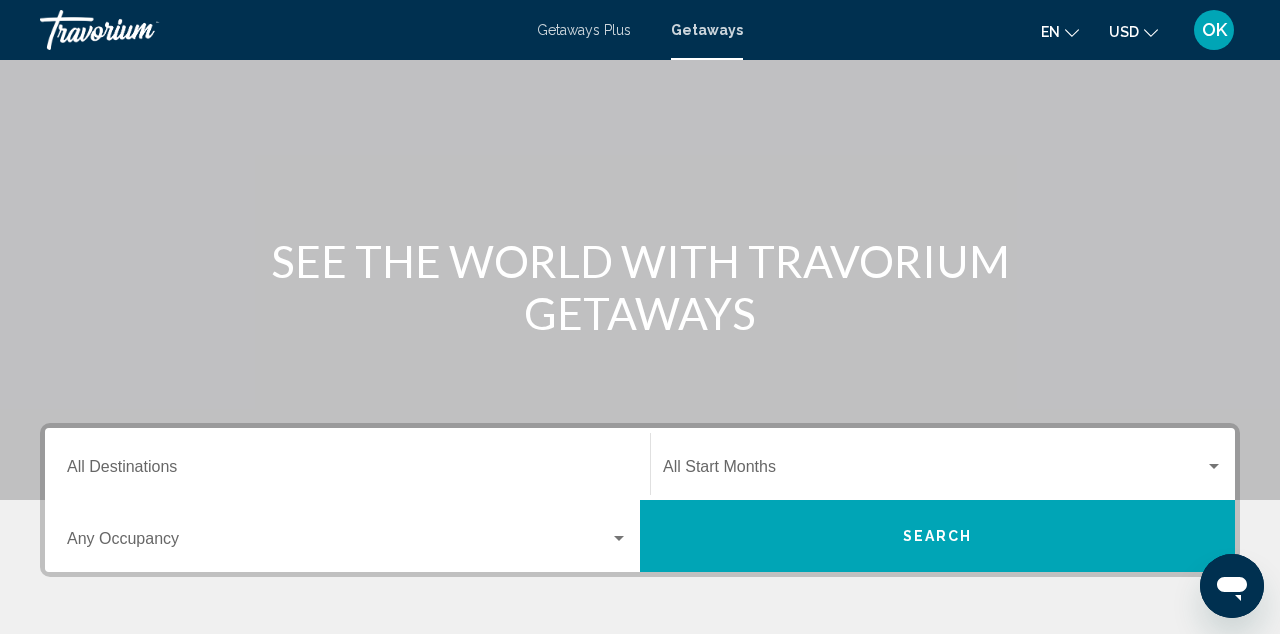 click on "Destination All Destinations" at bounding box center (347, 471) 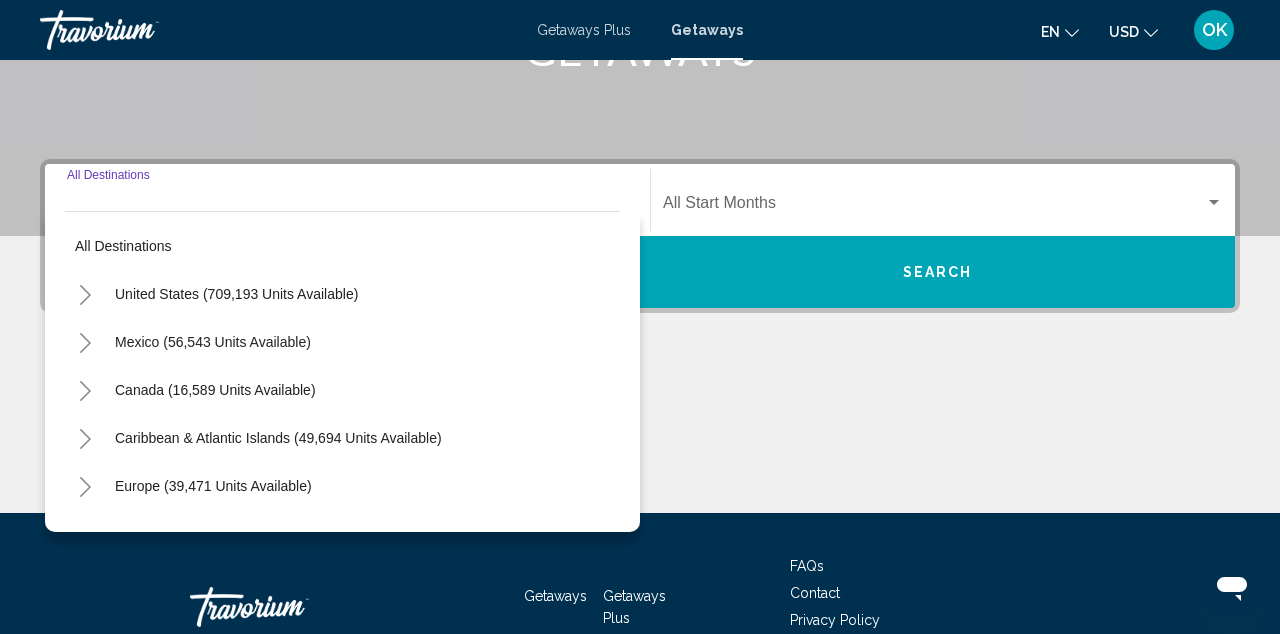 scroll, scrollTop: 393, scrollLeft: 0, axis: vertical 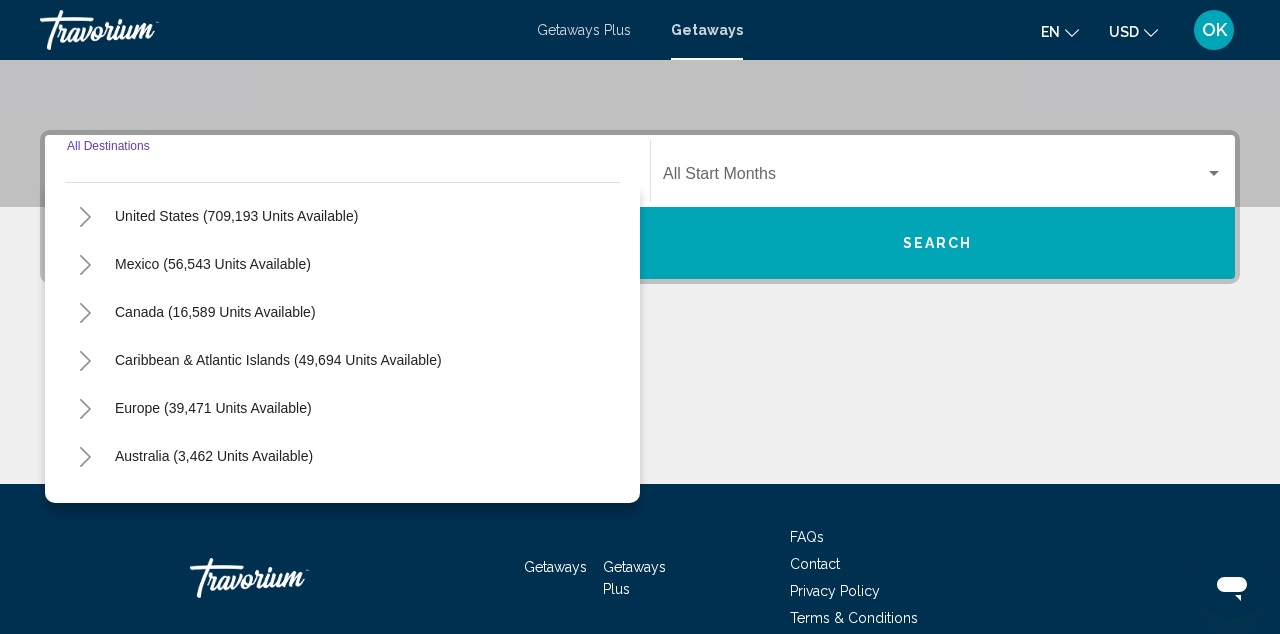 click 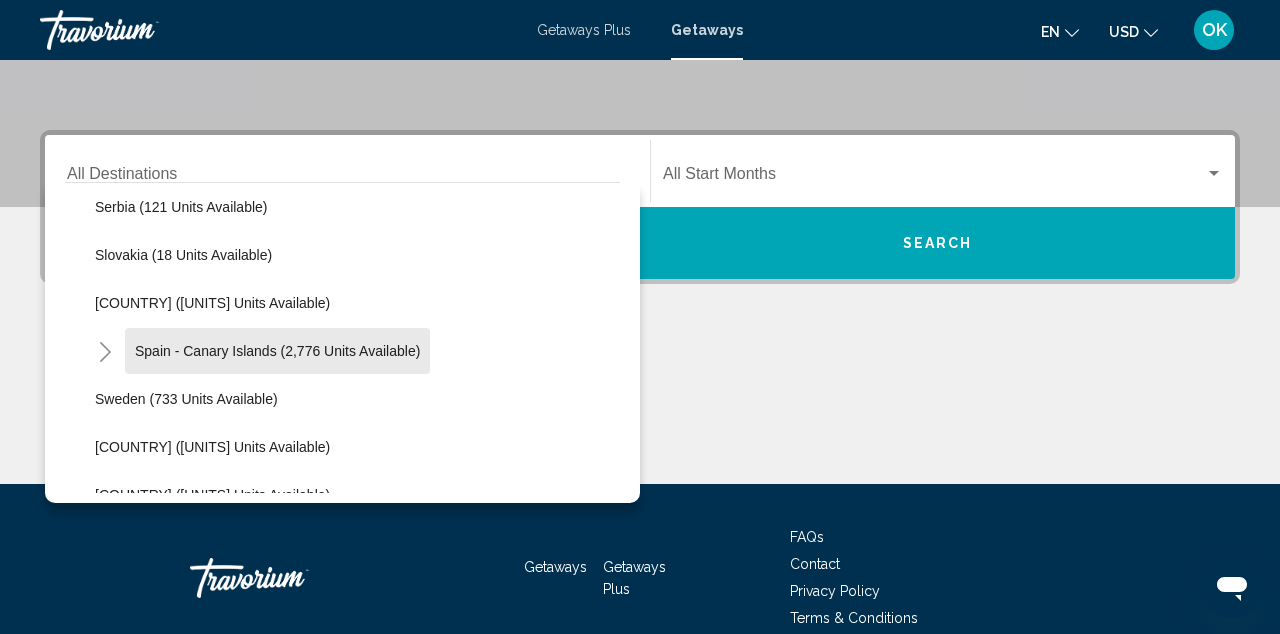 scroll, scrollTop: 972, scrollLeft: 0, axis: vertical 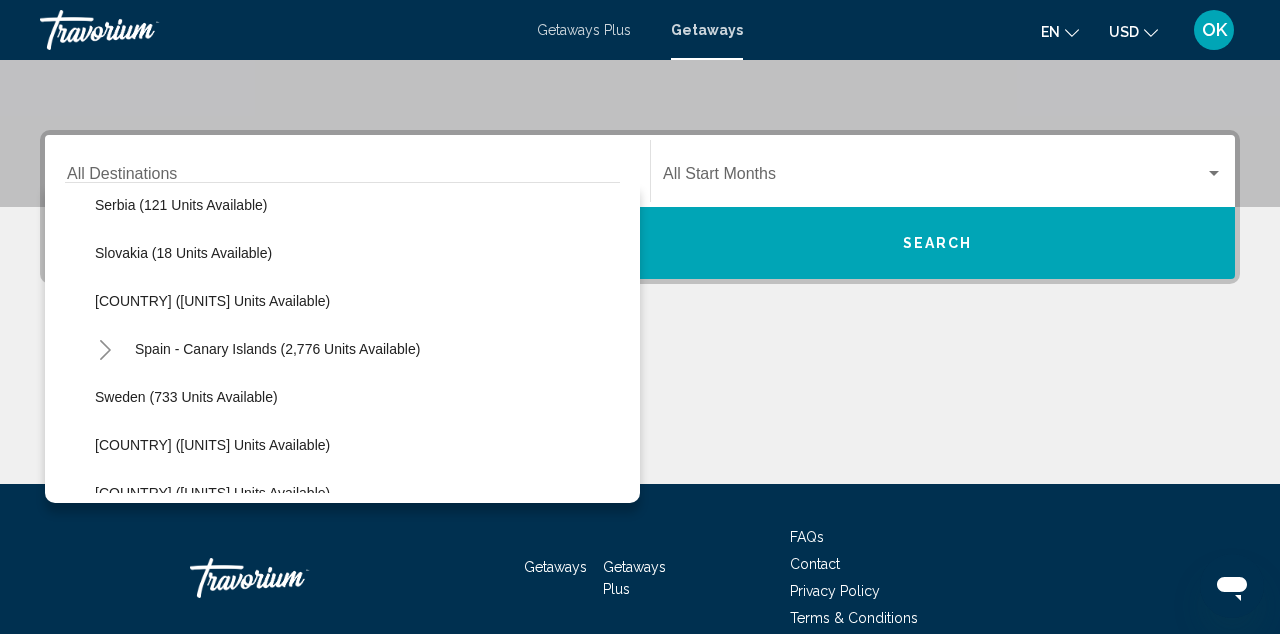 click on "[COUNTRY] ([UNITS] units available)" 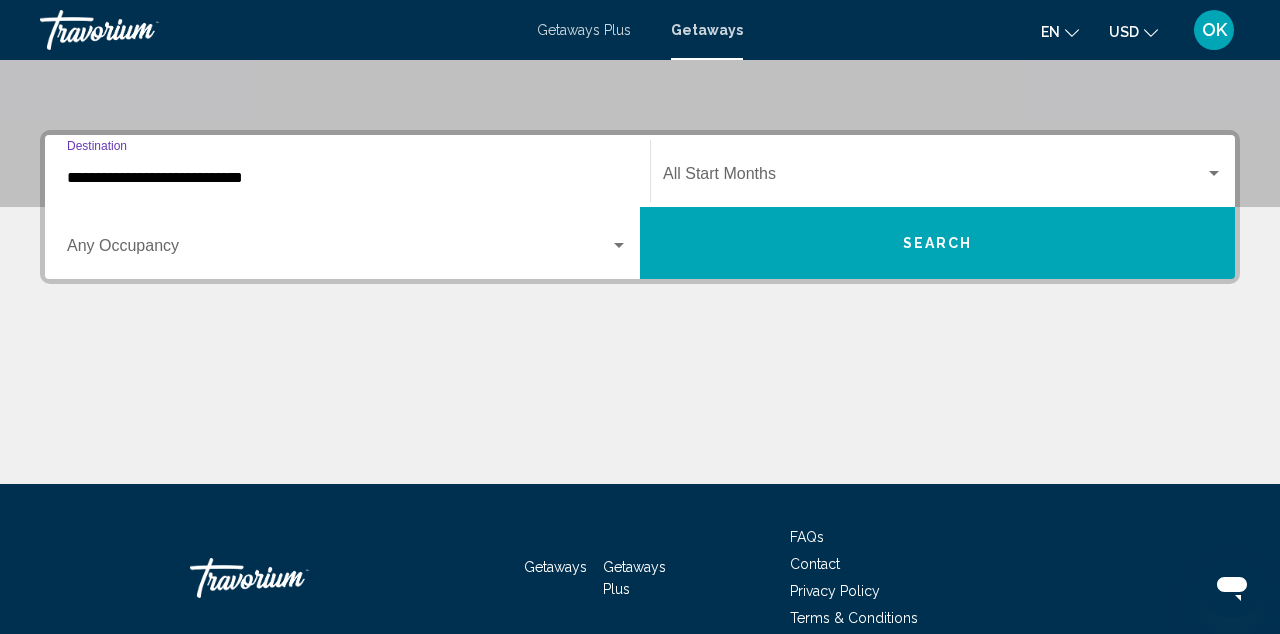 click on "**********" at bounding box center [347, 178] 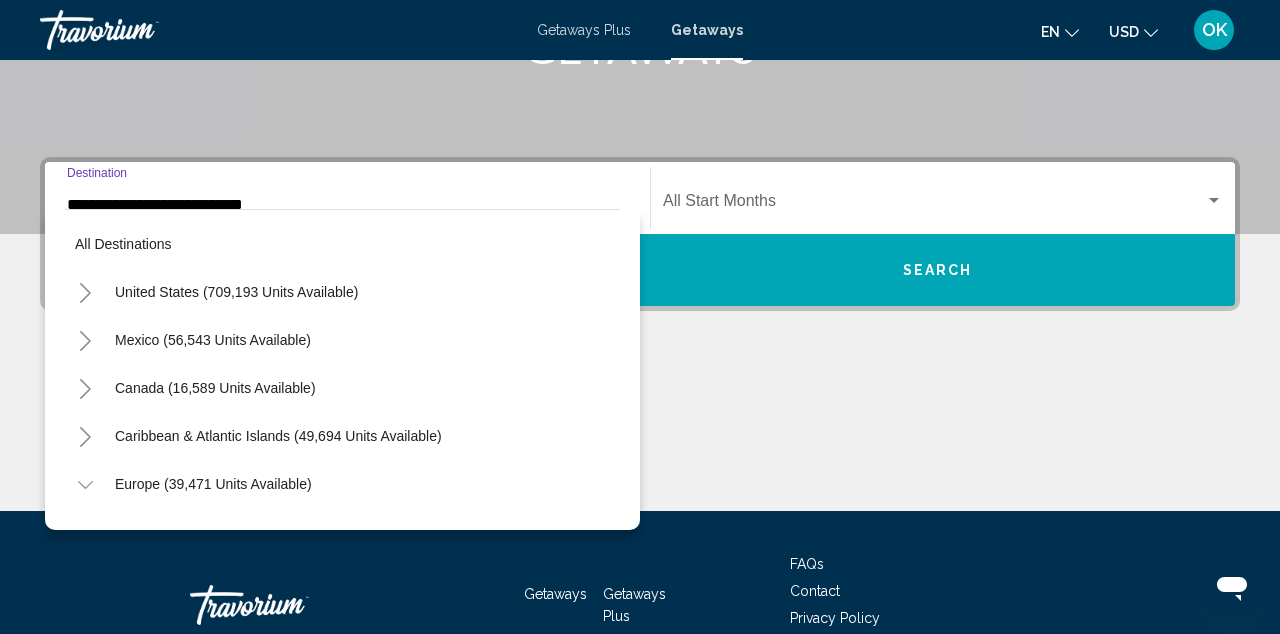 scroll, scrollTop: 935, scrollLeft: 0, axis: vertical 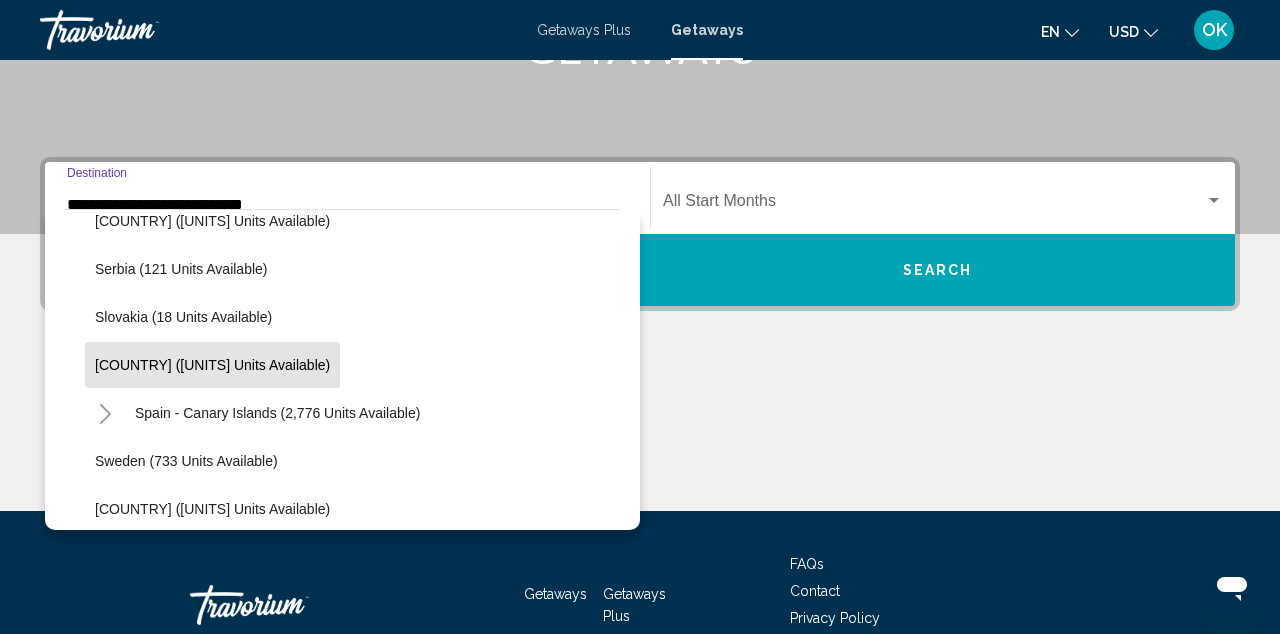 click on "[COUNTRY] ([UNITS] units available)" 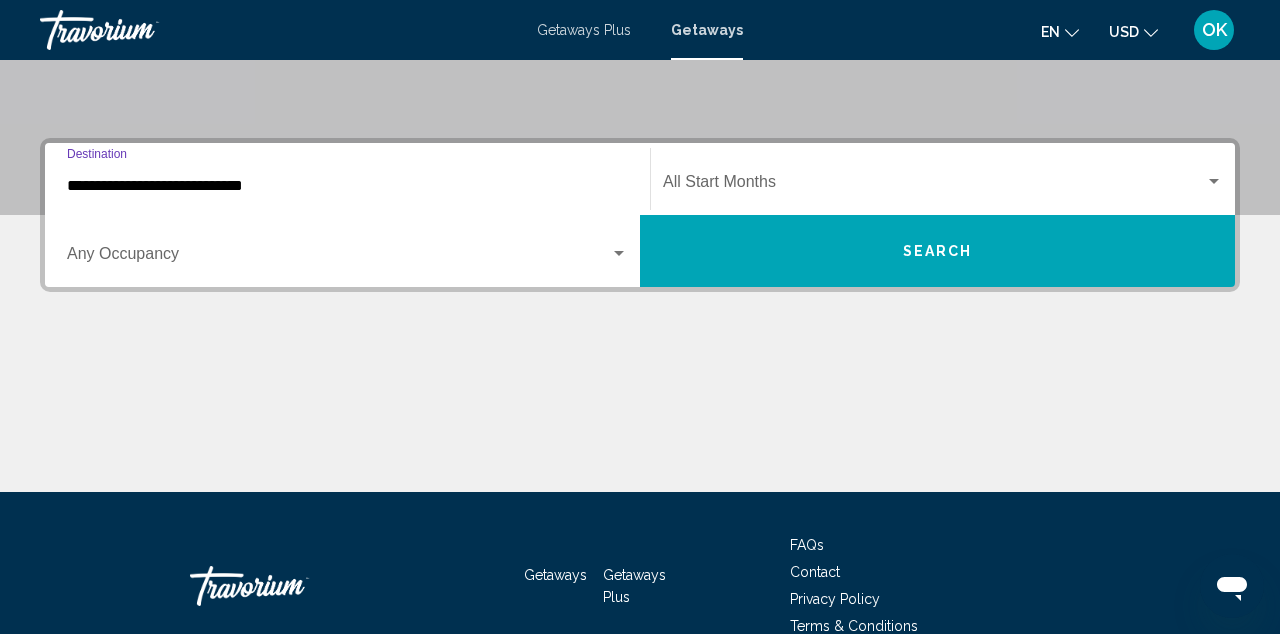 scroll, scrollTop: 393, scrollLeft: 0, axis: vertical 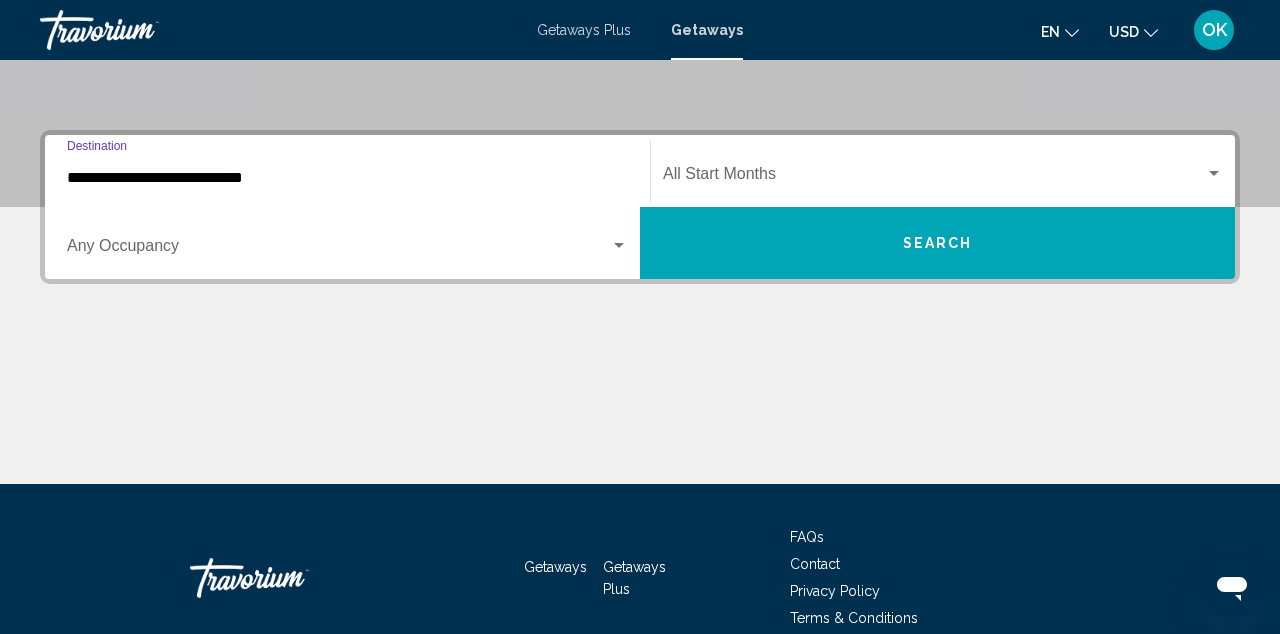 click at bounding box center [934, 178] 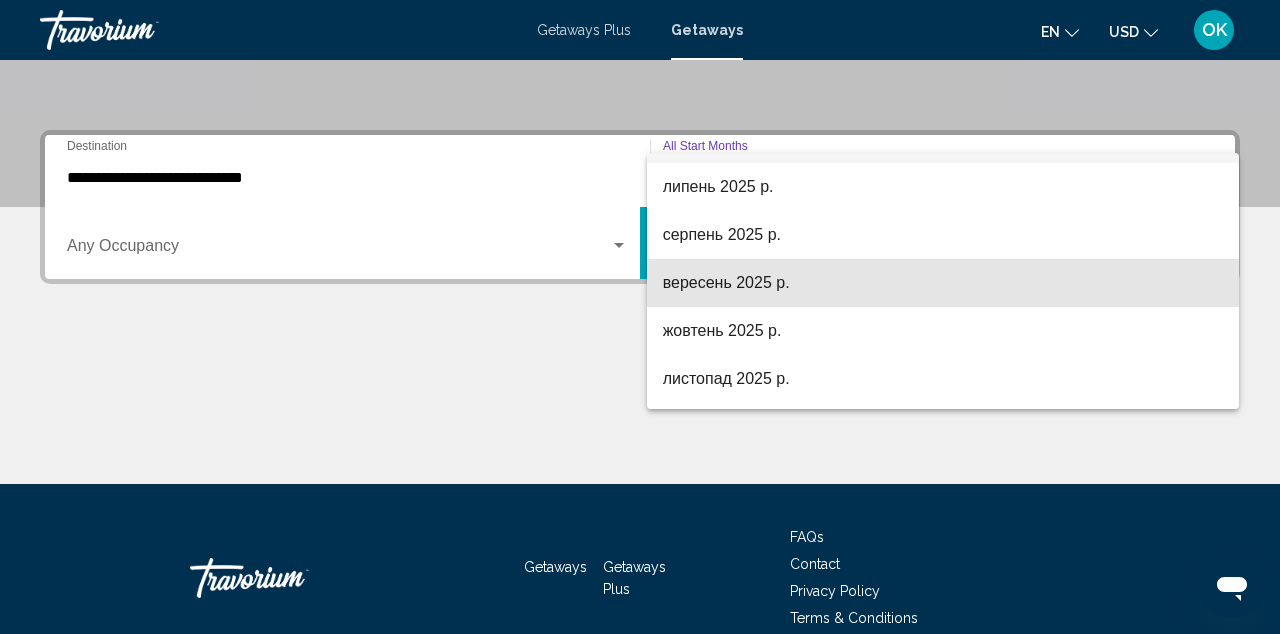 scroll, scrollTop: 88, scrollLeft: 0, axis: vertical 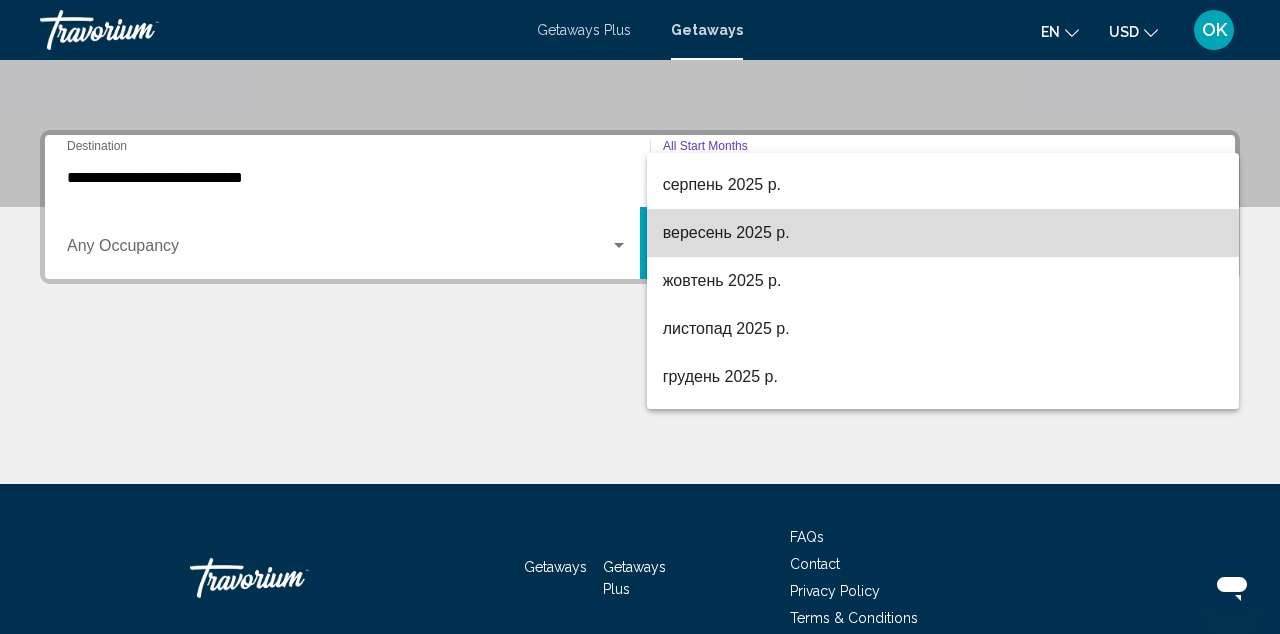 click on "вересень 2025 р." at bounding box center (943, 233) 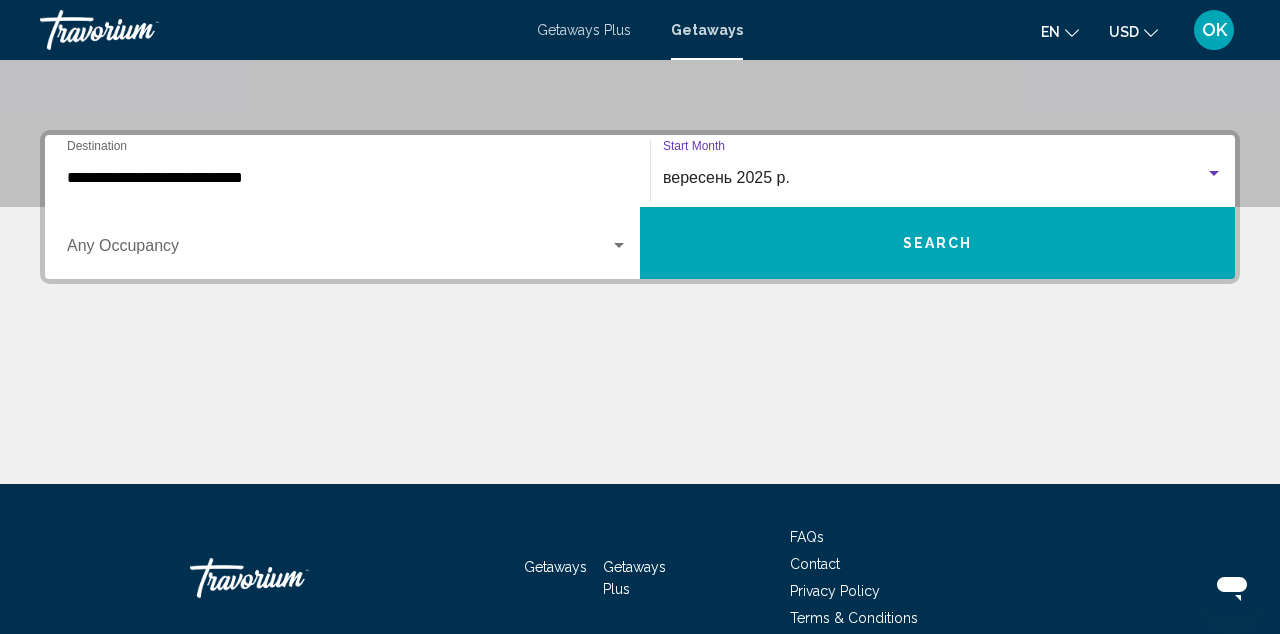 scroll, scrollTop: 417, scrollLeft: 0, axis: vertical 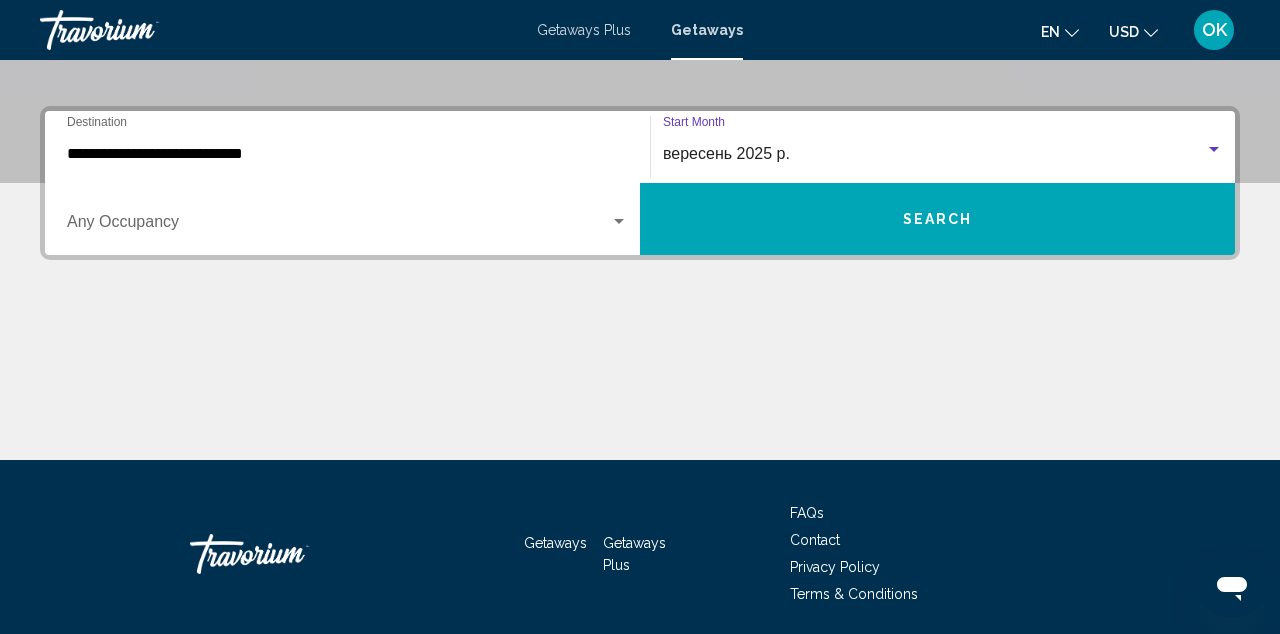 click on "Search" at bounding box center [937, 219] 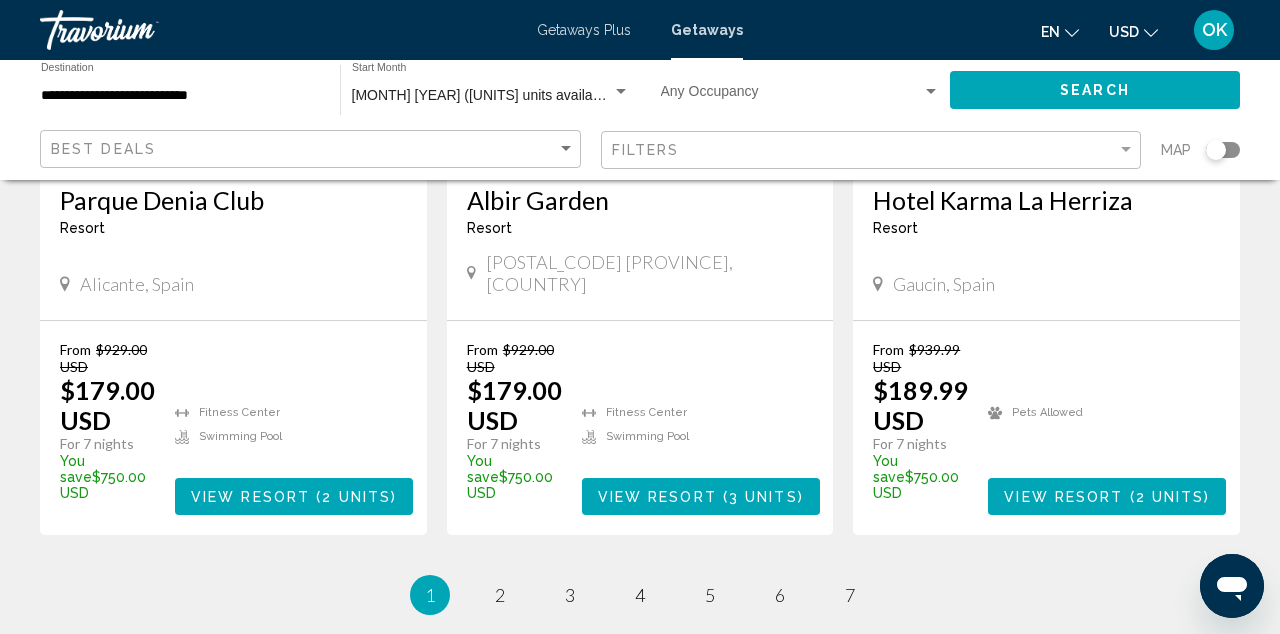 scroll, scrollTop: 2626, scrollLeft: 0, axis: vertical 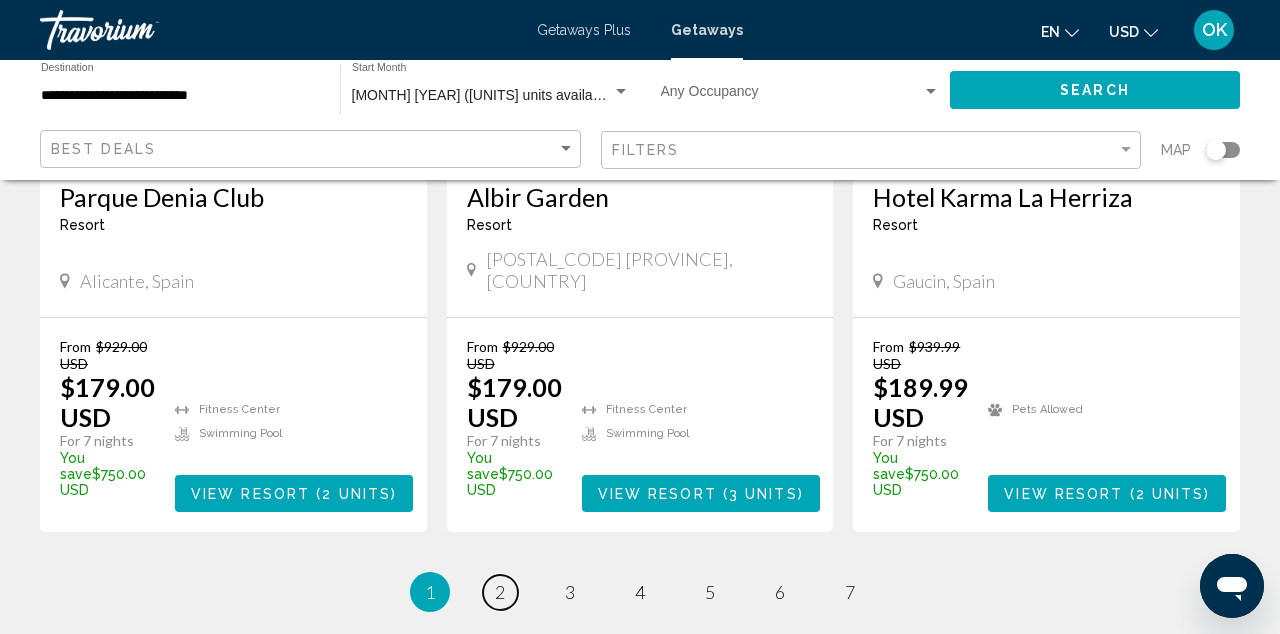 click on "2" at bounding box center (500, 592) 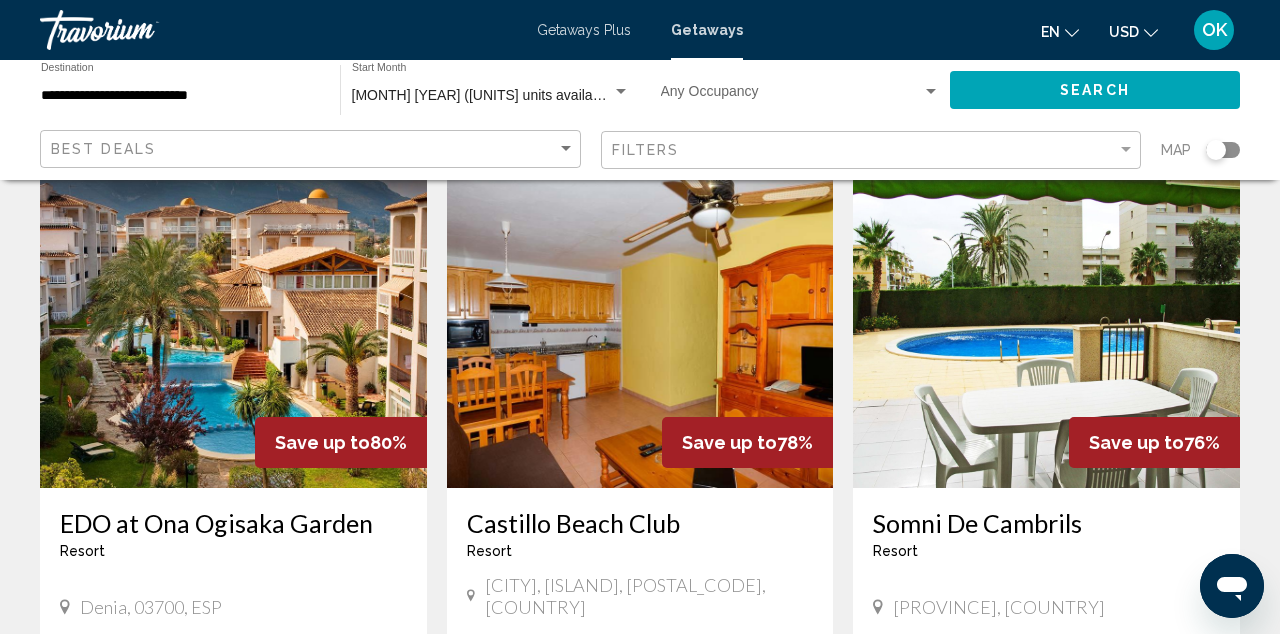 scroll, scrollTop: 0, scrollLeft: 0, axis: both 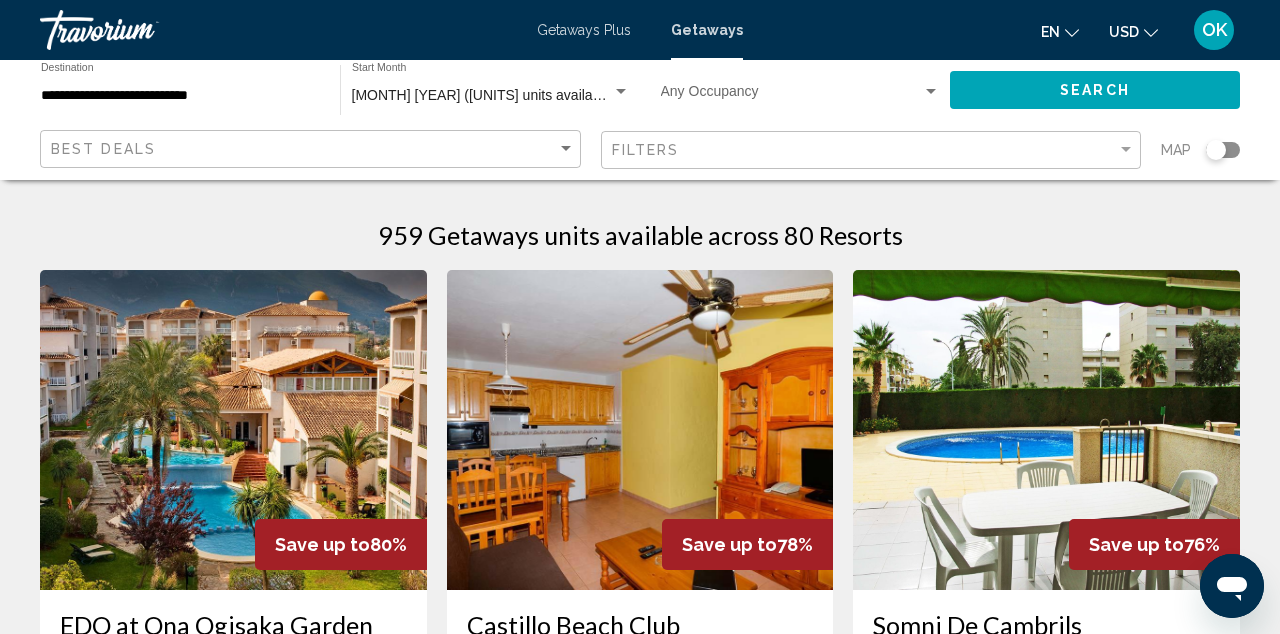 click 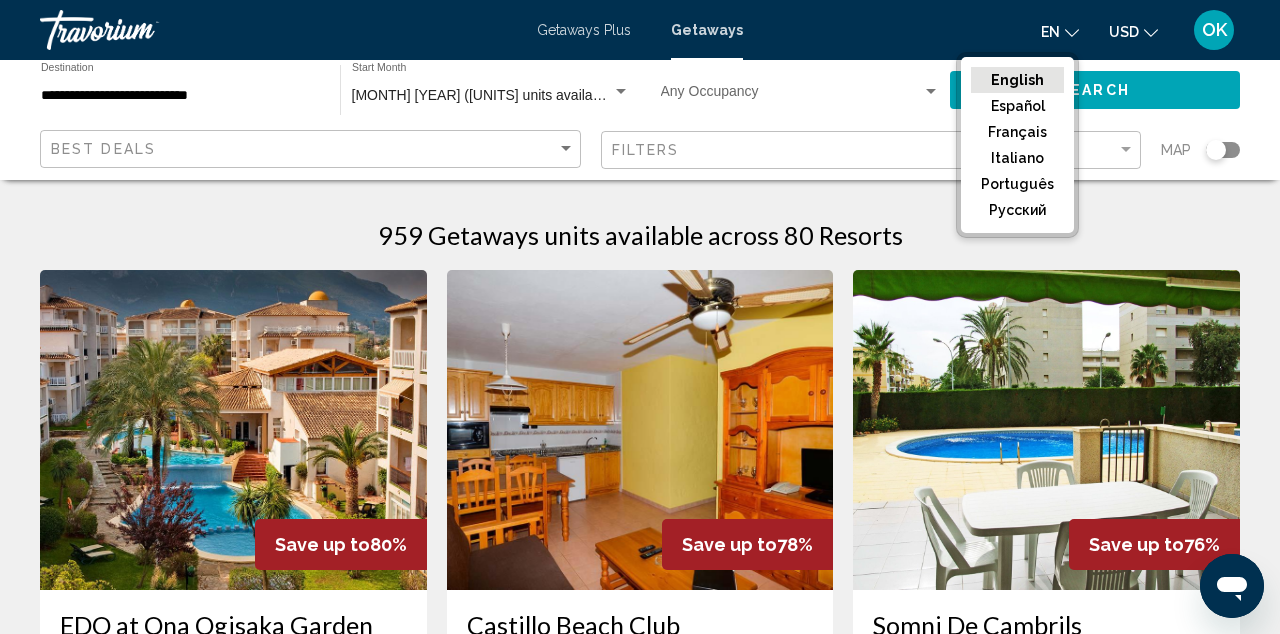 click on "русский" 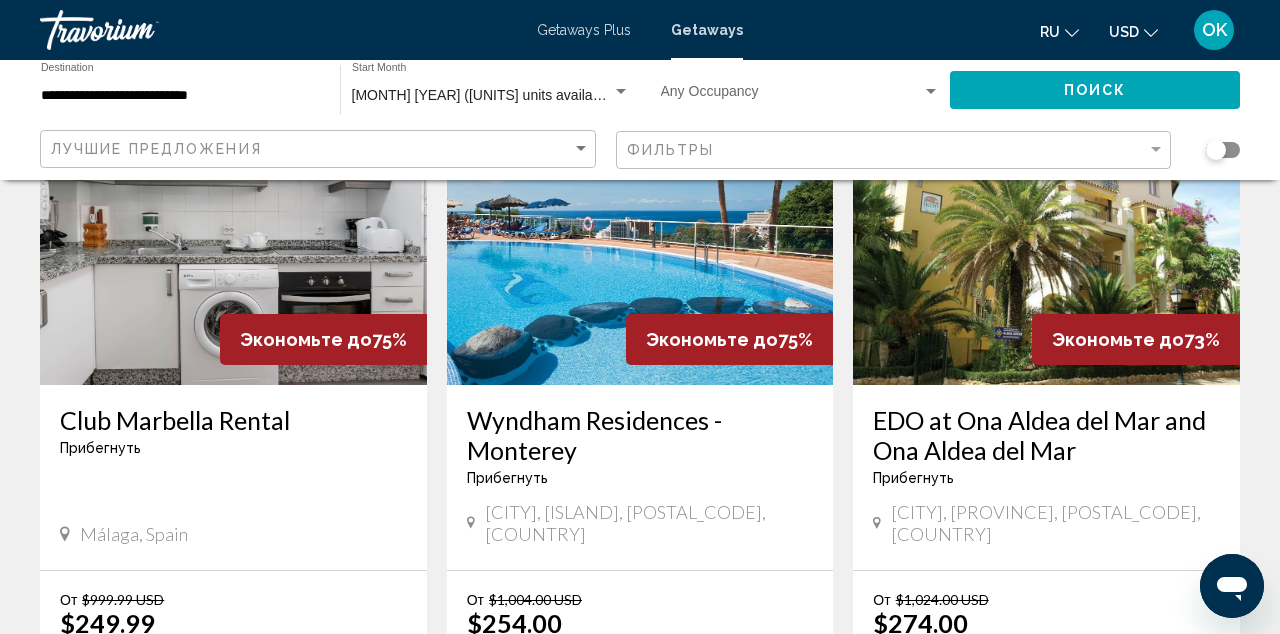 scroll, scrollTop: 920, scrollLeft: 0, axis: vertical 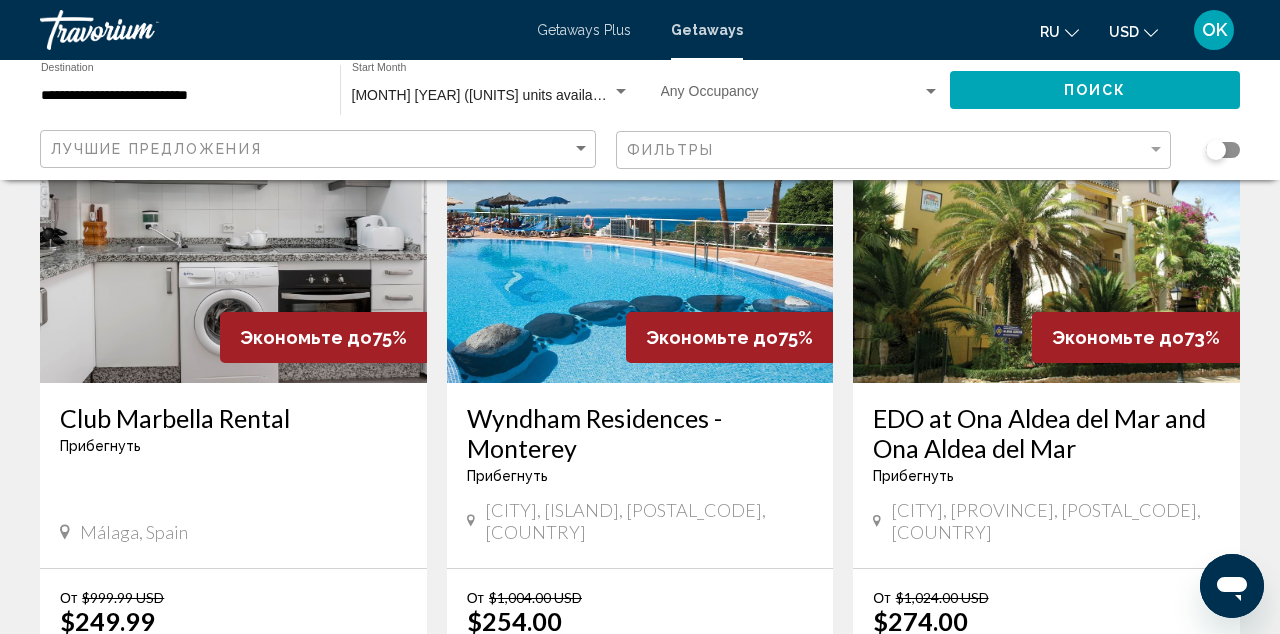 click on "Прибегнуть" at bounding box center (100, 446) 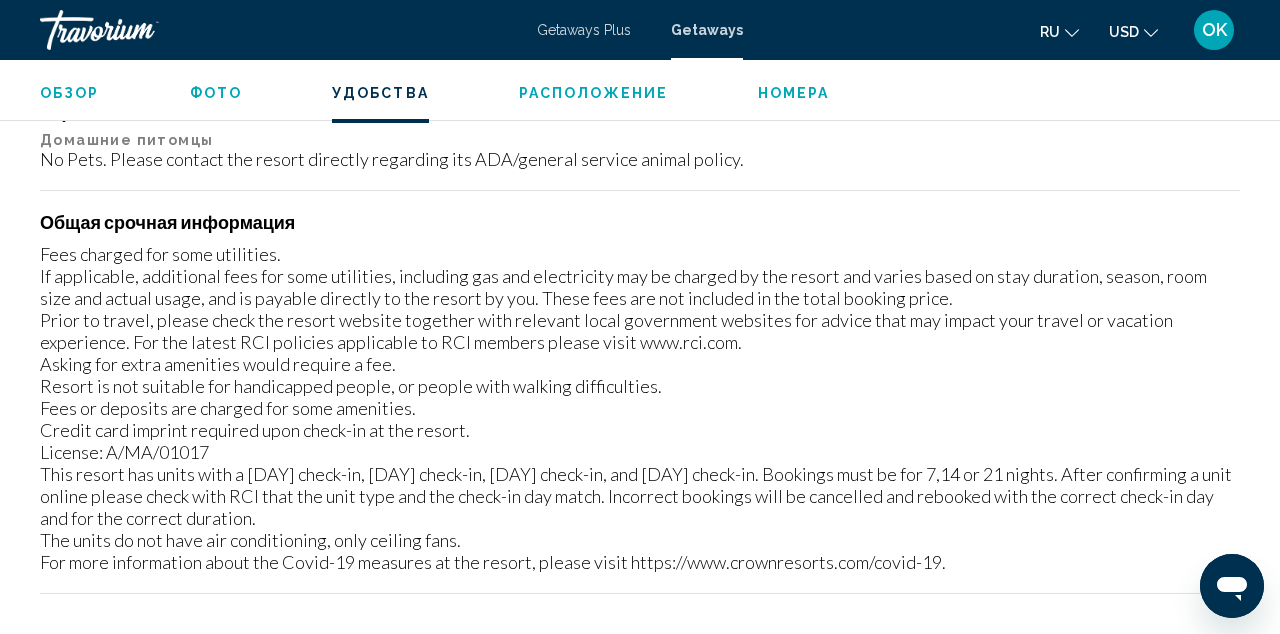 scroll, scrollTop: 2037, scrollLeft: 0, axis: vertical 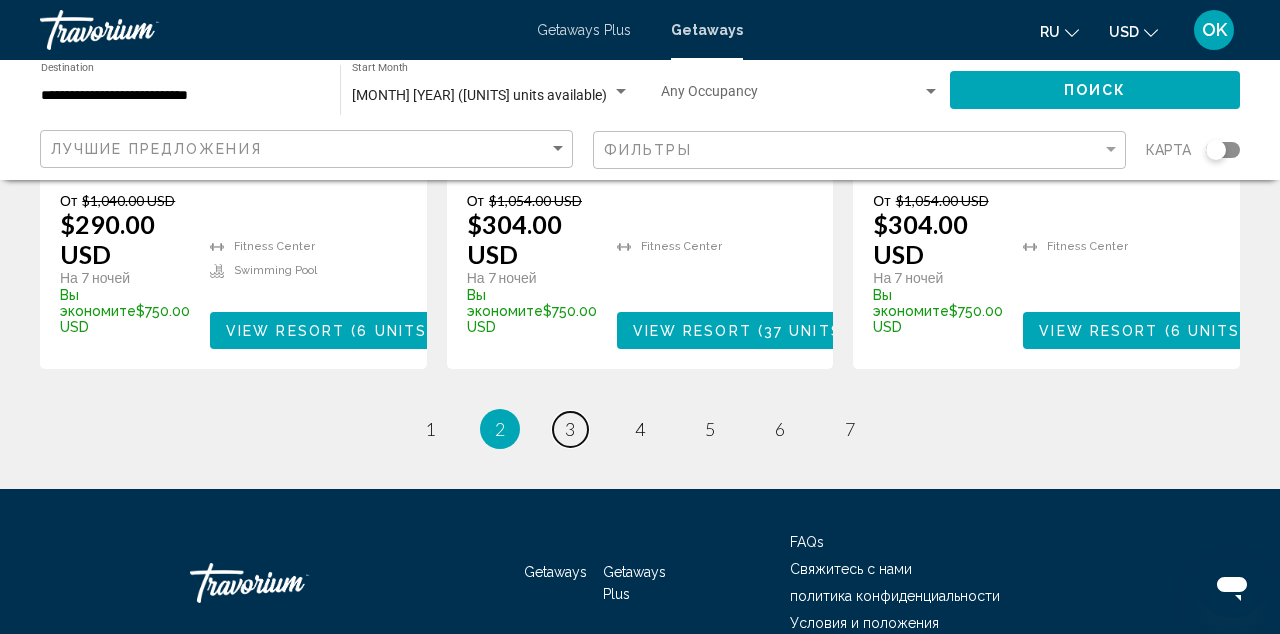 click on "3" at bounding box center (570, 429) 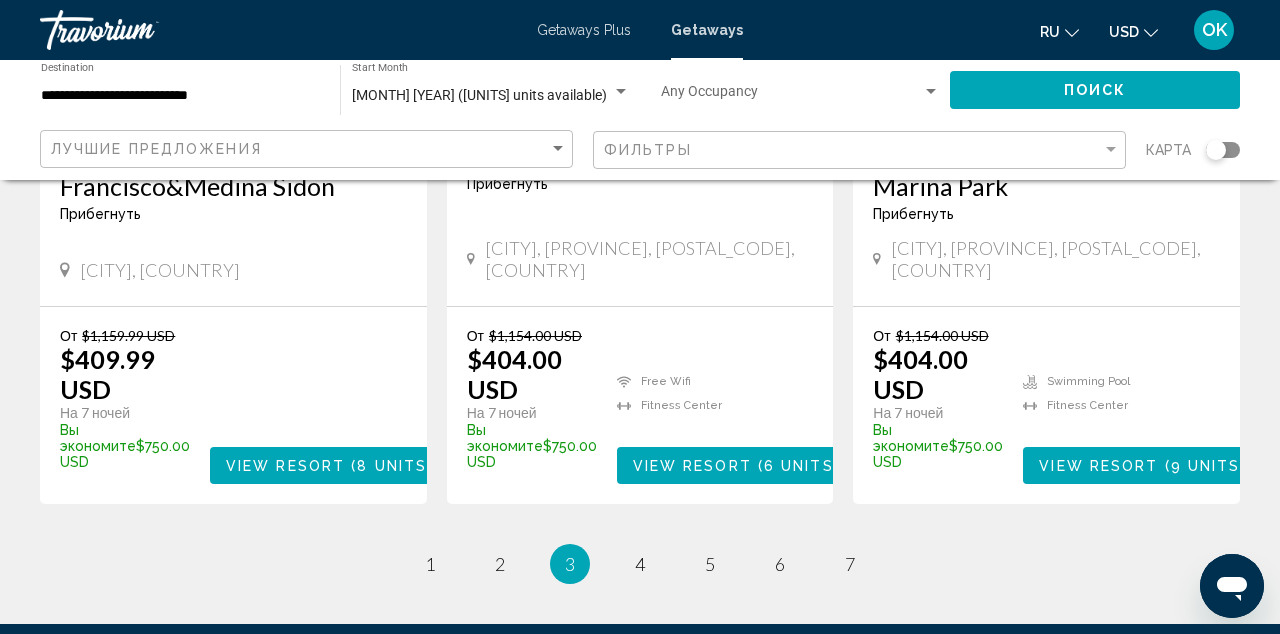 scroll, scrollTop: 2677, scrollLeft: 0, axis: vertical 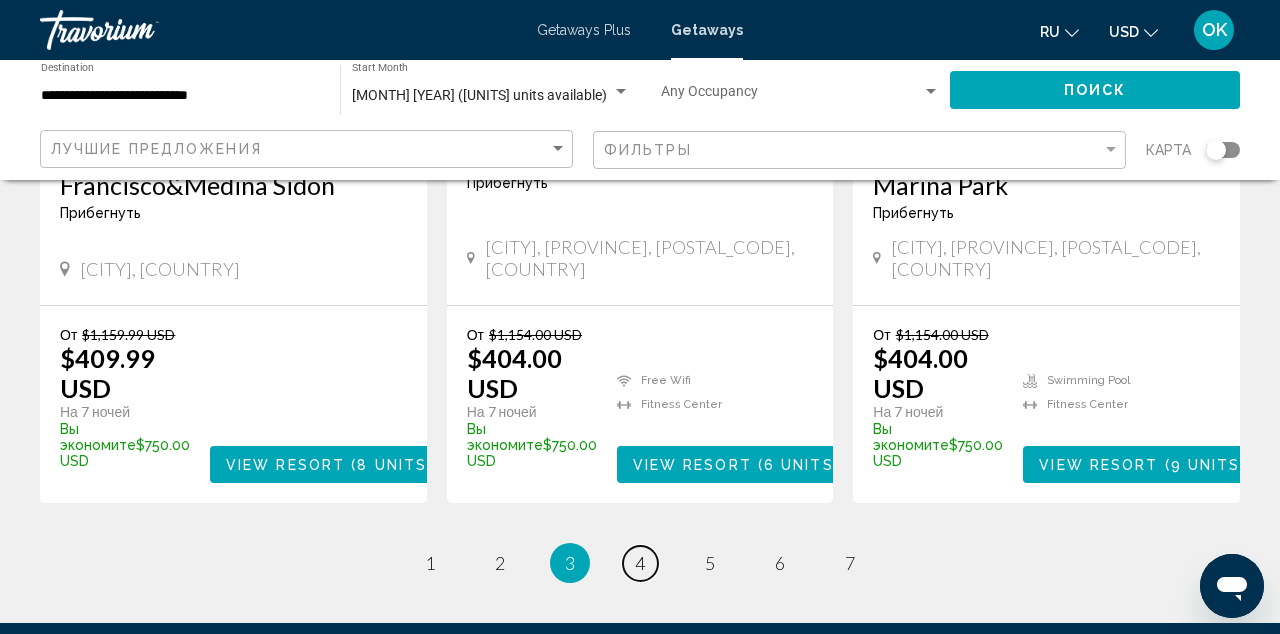 click on "4" at bounding box center [640, 563] 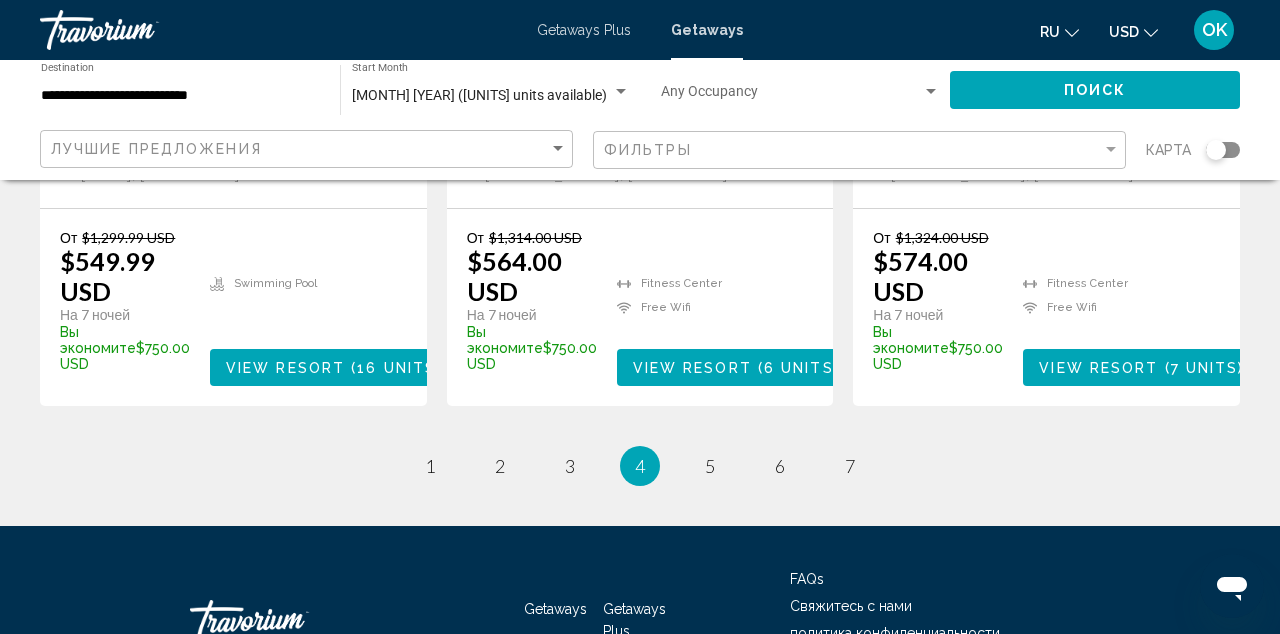 scroll, scrollTop: 2736, scrollLeft: 0, axis: vertical 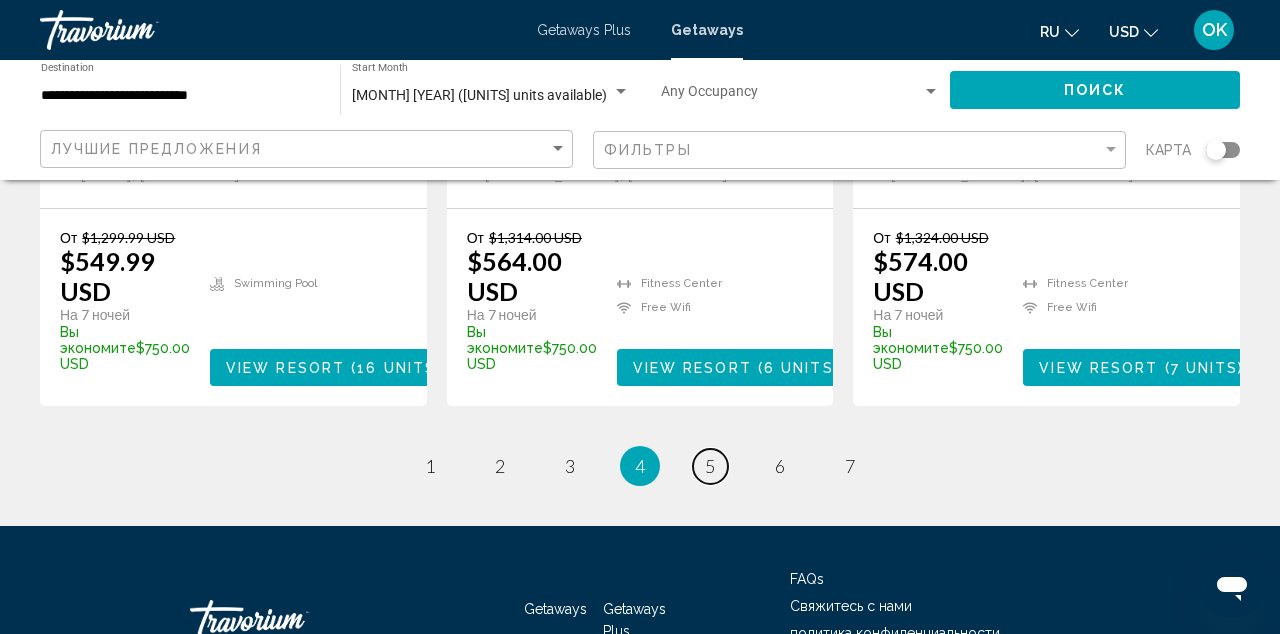click on "5" at bounding box center (710, 466) 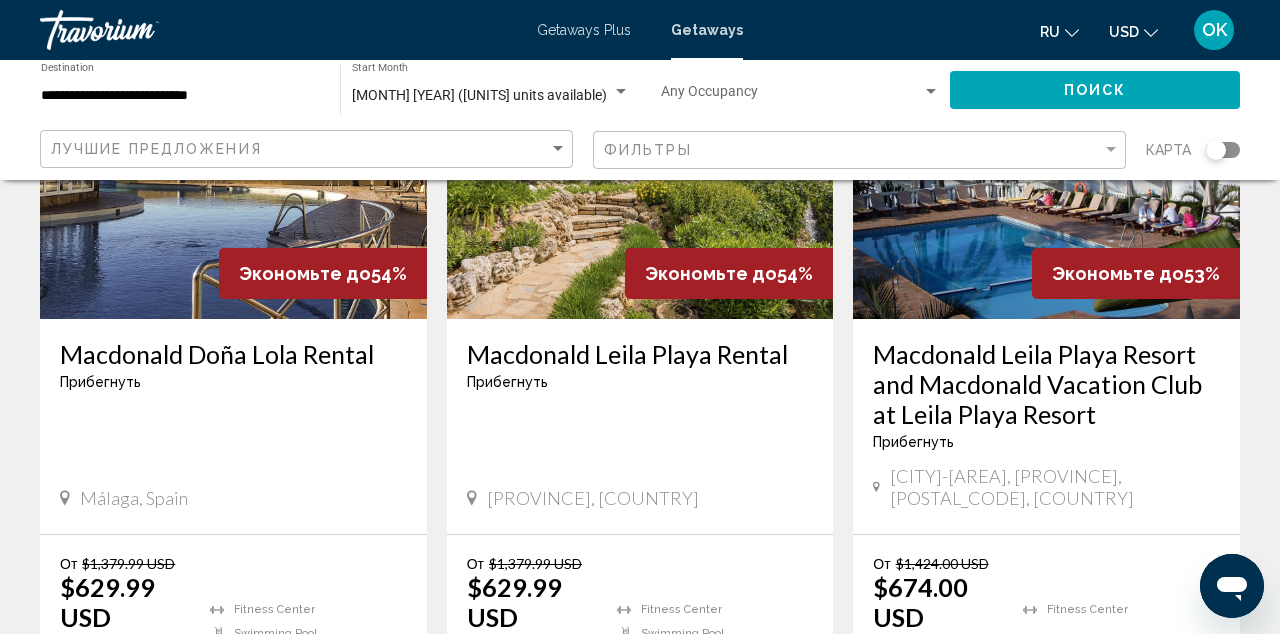 scroll, scrollTop: 1756, scrollLeft: 0, axis: vertical 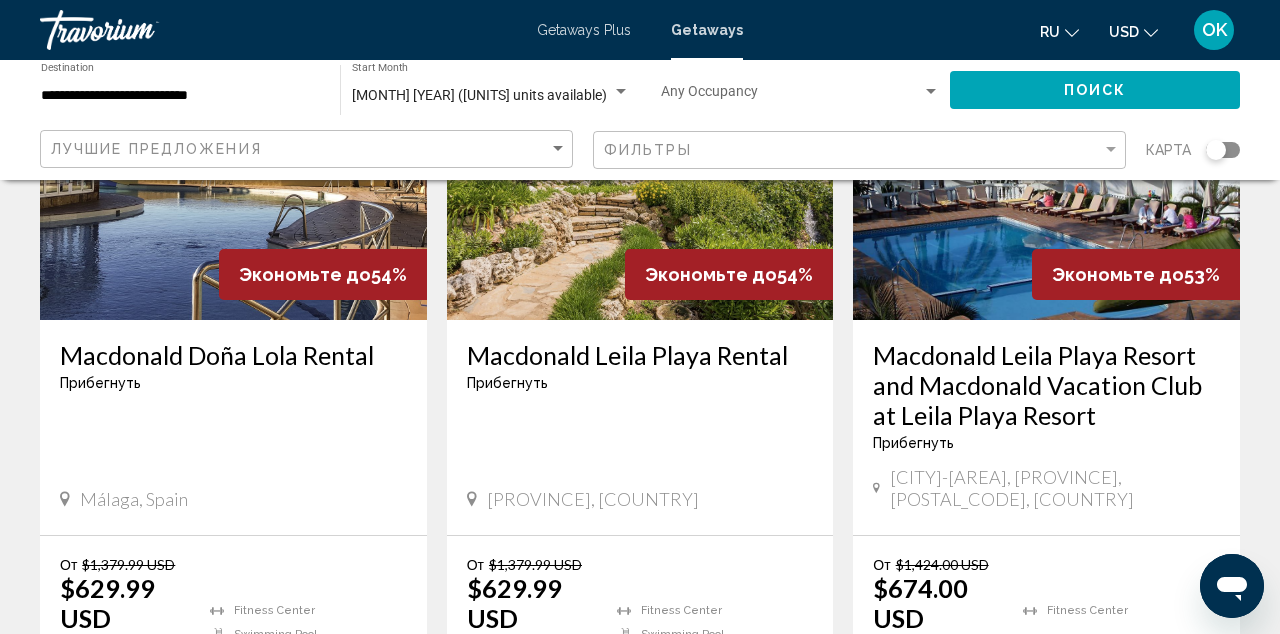 click at bounding box center (1046, 160) 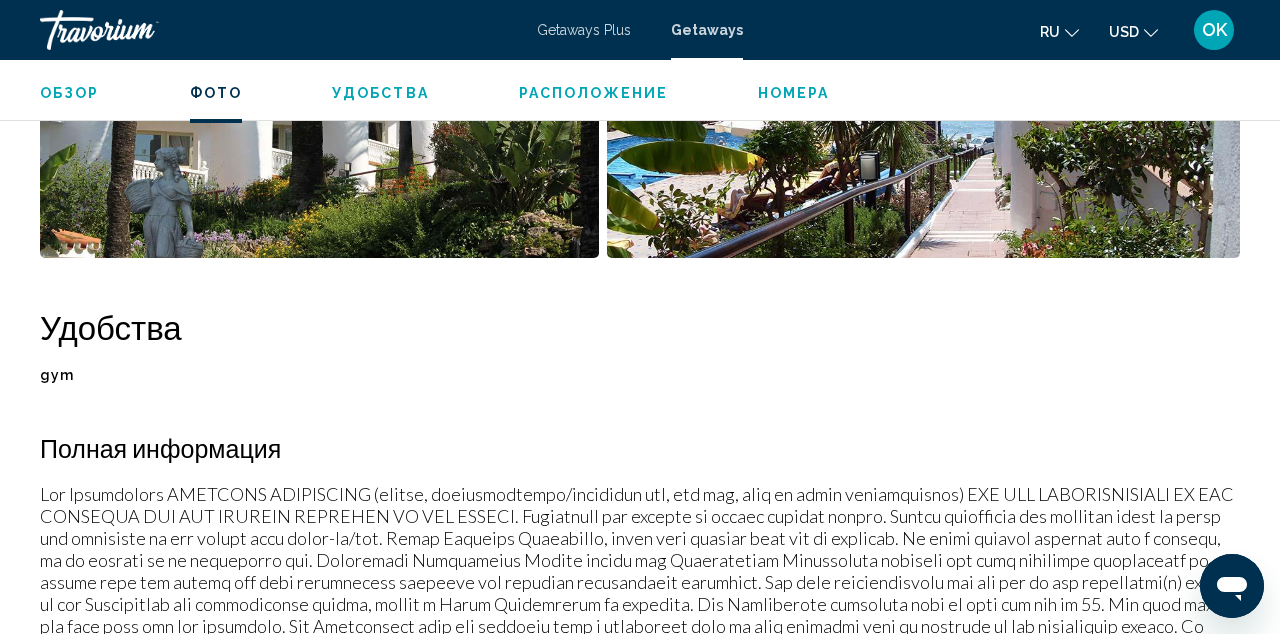 scroll, scrollTop: 1688, scrollLeft: 0, axis: vertical 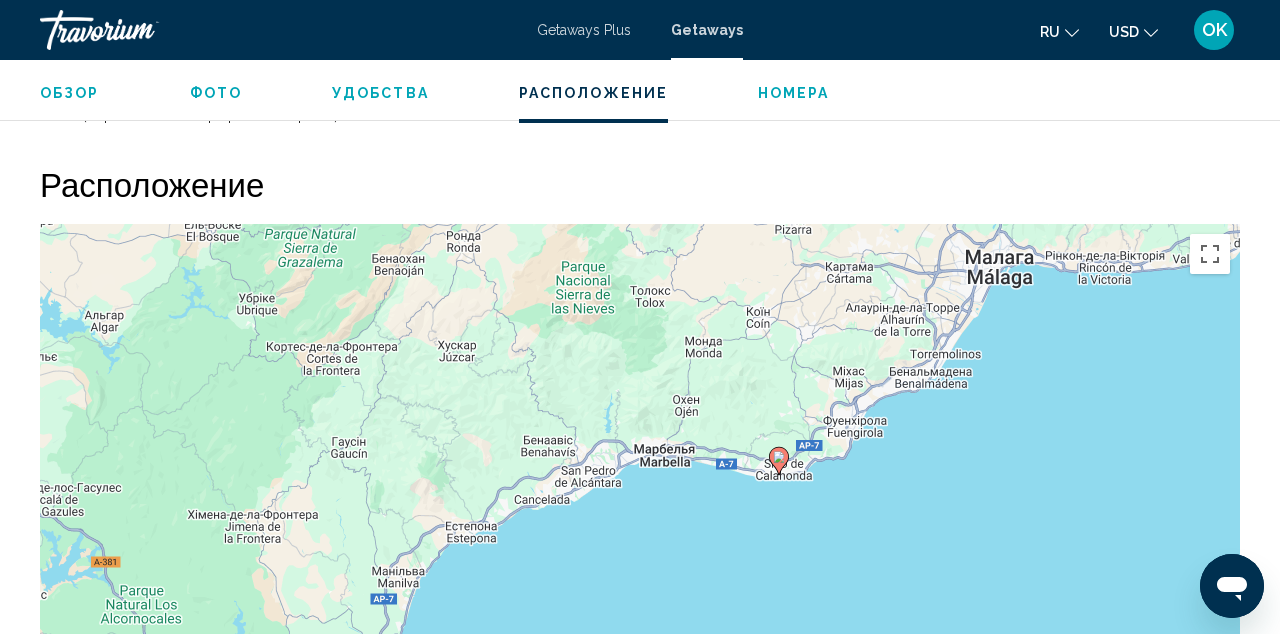 click on "Увімкніть режим перетягування за допомогою клавіатури, натиснувши Alt + Enter. Після цього переміщуйте маркер, використовуючи клавіші зі стрілками. Щоб завершити, натисніть клавішу Enter. Щоб скасувати, натисніть Escape." at bounding box center [640, 524] 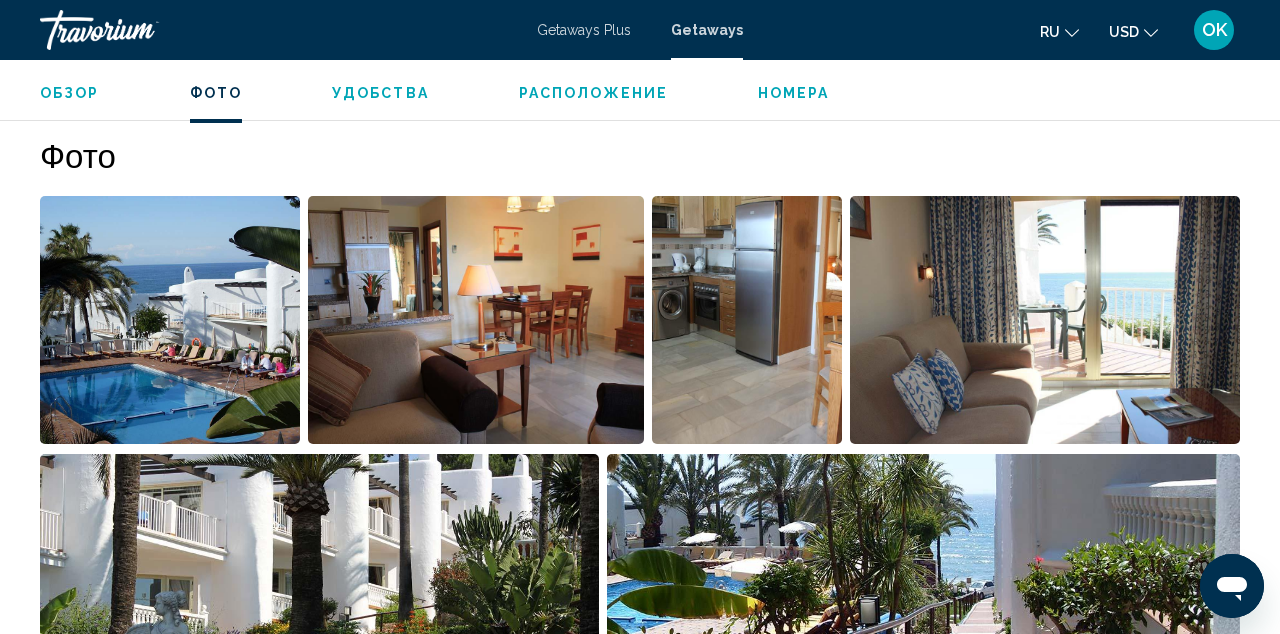 scroll, scrollTop: 1242, scrollLeft: 0, axis: vertical 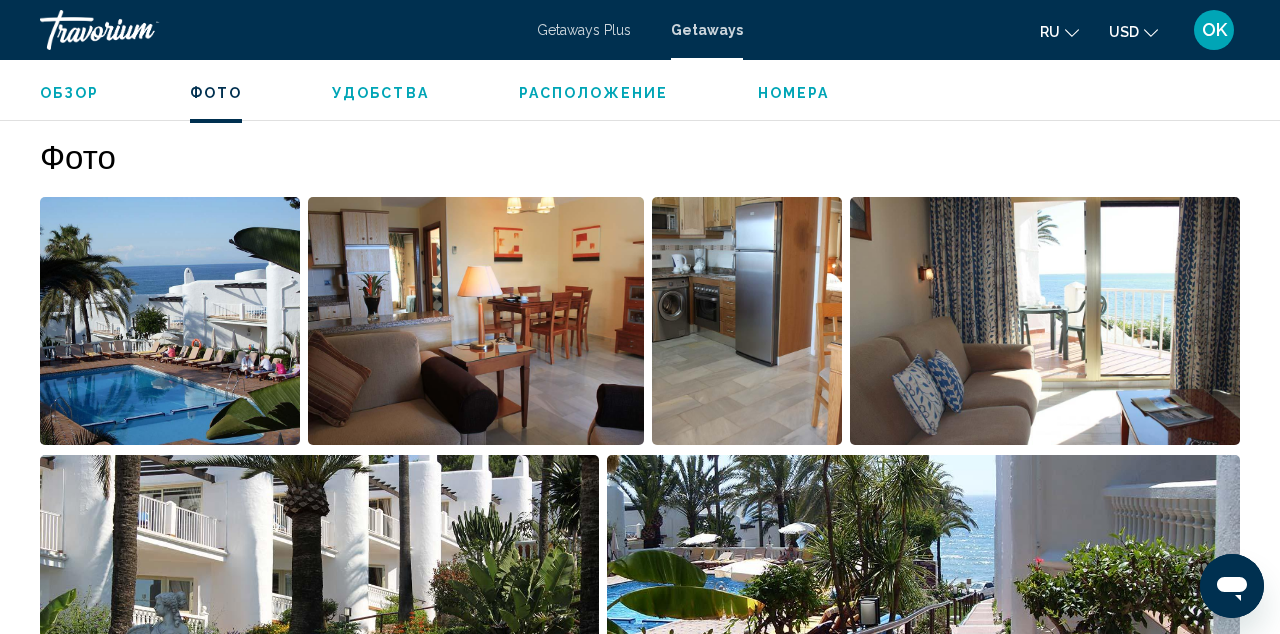 click at bounding box center (475, 321) 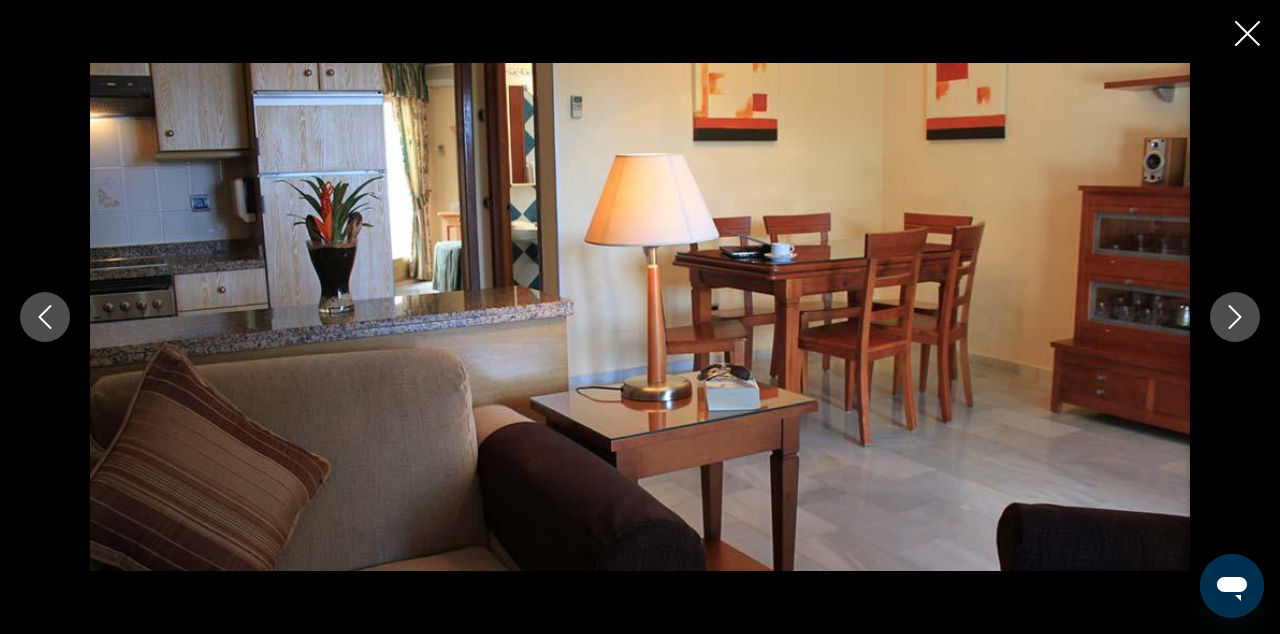 scroll, scrollTop: 2049, scrollLeft: 0, axis: vertical 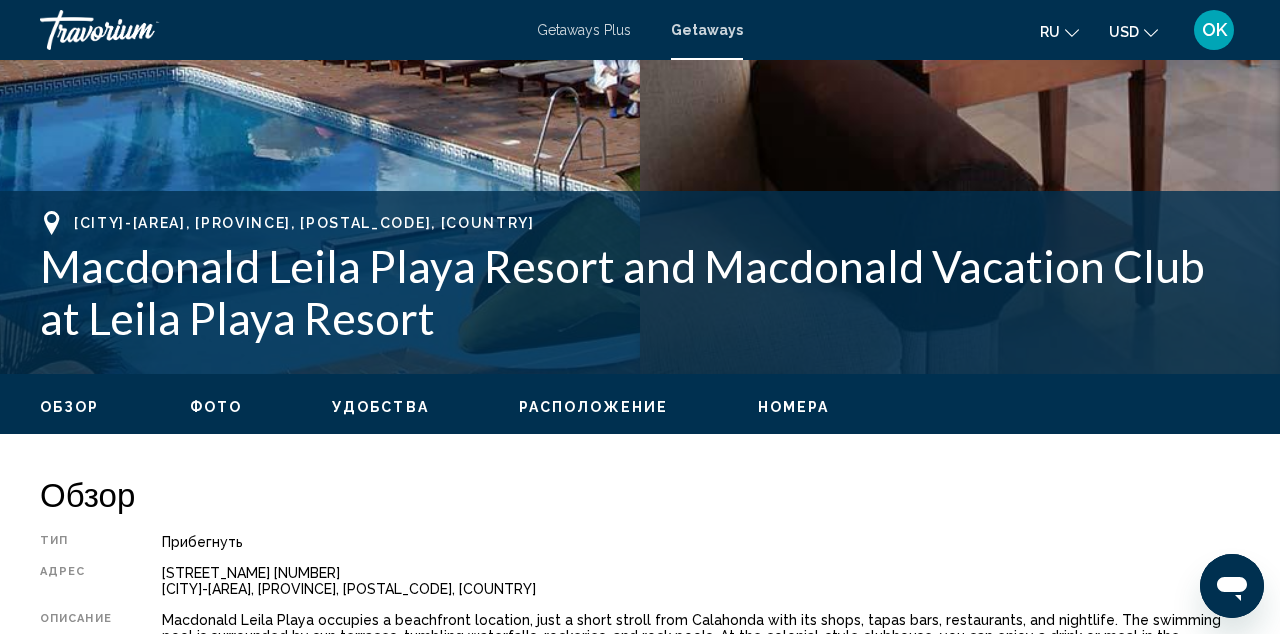 click on "Номера" at bounding box center (794, 407) 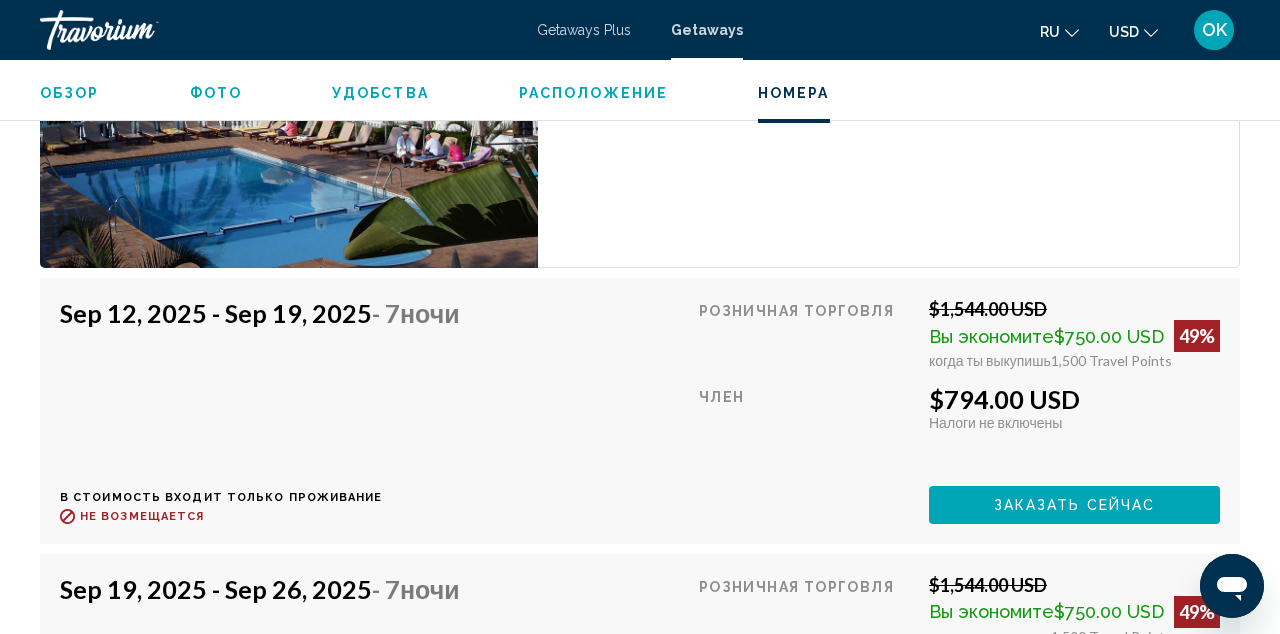 scroll, scrollTop: 4831, scrollLeft: 0, axis: vertical 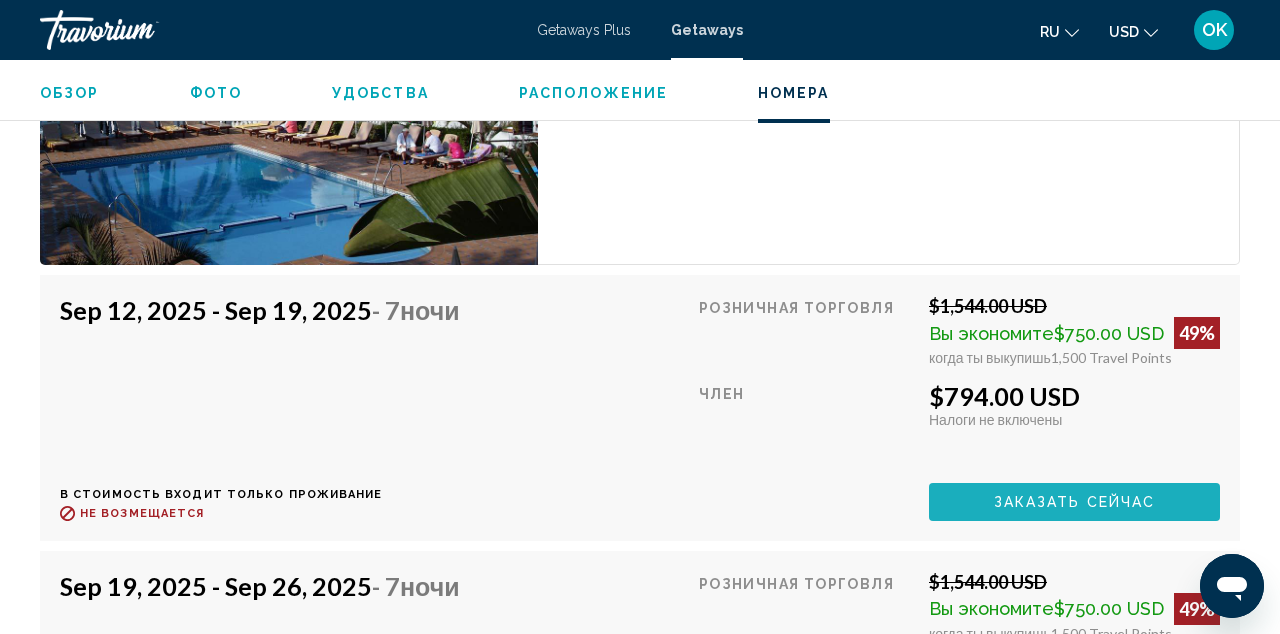 click on "Заказать сейчас" at bounding box center [1075, -747] 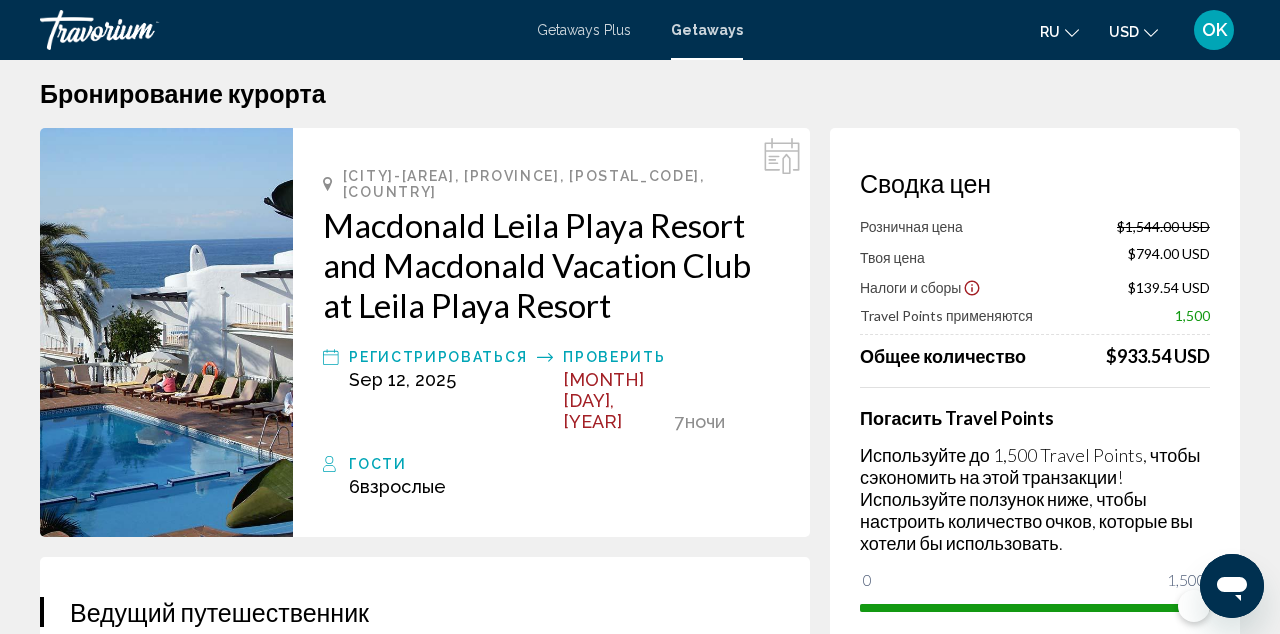 scroll, scrollTop: 0, scrollLeft: 0, axis: both 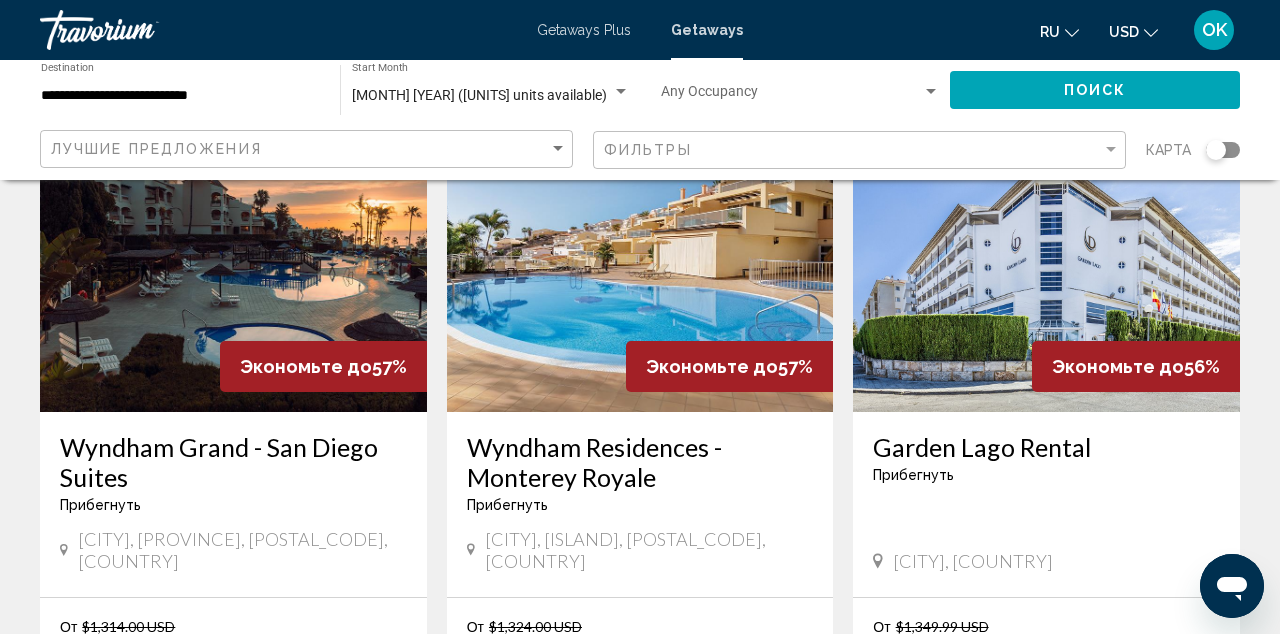 click at bounding box center (233, 252) 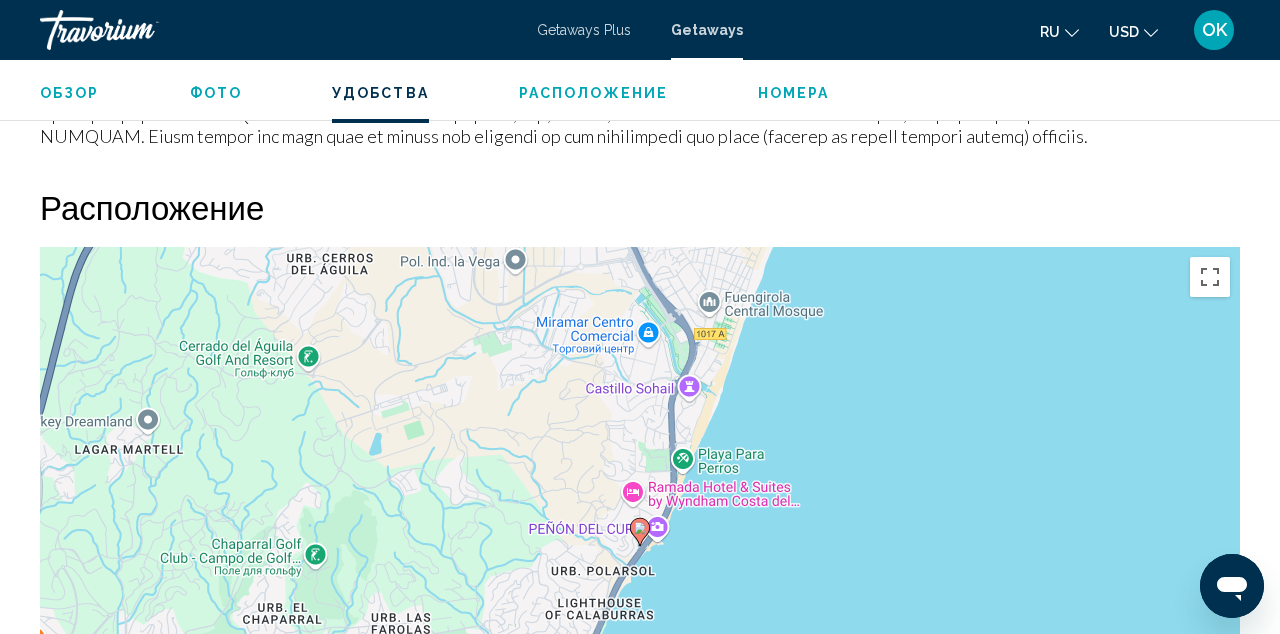 scroll, scrollTop: 2533, scrollLeft: 0, axis: vertical 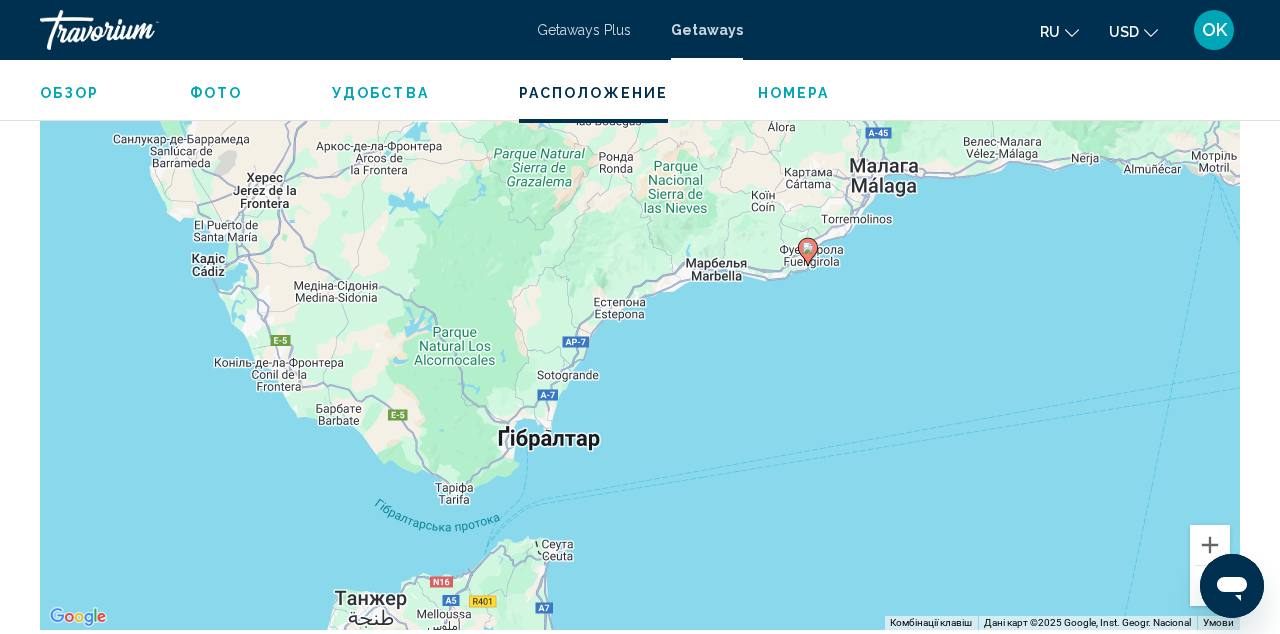 click on "Обзор Тип Прибегнуть Все включено Нет «все включено» Адрес Club La Costa Urb. Solvillas III 22 Las Lagunas de Mijas, Malaga, 29649, ESP Описание Conveniently situated just west of the town of [CITY], on Spain's legendary Costa del Sol, Wyndham Grand - San Diego Suites offers a sophisticated, state-of-the-art complex for family vacations. Landscaped gardens surround a large free-form pool, allowing guests to relax in the sun or shade while taking in breathtaking sea and mountain views. The resort has two fine dining restaurants, with menus featuring a variety of dishes. Читать далее
Фото Удобства pool gym Нет доступных удобств. Полная информация Расположение ← Перемістити ліворуч → Перемістити праворуч ↑ Перемістити вгору ↓ Перемістити вниз + Наблизити - Віддалити End" at bounding box center [640, -124] 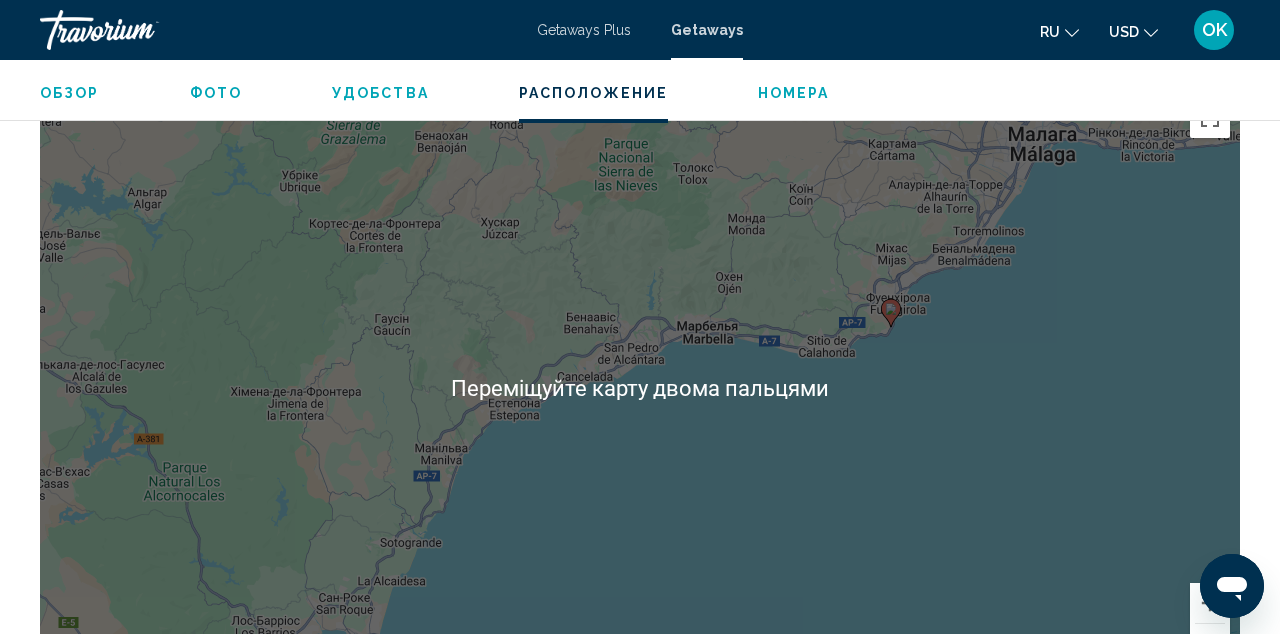 scroll, scrollTop: 2670, scrollLeft: 0, axis: vertical 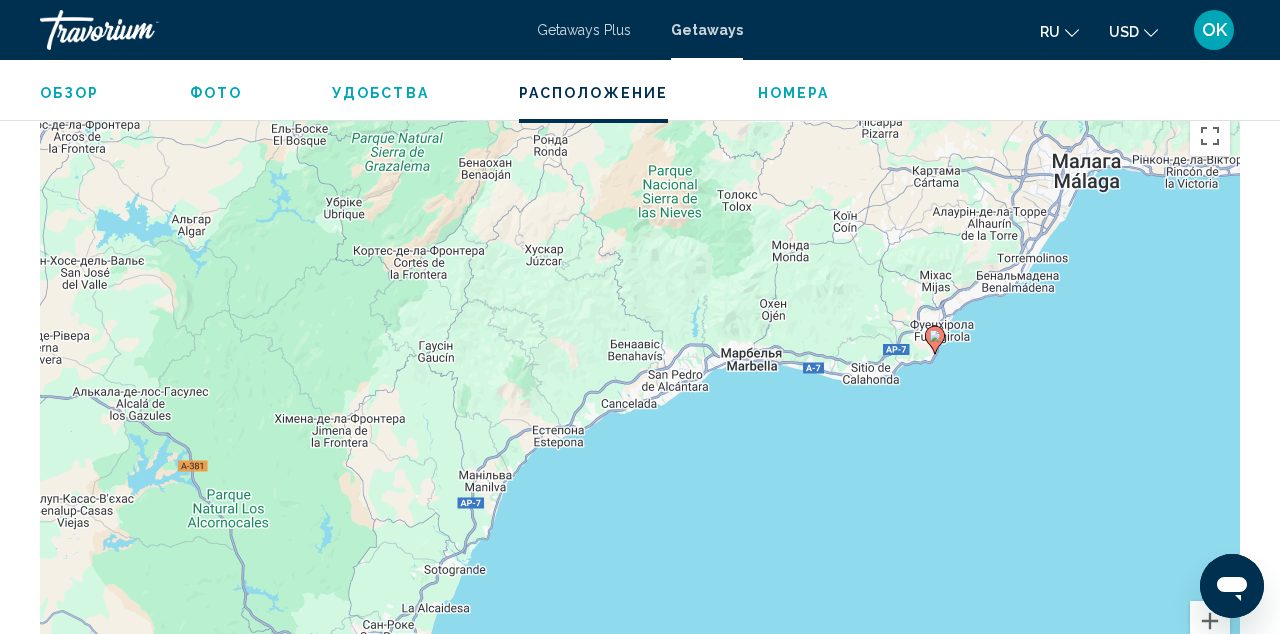 click on "Увімкніть режим перетягування за допомогою клавіатури, натиснувши Alt + Enter. Після цього переміщуйте маркер, використовуючи клавіші зі стрілками. Щоб завершити, натисніть клавішу Enter. Щоб скасувати, натисніть Escape." at bounding box center (640, 406) 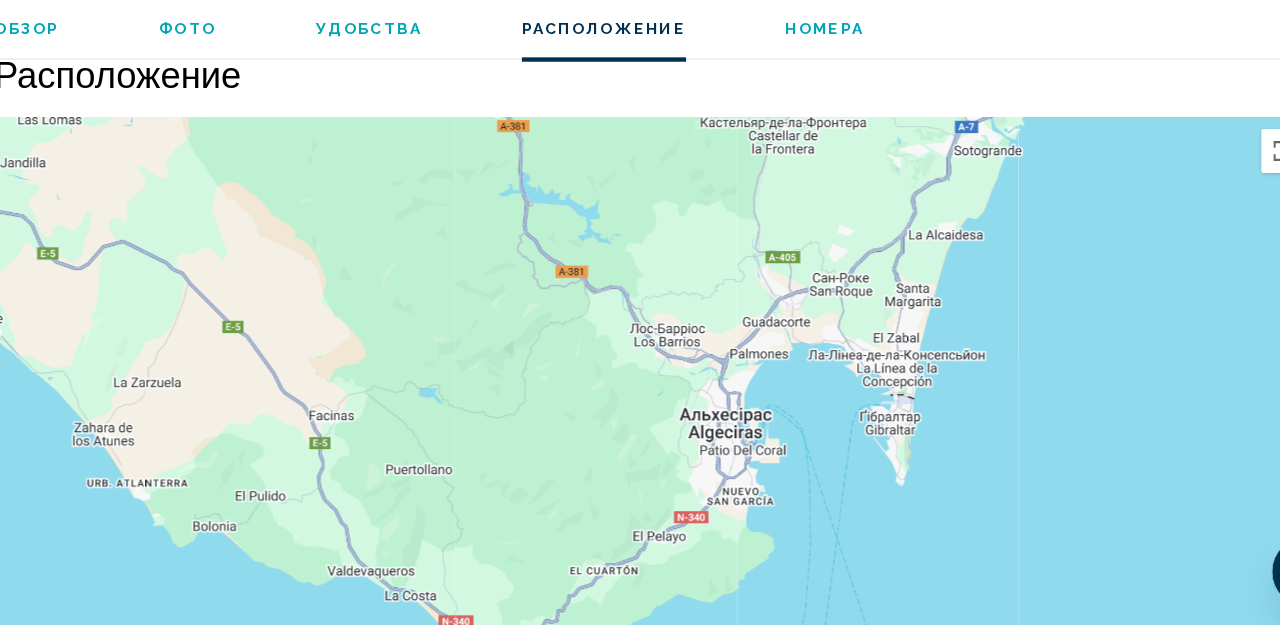 scroll, scrollTop: 2610, scrollLeft: 0, axis: vertical 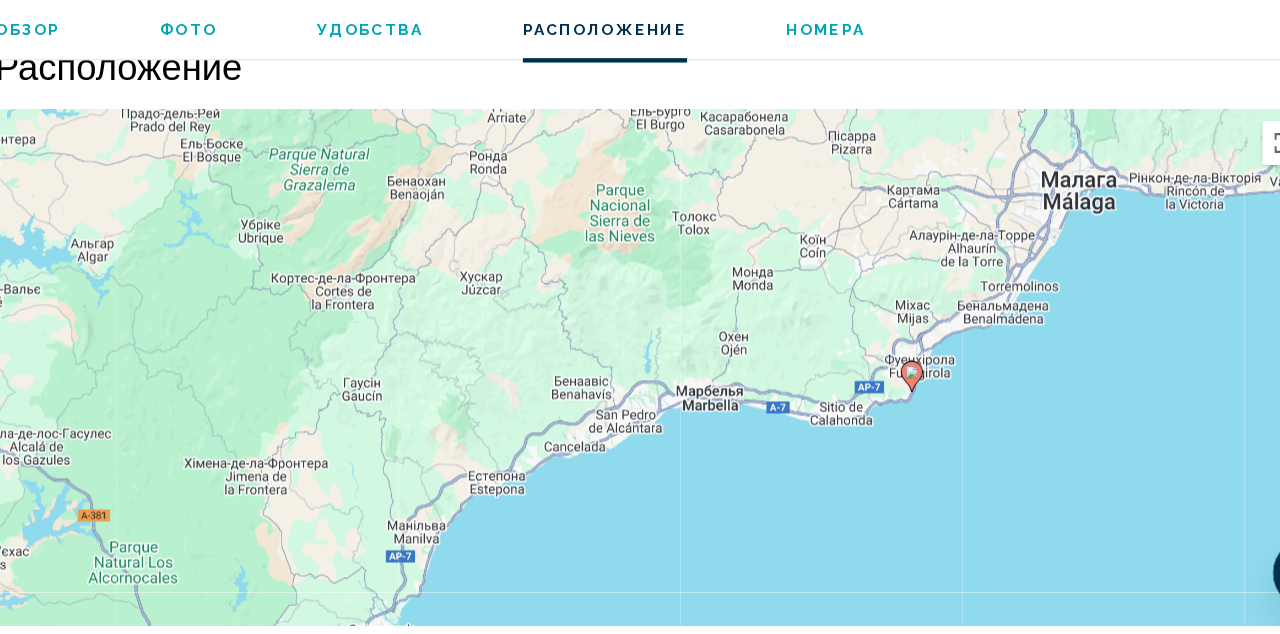 click on "Увімкніть режим перетягування за допомогою клавіатури, натиснувши Alt + Enter. Після цього переміщуйте маркер, використовуючи клавіші зі стрілками. Щоб завершити, натисніть клавішу Enter. Щоб скасувати, натисніть Escape." at bounding box center (640, 466) 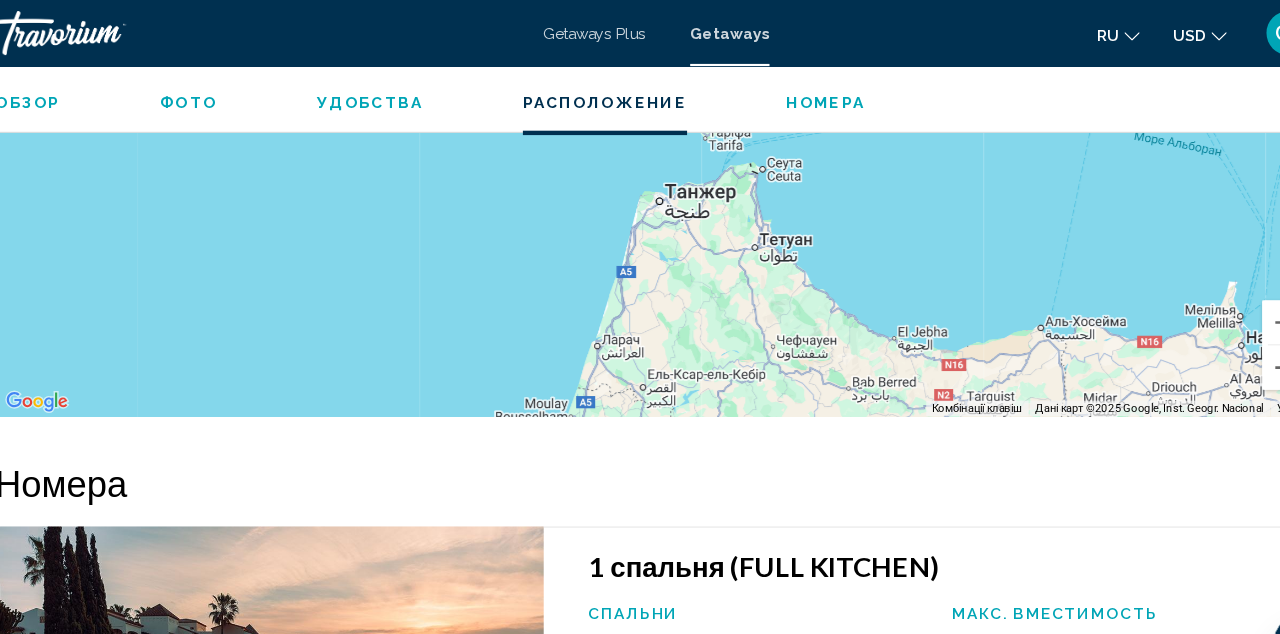 scroll, scrollTop: 2992, scrollLeft: 0, axis: vertical 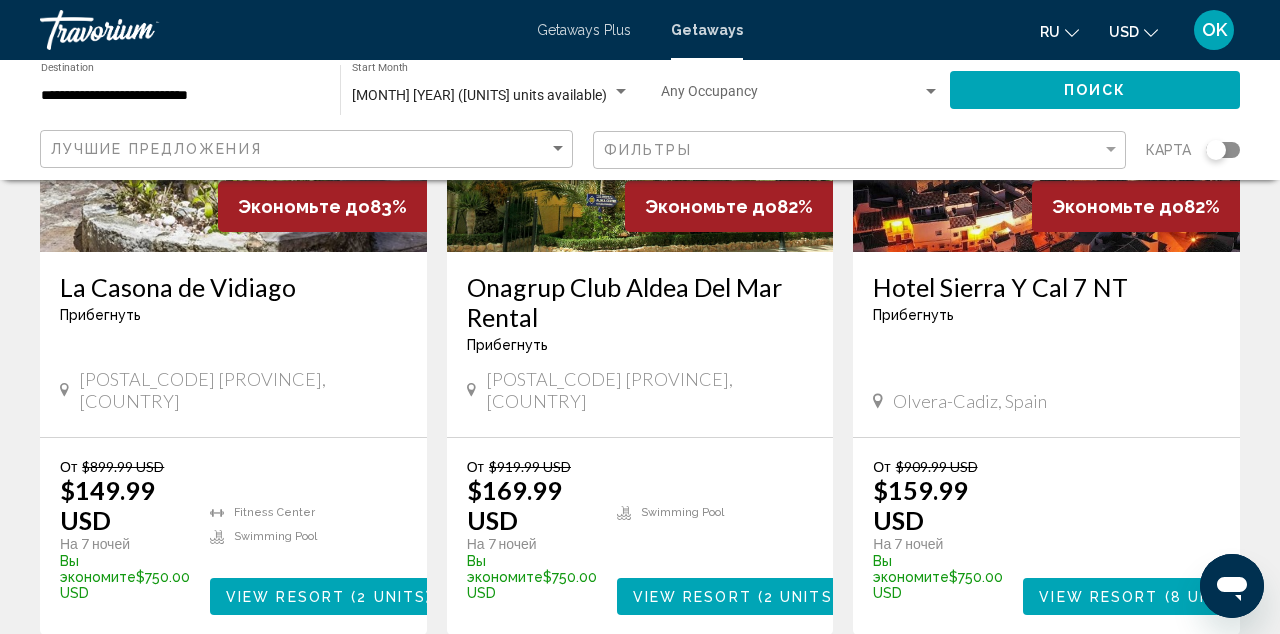 click at bounding box center [640, 92] 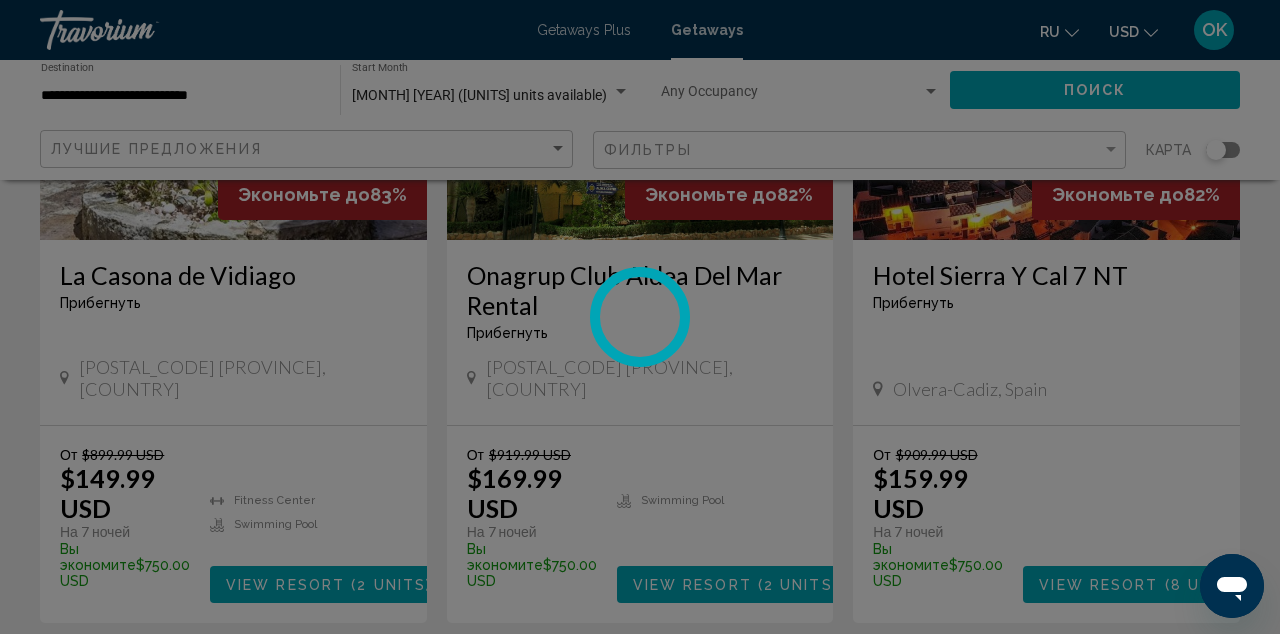 scroll, scrollTop: 1725, scrollLeft: 0, axis: vertical 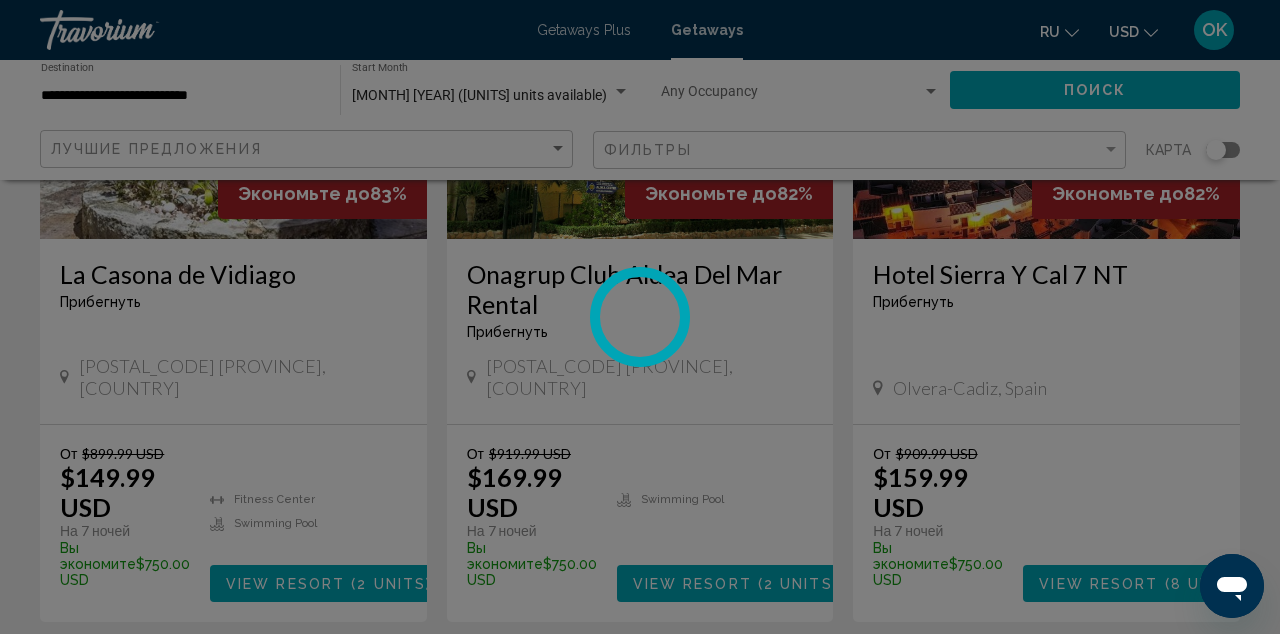 click at bounding box center (640, 317) 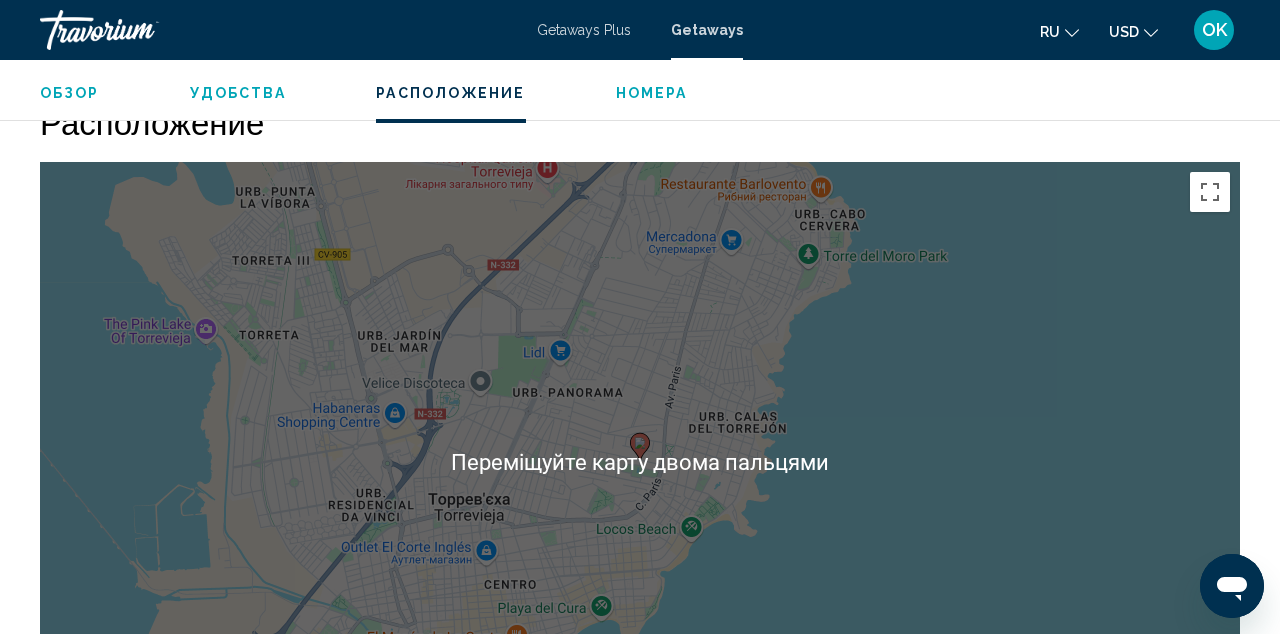 scroll, scrollTop: 1372, scrollLeft: 0, axis: vertical 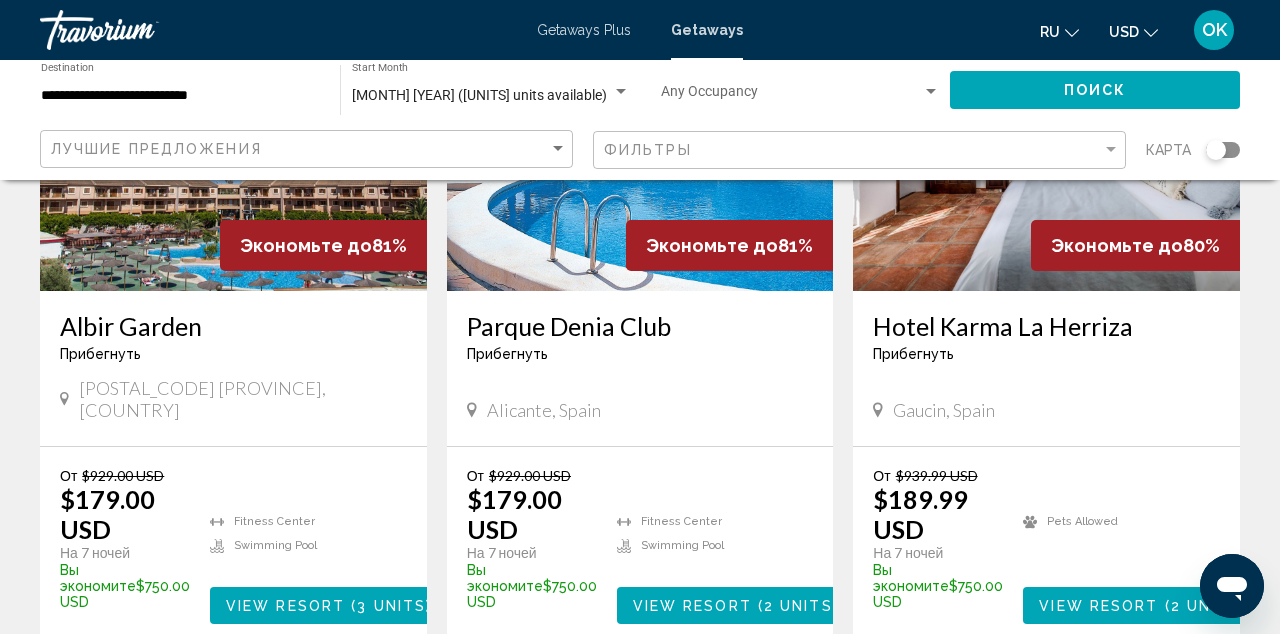 click on "[CITY]  Прибегнуть  -  Это курорт только для взрослых" at bounding box center [640, 344] 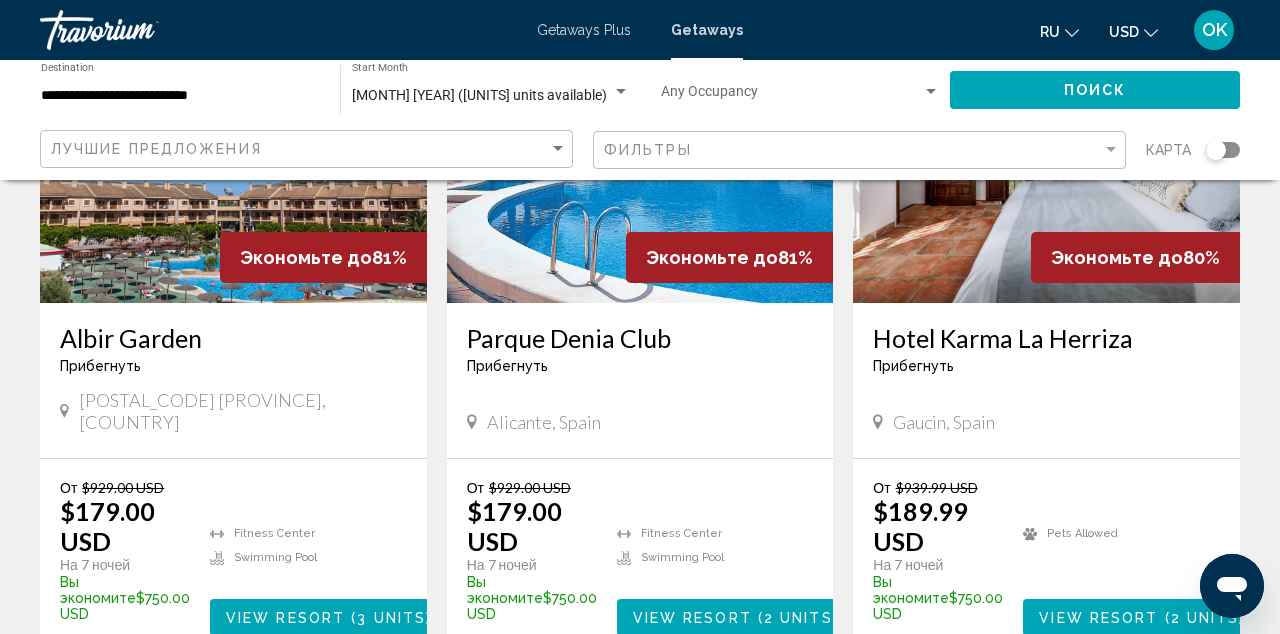 scroll, scrollTop: 2401, scrollLeft: 0, axis: vertical 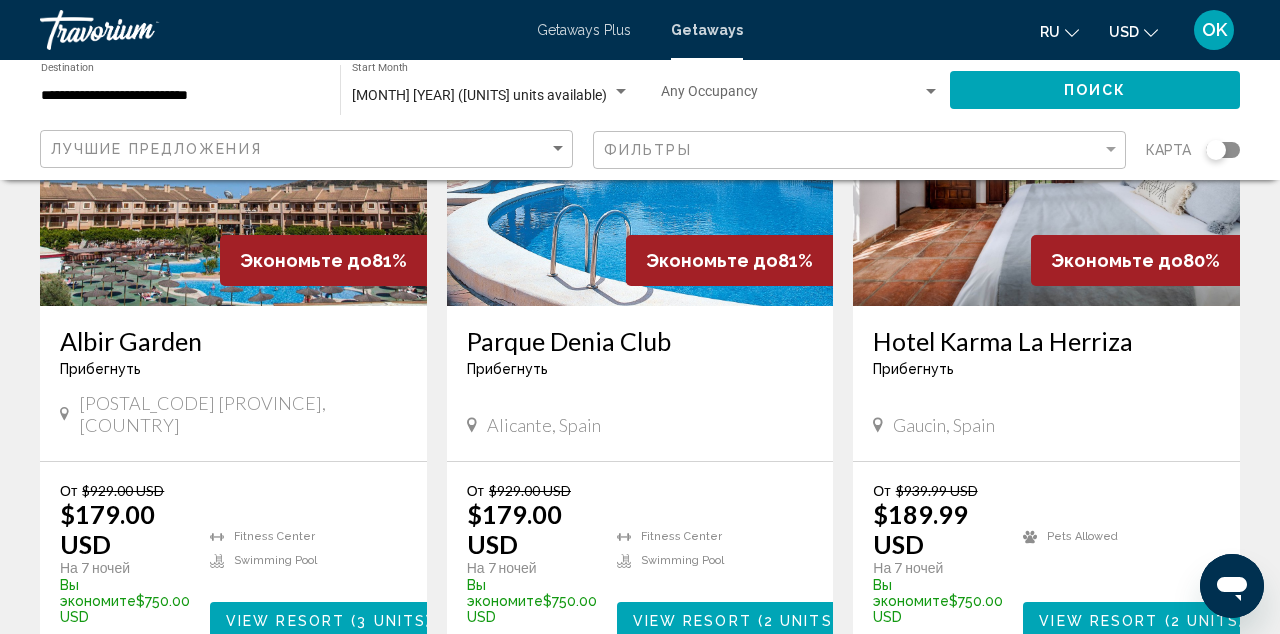 click at bounding box center (640, 146) 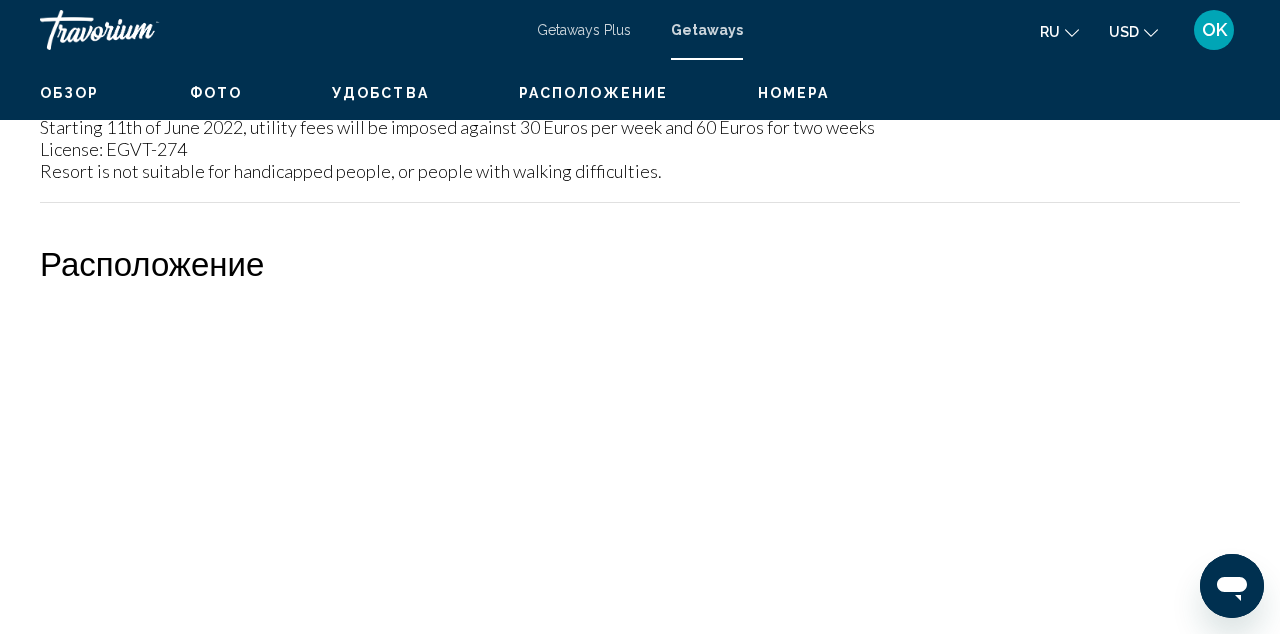 scroll, scrollTop: 217, scrollLeft: 0, axis: vertical 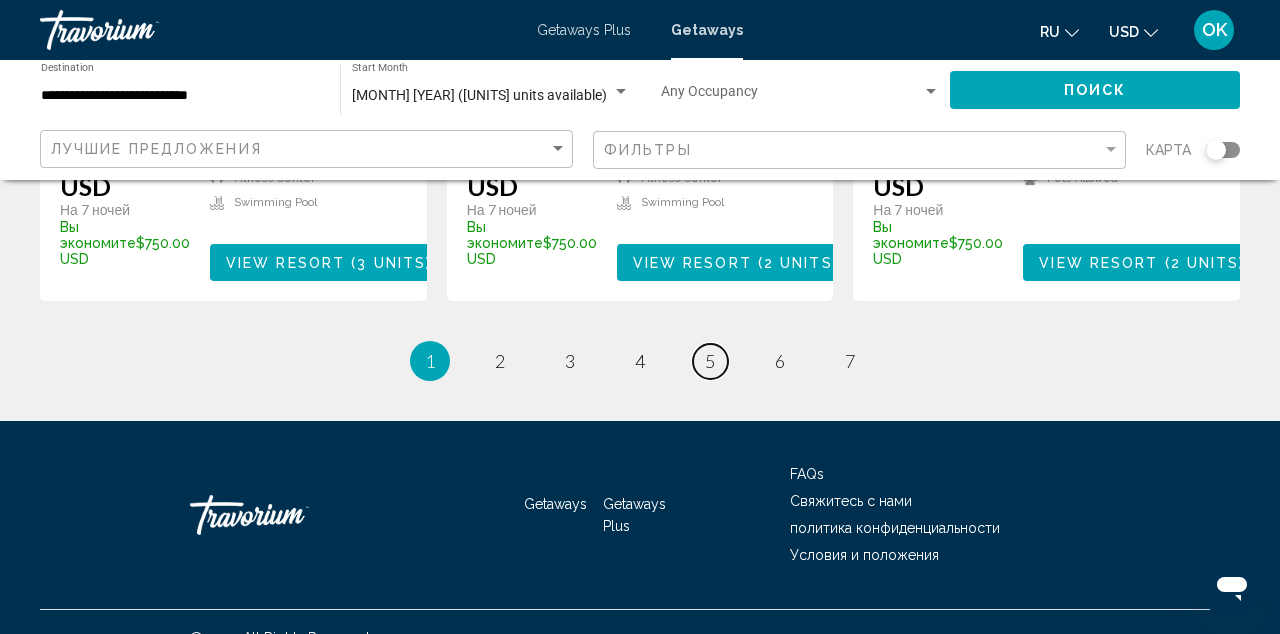 click on "page  5" at bounding box center [710, 361] 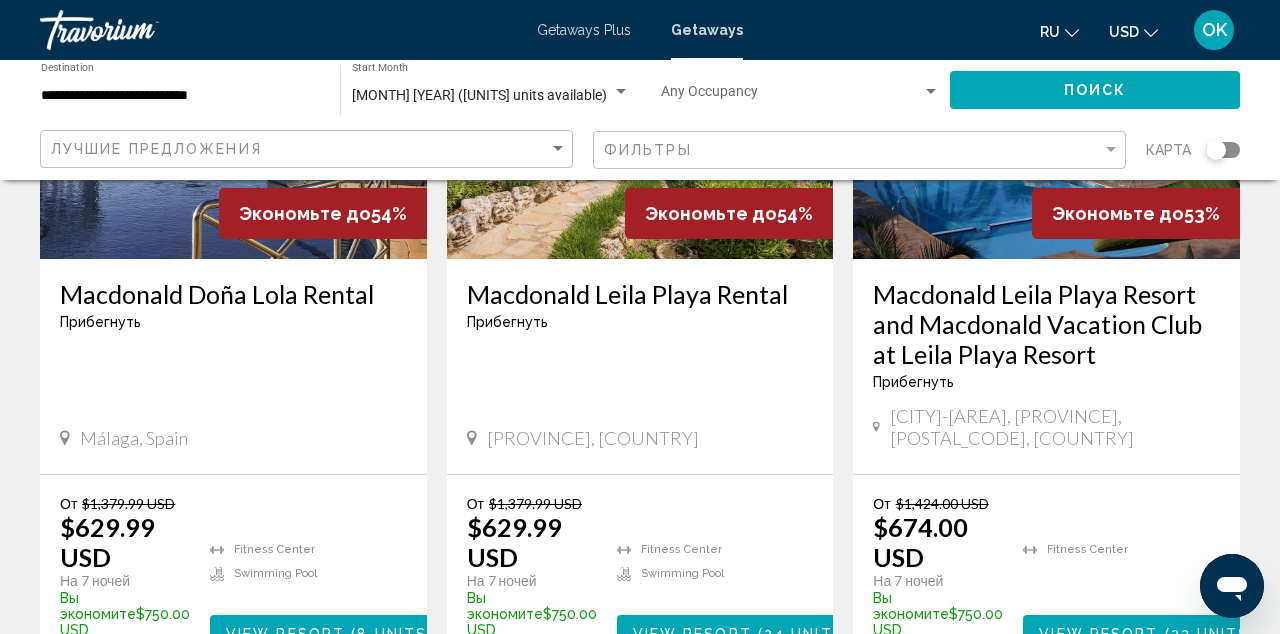 scroll, scrollTop: 1818, scrollLeft: 0, axis: vertical 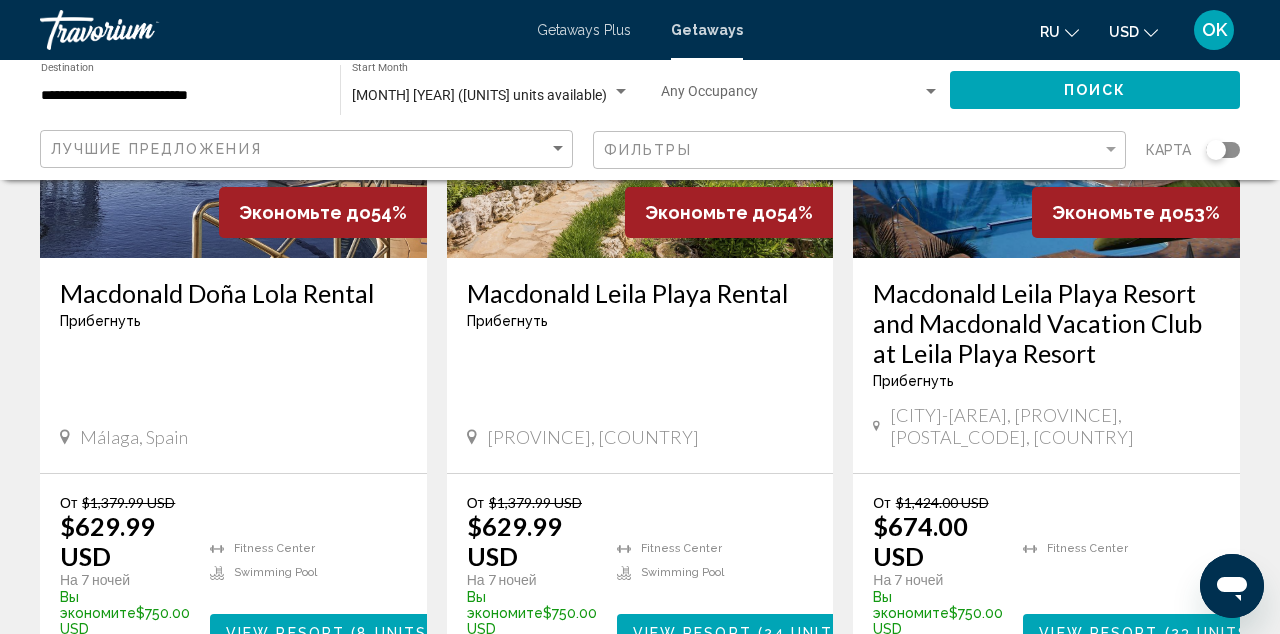 click on "Macdonald Doña Lola Rental  Прибегнуть  -  Это курорт только для взрослых
[PROVINCE], [COUNTRY]" at bounding box center (233, 365) 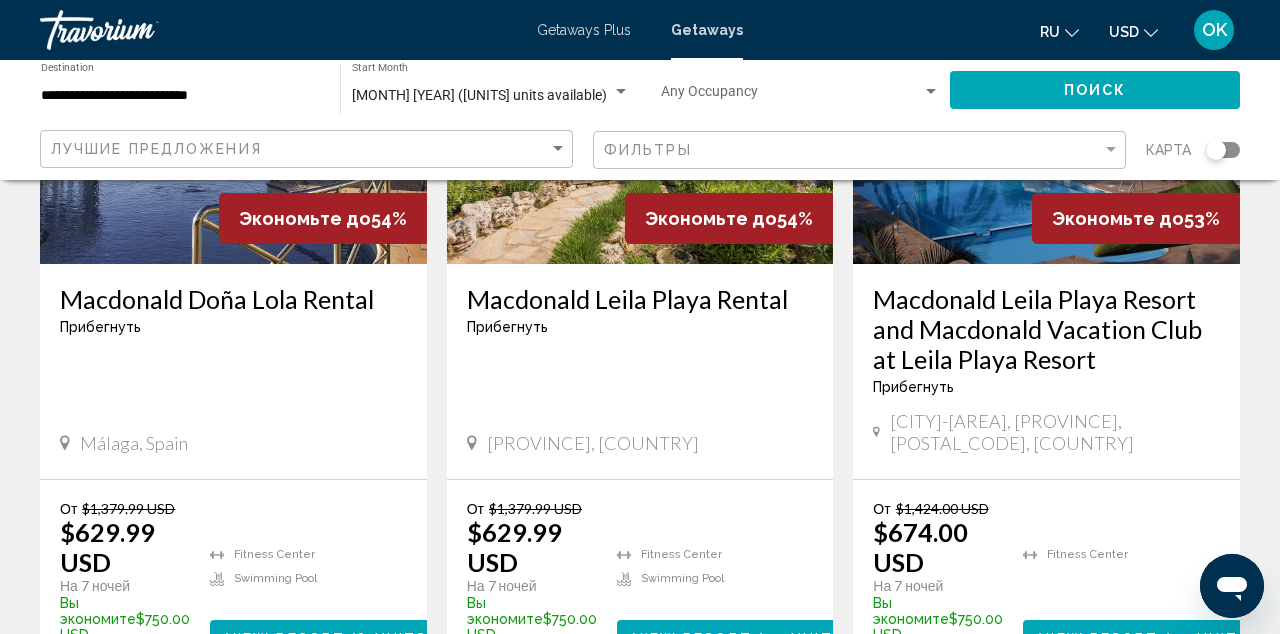 scroll, scrollTop: 1812, scrollLeft: 0, axis: vertical 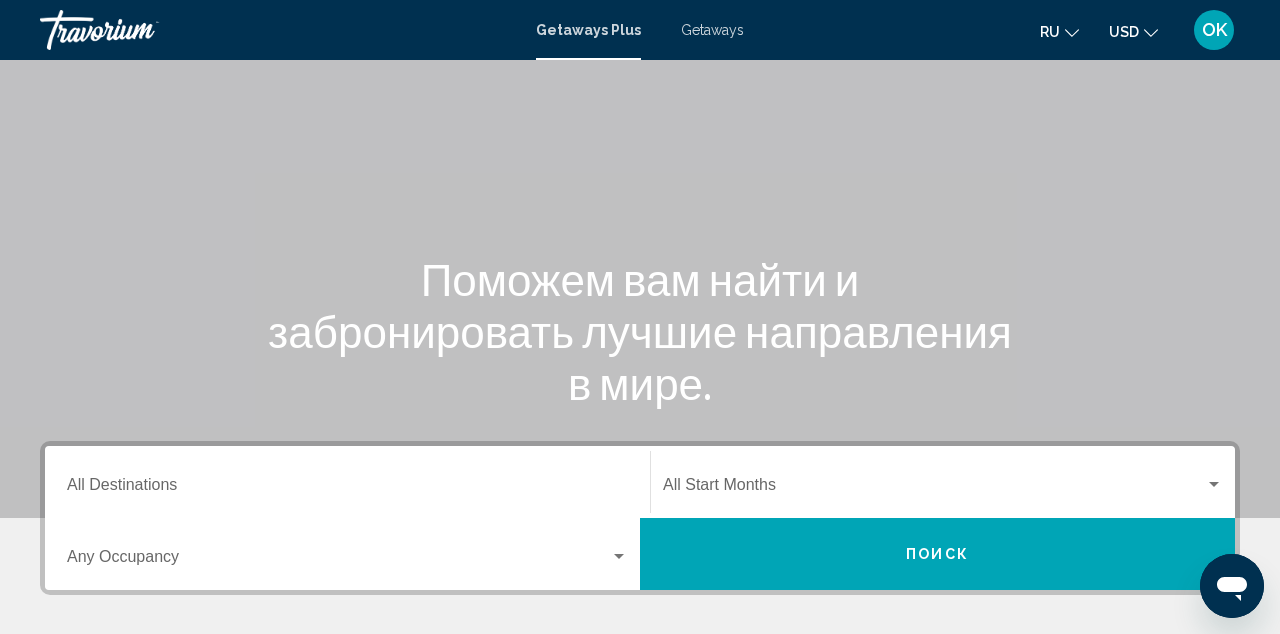 click on "ru
English Español Français Italiano Português русский" 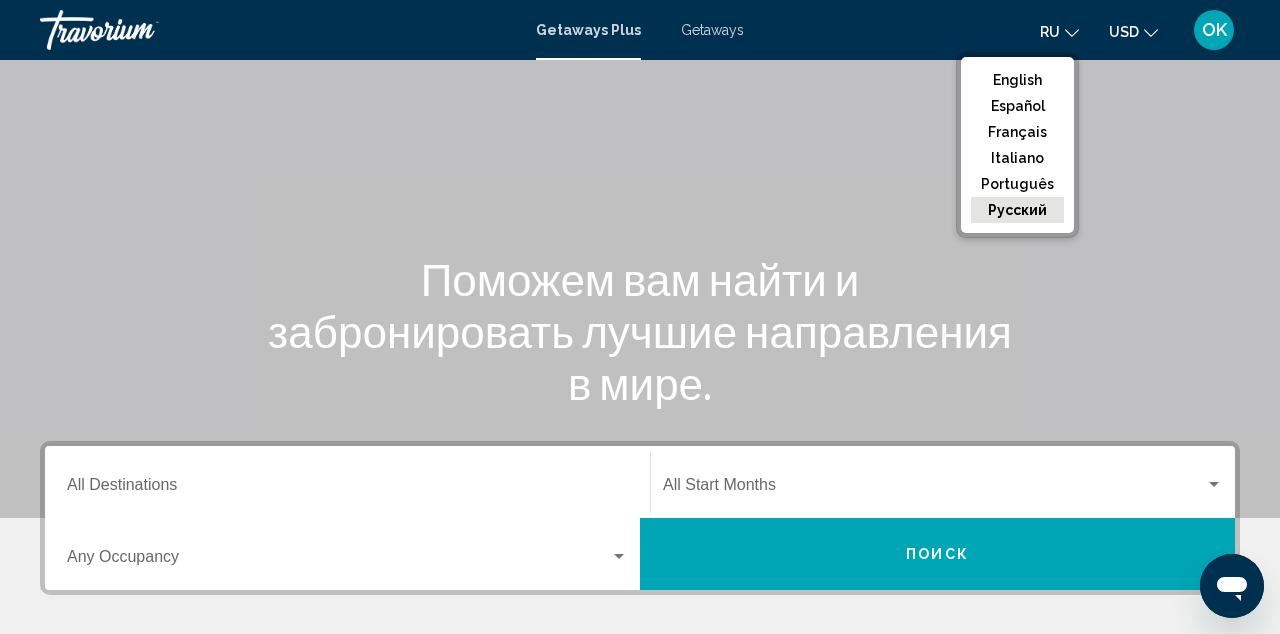 click on "русский" 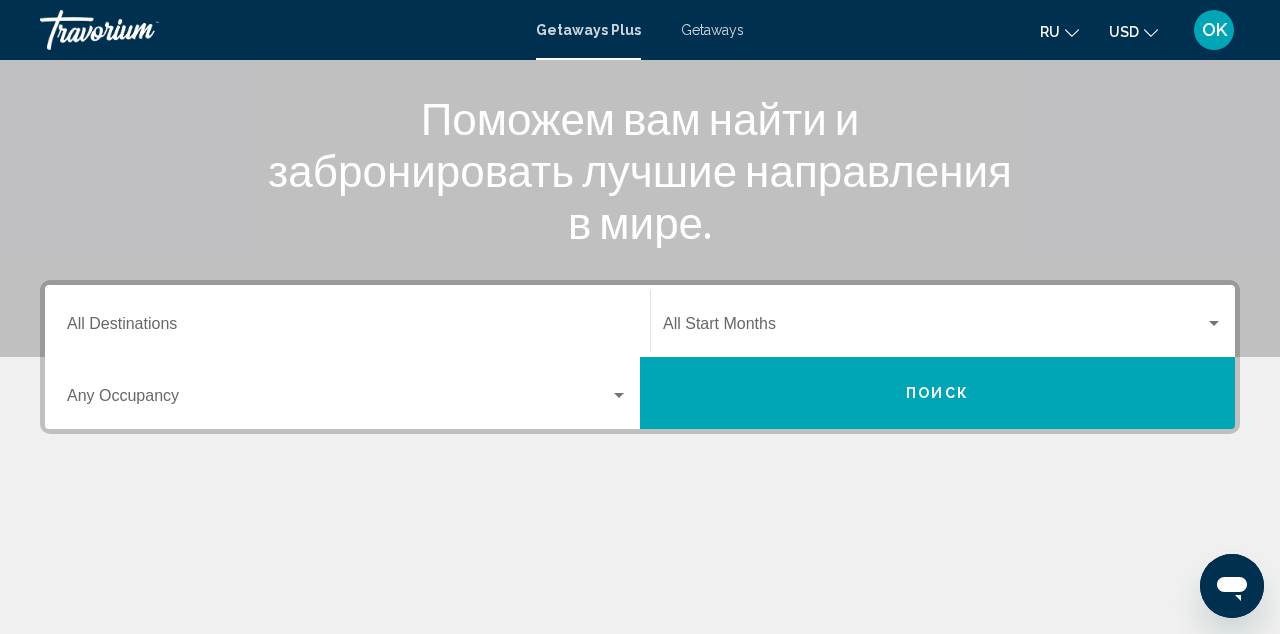 scroll, scrollTop: 244, scrollLeft: 0, axis: vertical 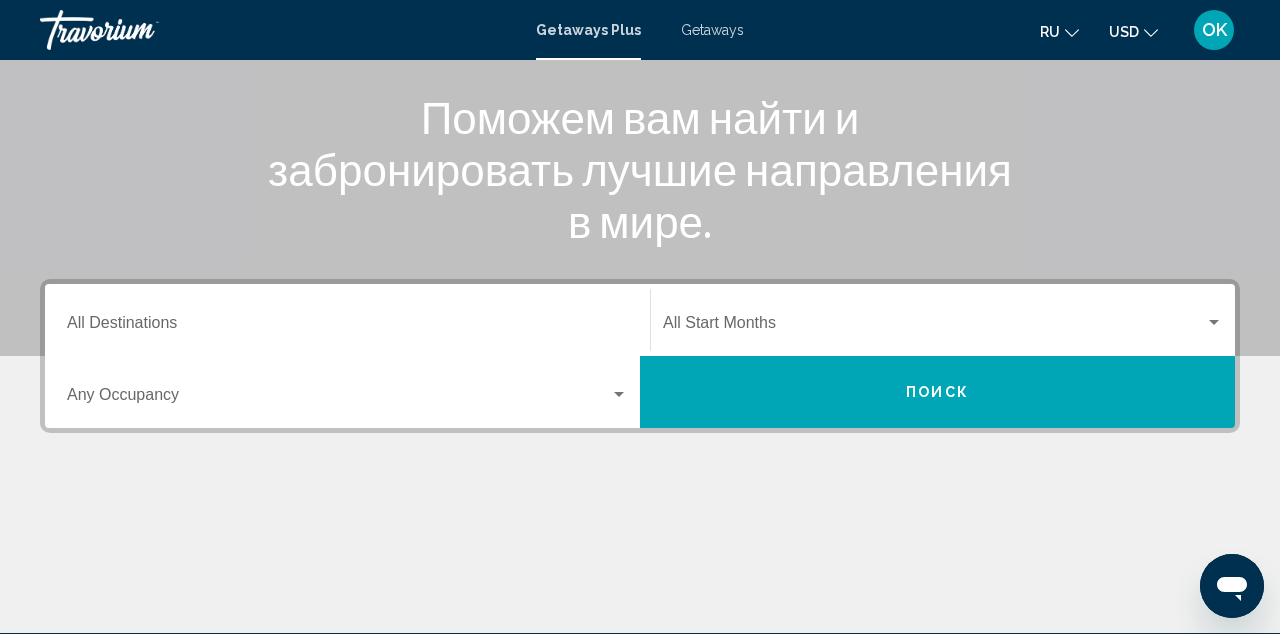 click on "Destination All Destinations" at bounding box center [347, 327] 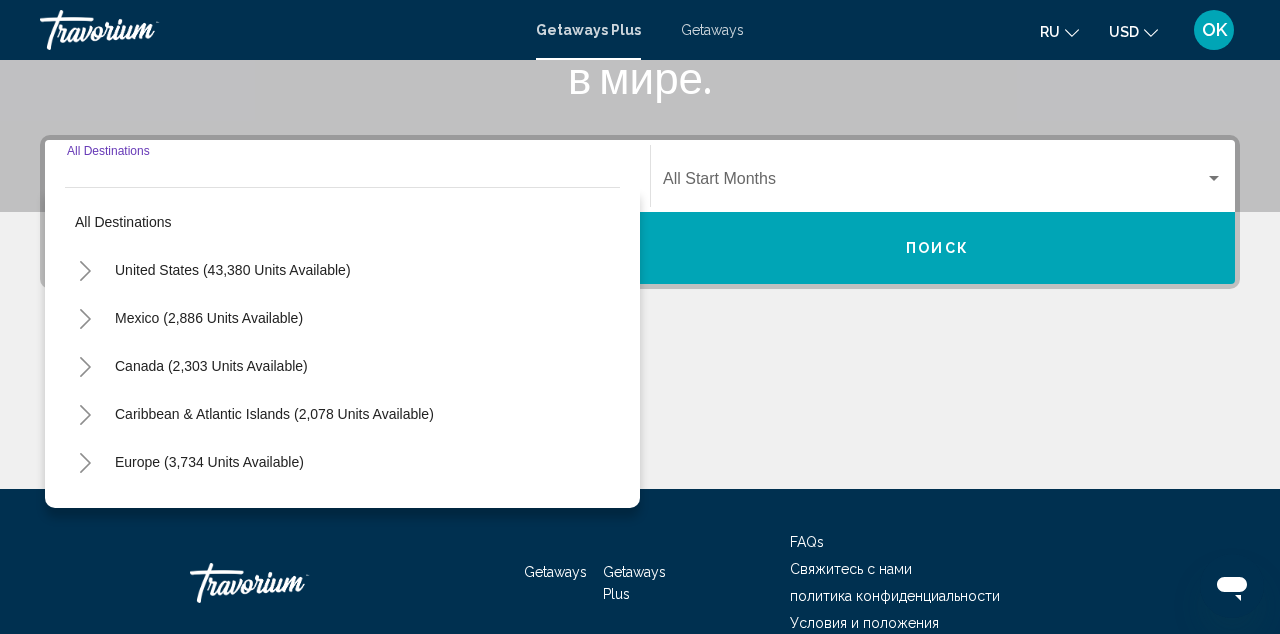 scroll, scrollTop: 393, scrollLeft: 0, axis: vertical 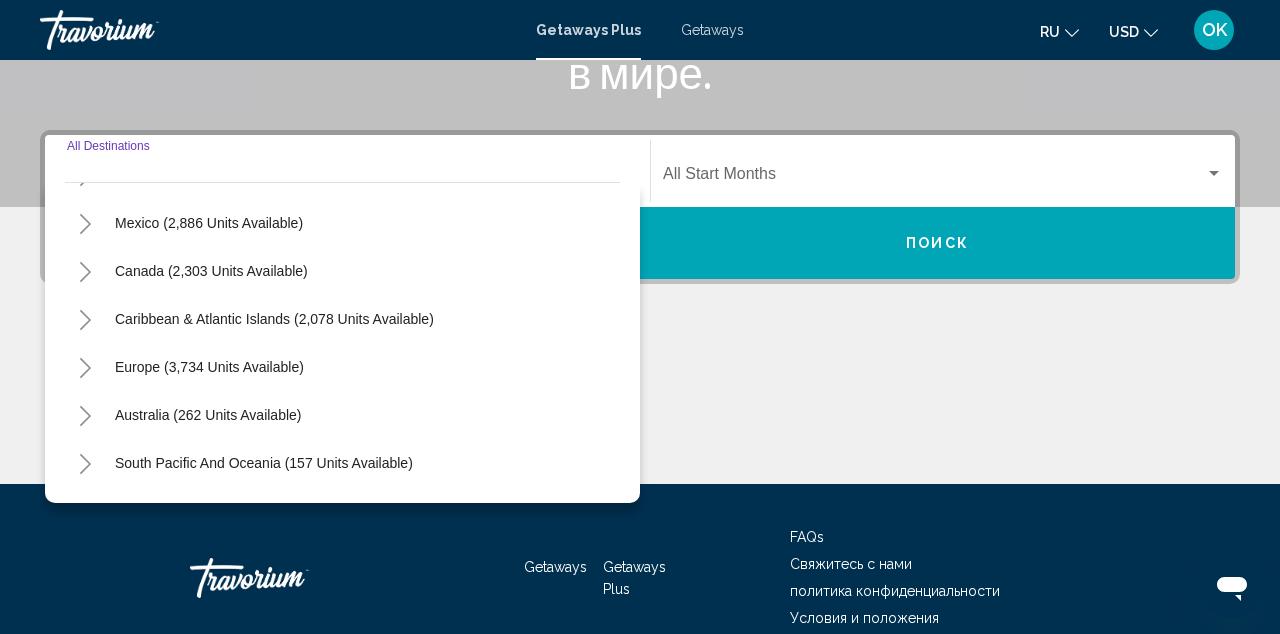 click 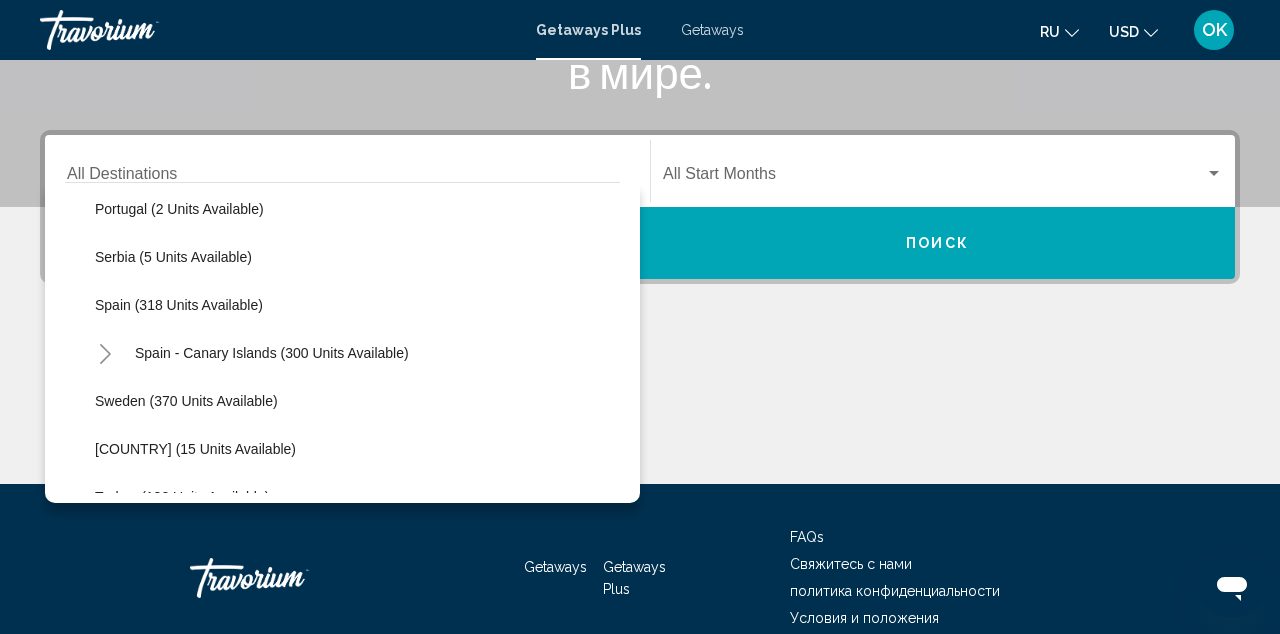 scroll, scrollTop: 670, scrollLeft: 0, axis: vertical 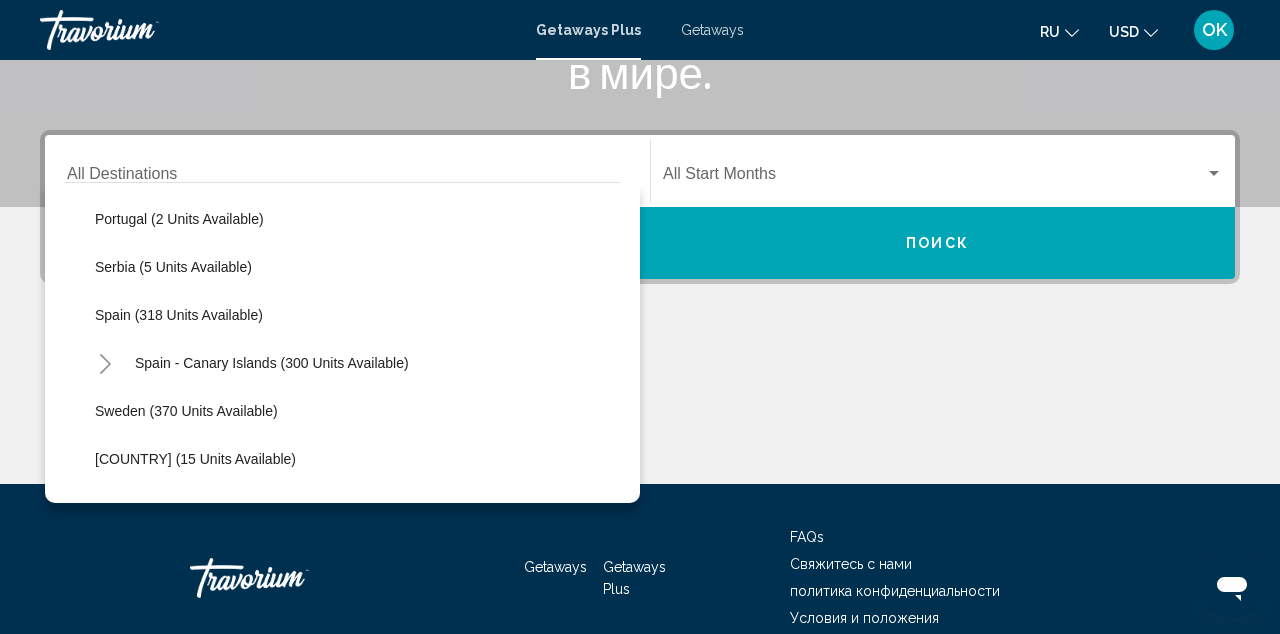 click on "Spain (318 units available)" 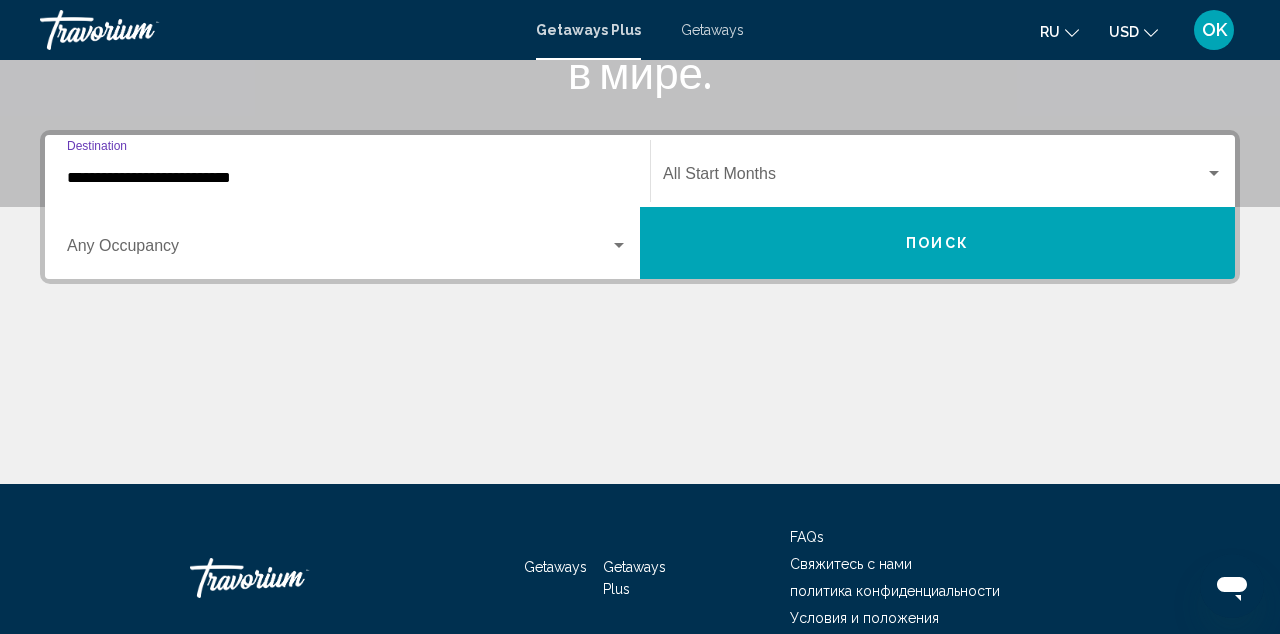 click at bounding box center [1214, 173] 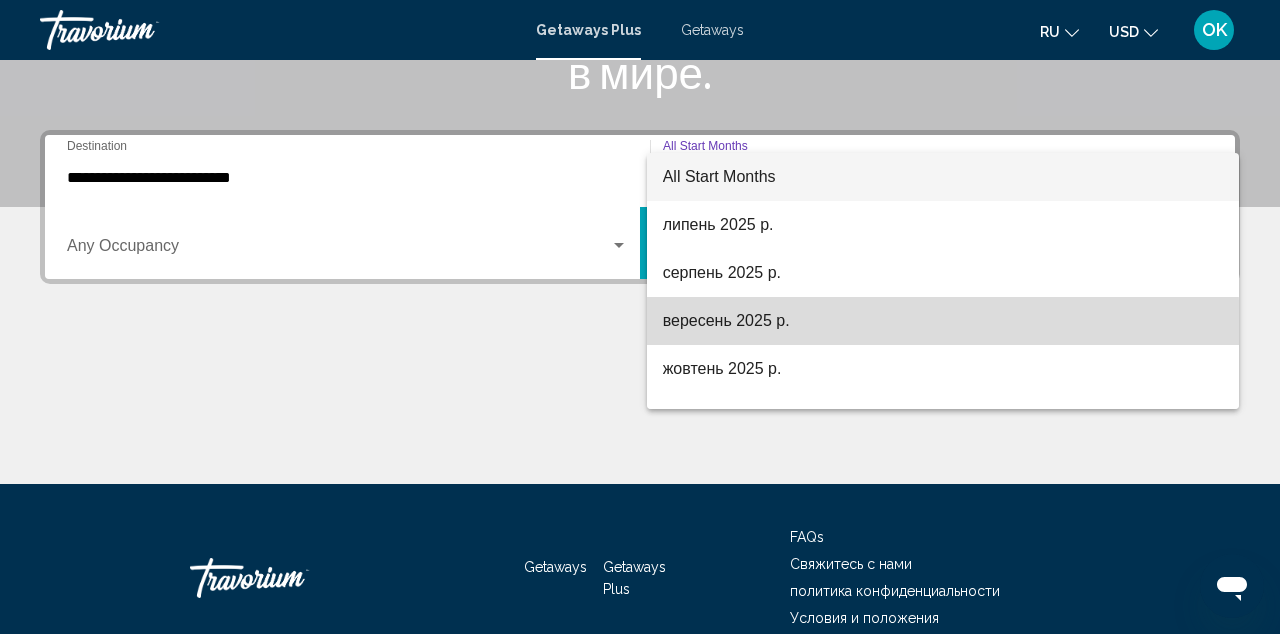 click on "вересень 2025 р." at bounding box center (943, 321) 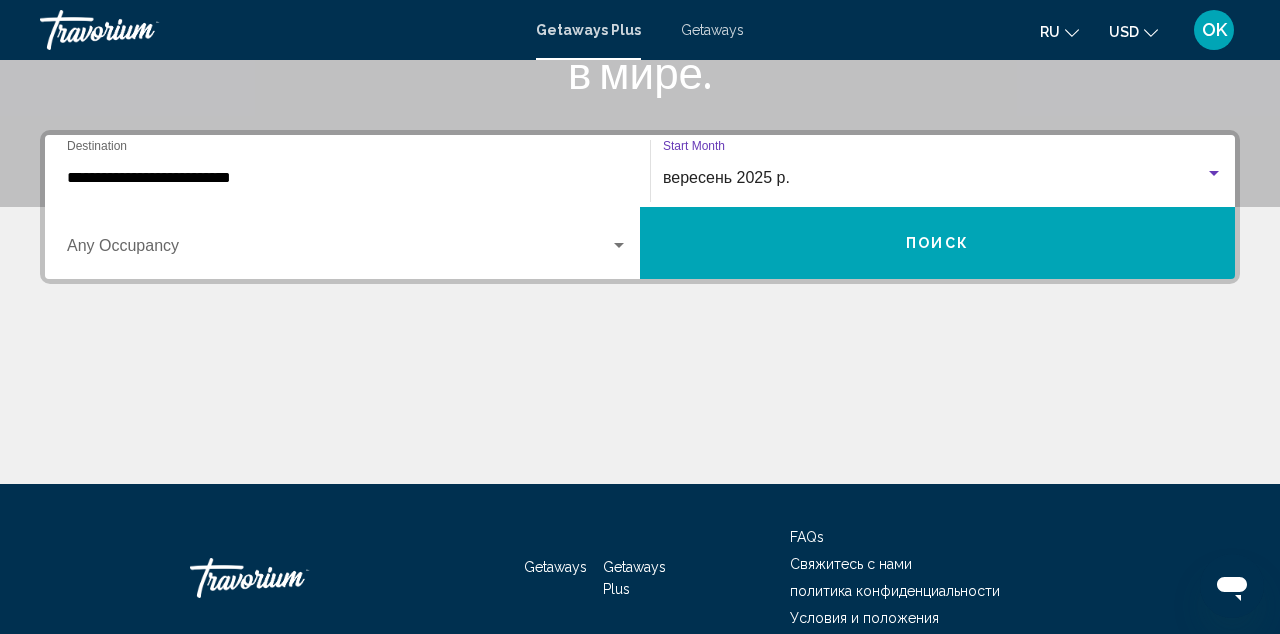 click on "Поиск" at bounding box center (937, 244) 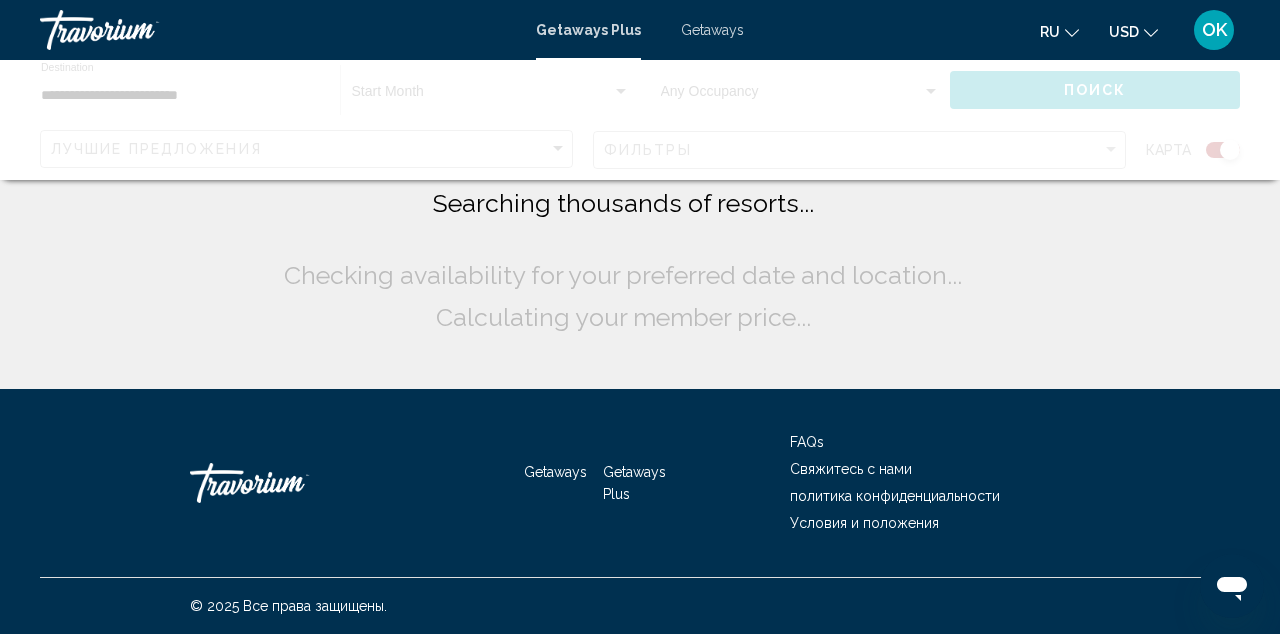 scroll, scrollTop: 0, scrollLeft: 0, axis: both 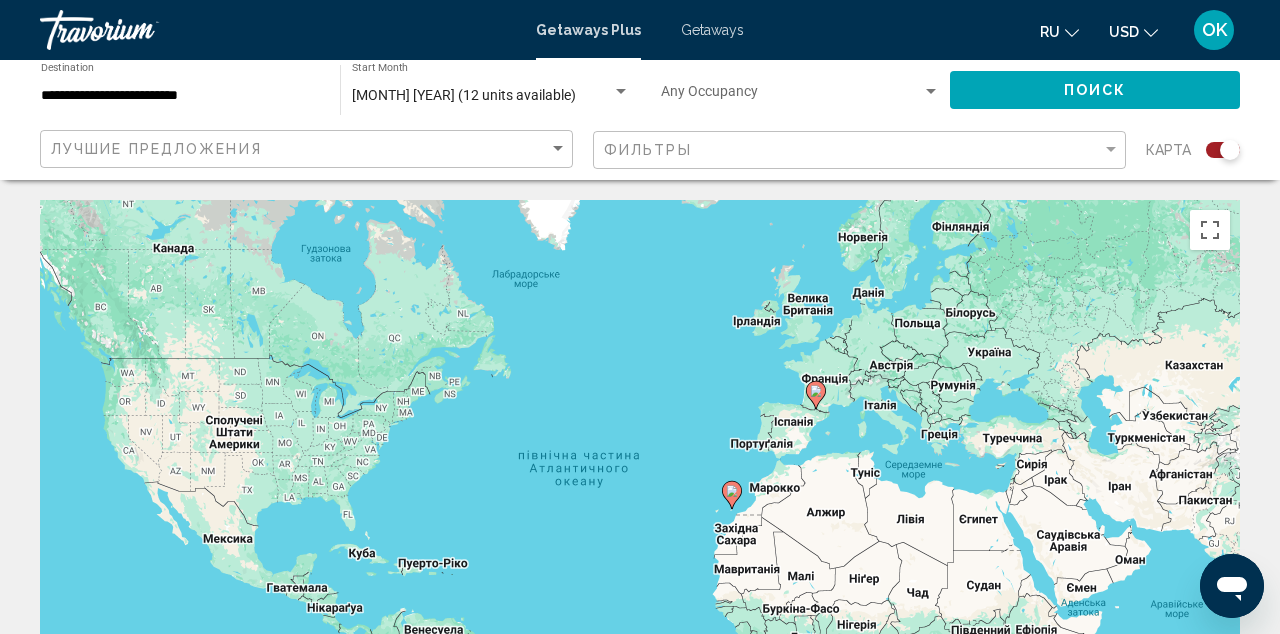 click 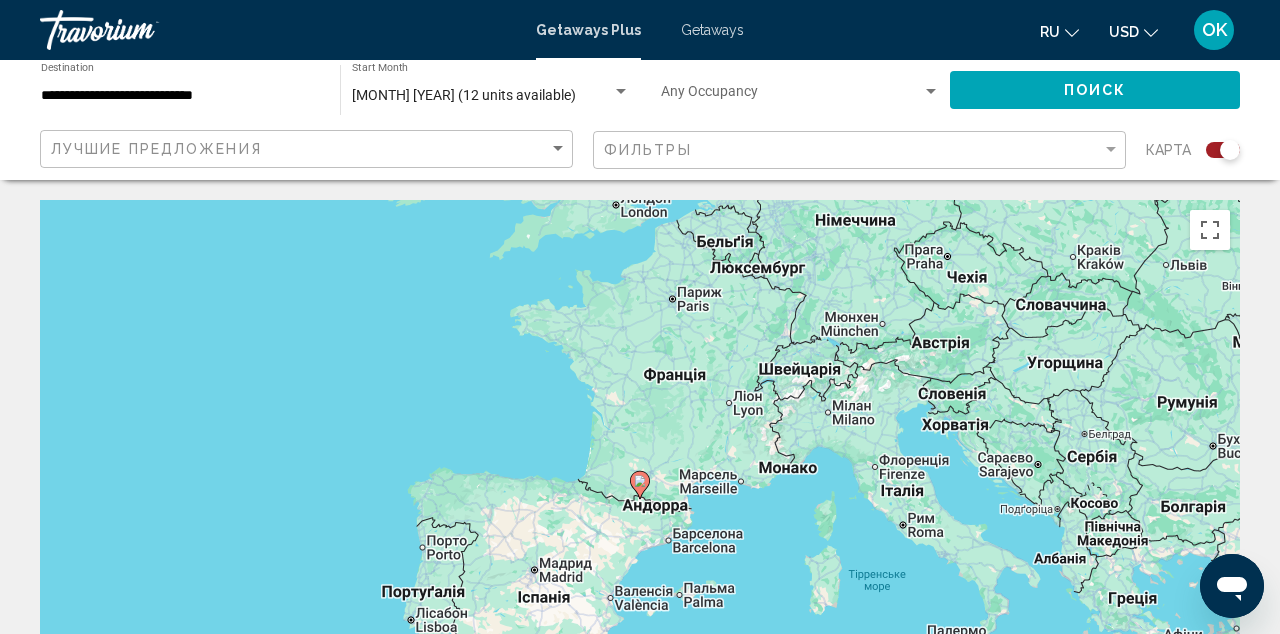 click on "Увімкніть режим перетягування за допомогою клавіатури, натиснувши Alt + Enter. Після цього переміщуйте маркер, використовуючи клавіші зі стрілками. Щоб завершити, натисніть клавішу Enter. Щоб скасувати, натисніть Escape." at bounding box center [640, 500] 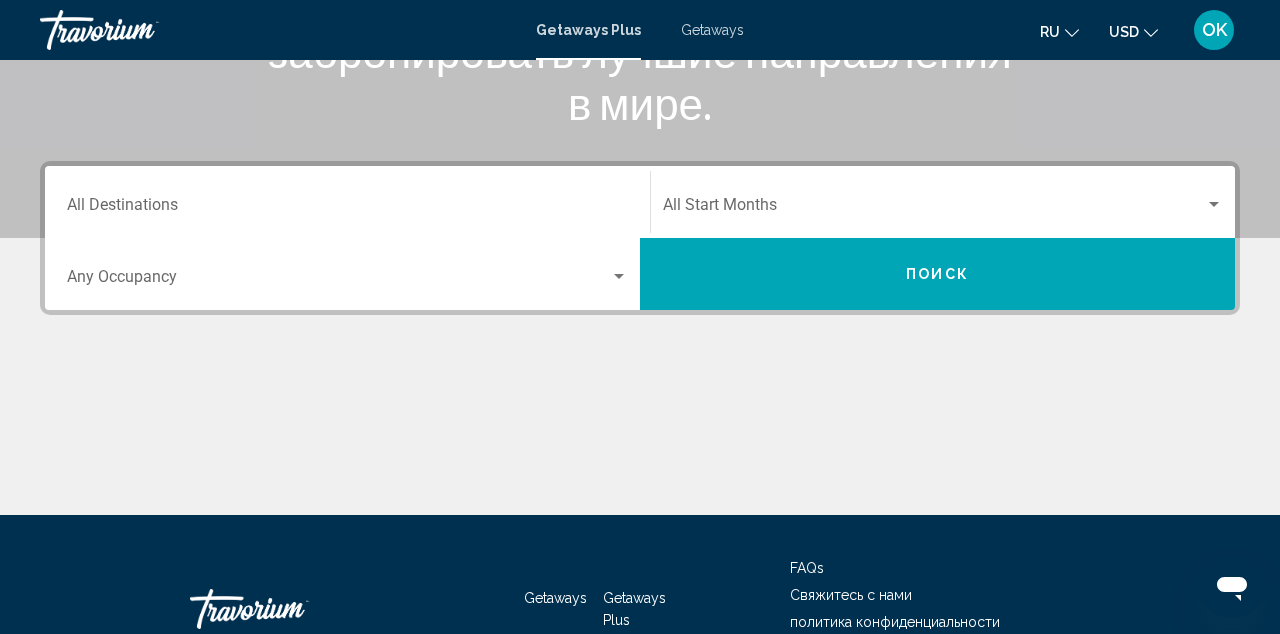 scroll, scrollTop: 363, scrollLeft: 0, axis: vertical 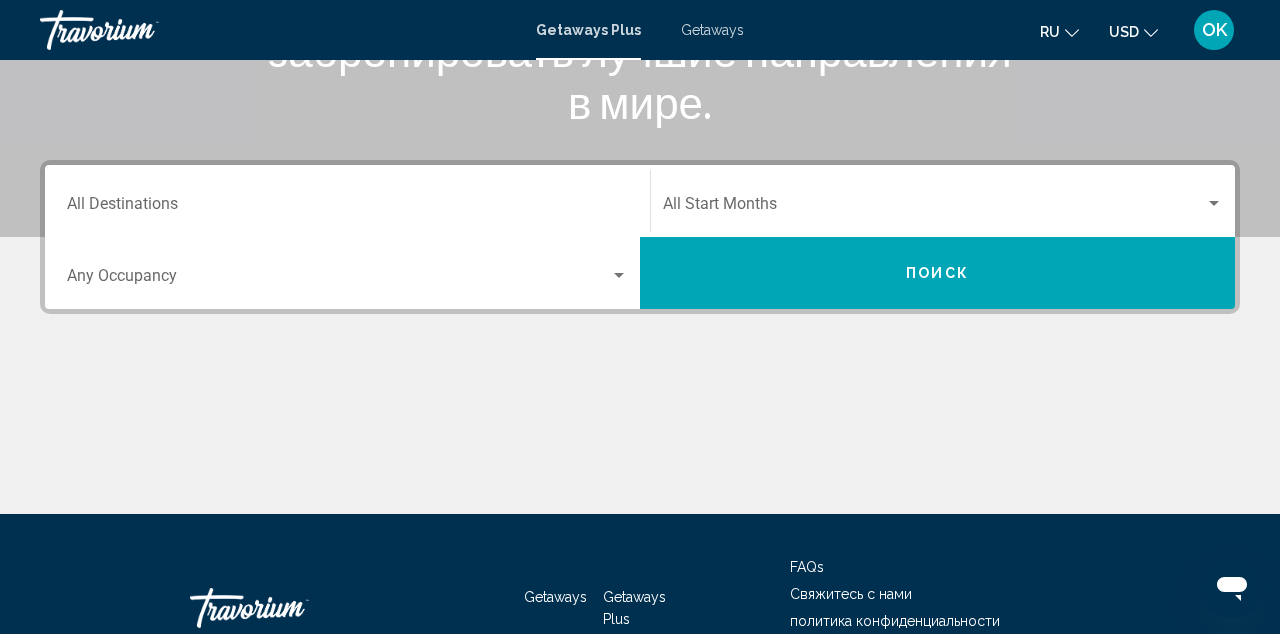 click on "Destination All Destinations" at bounding box center (347, 208) 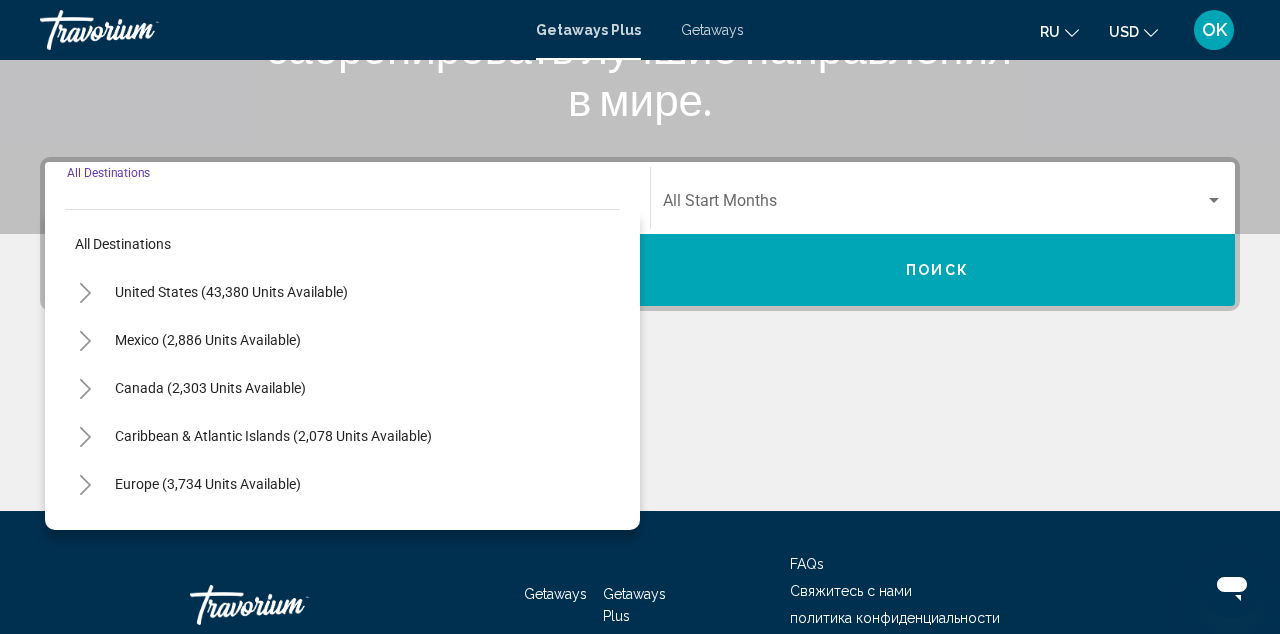scroll, scrollTop: 393, scrollLeft: 0, axis: vertical 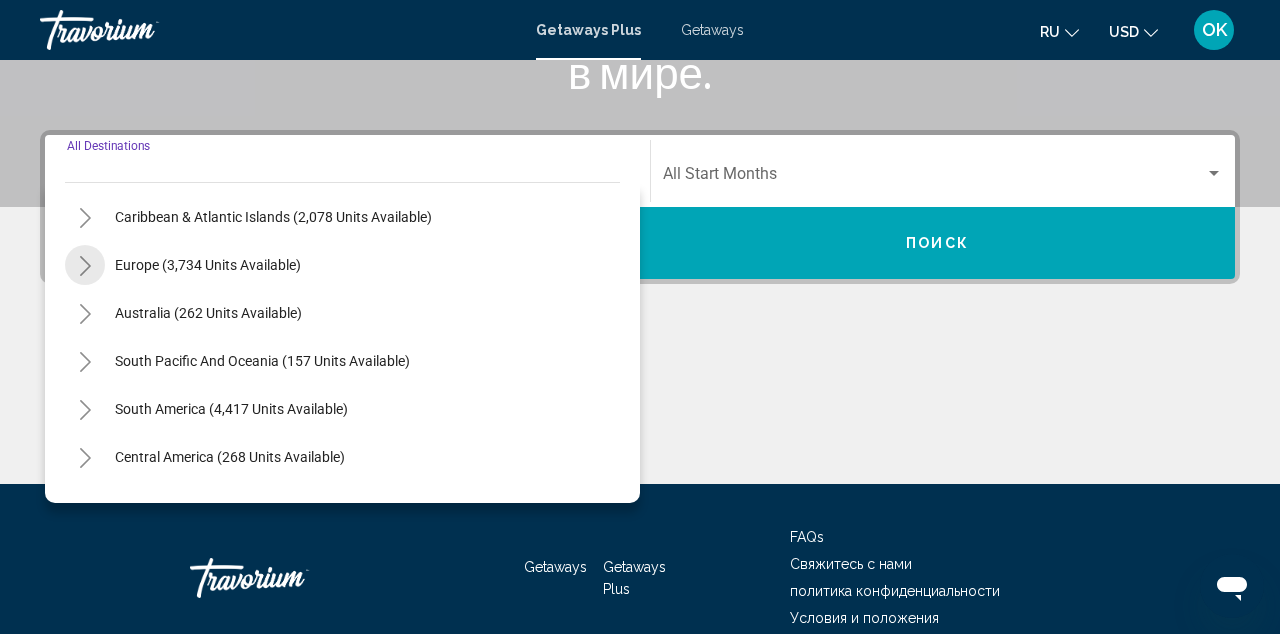 click 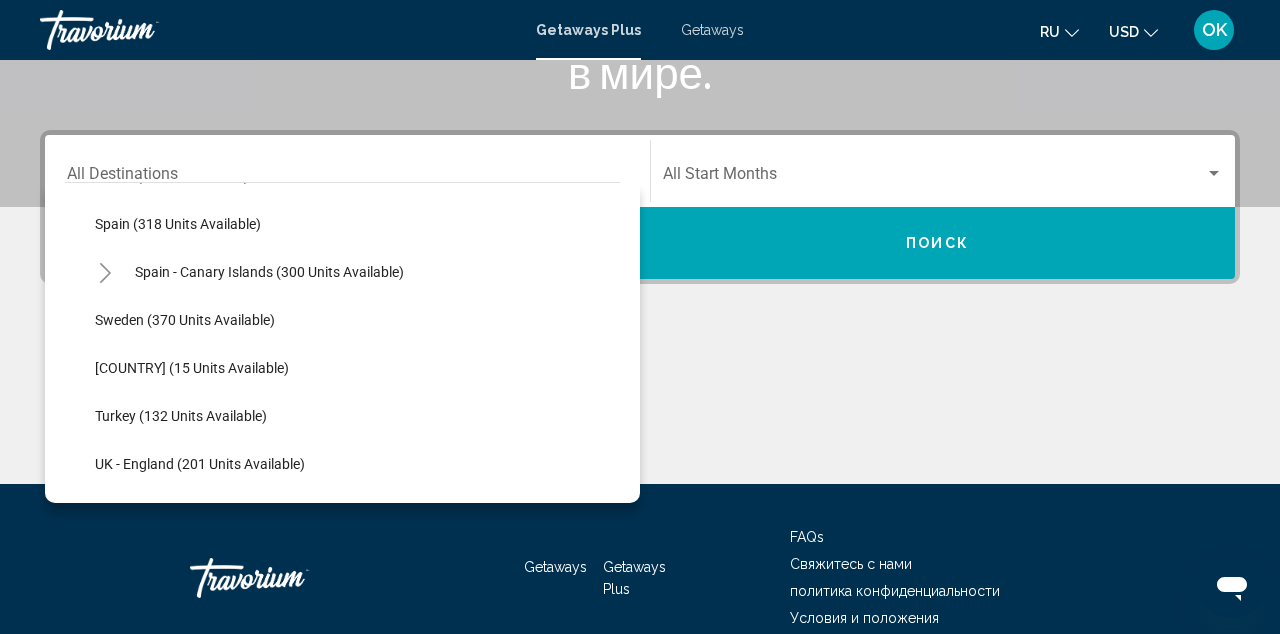 scroll, scrollTop: 762, scrollLeft: 0, axis: vertical 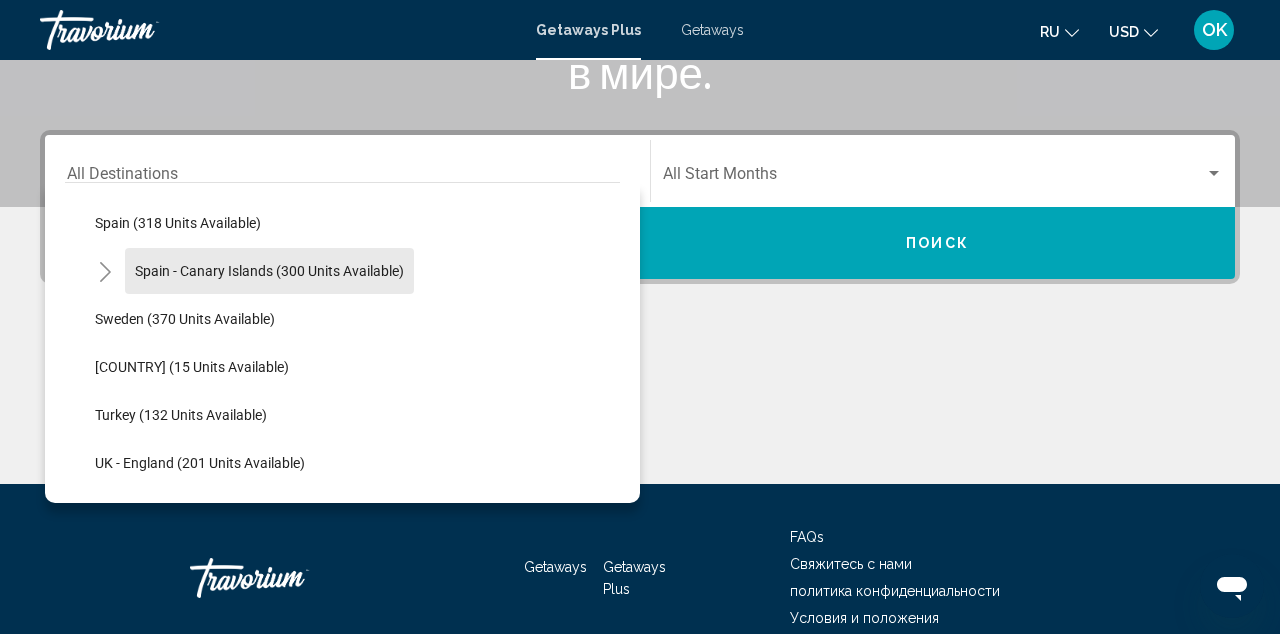 click on "Spain - Canary Islands (300 units available)" 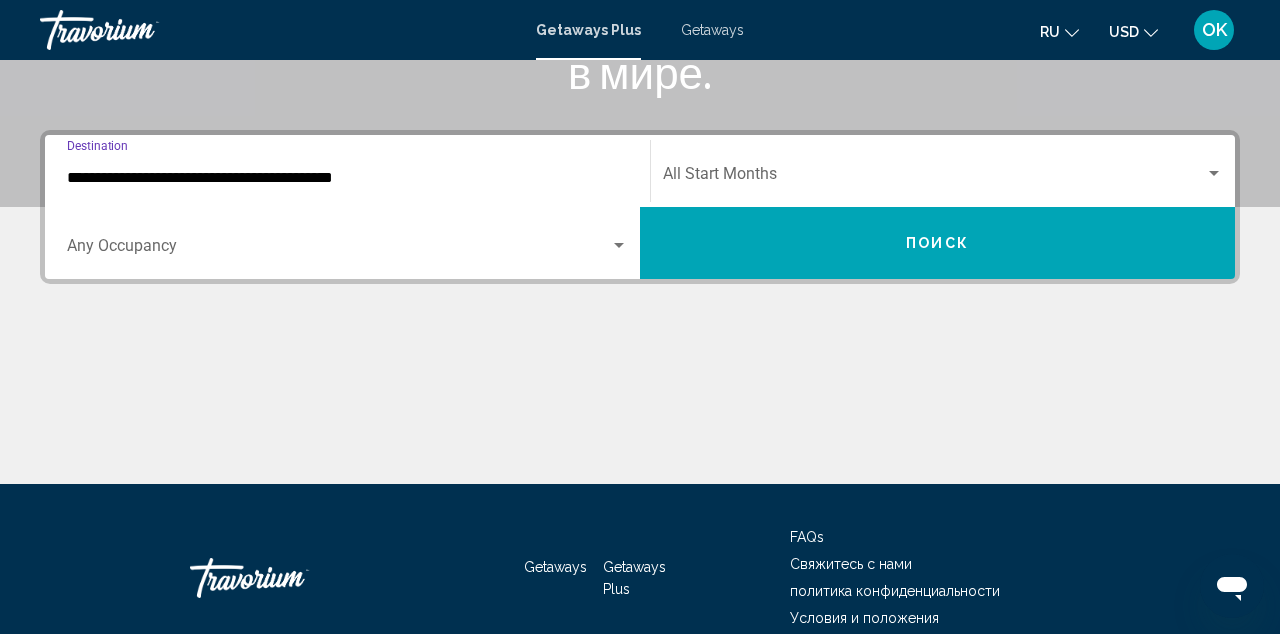 click at bounding box center (1214, 173) 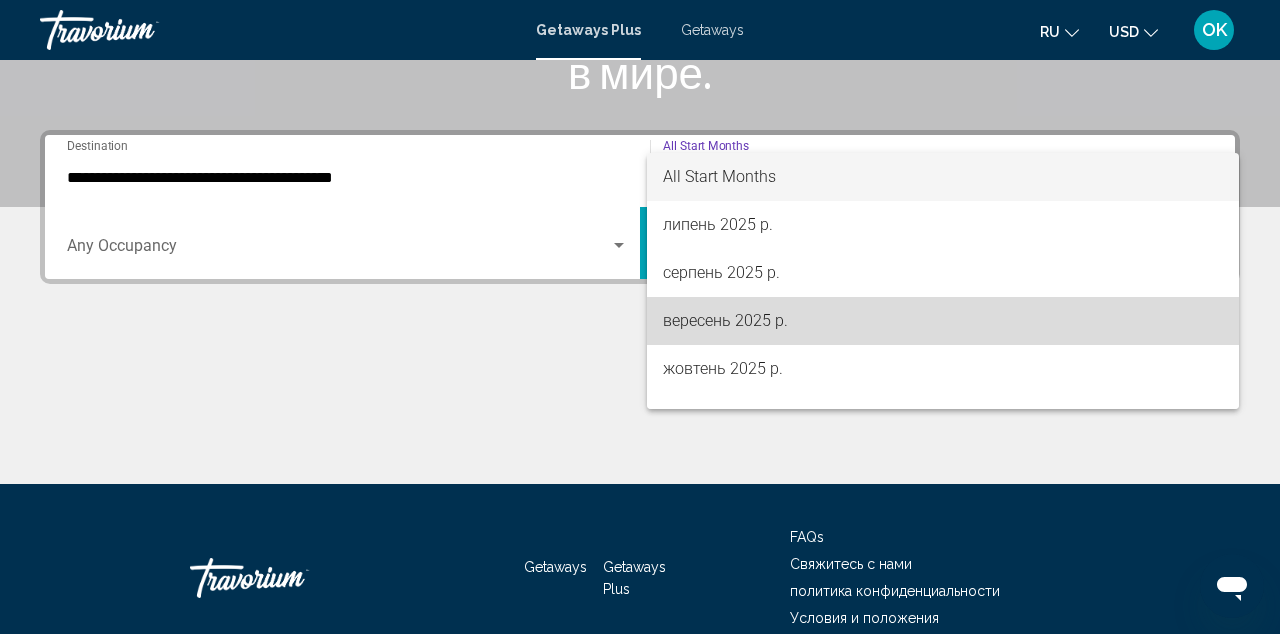 click on "вересень 2025 р." at bounding box center [943, 321] 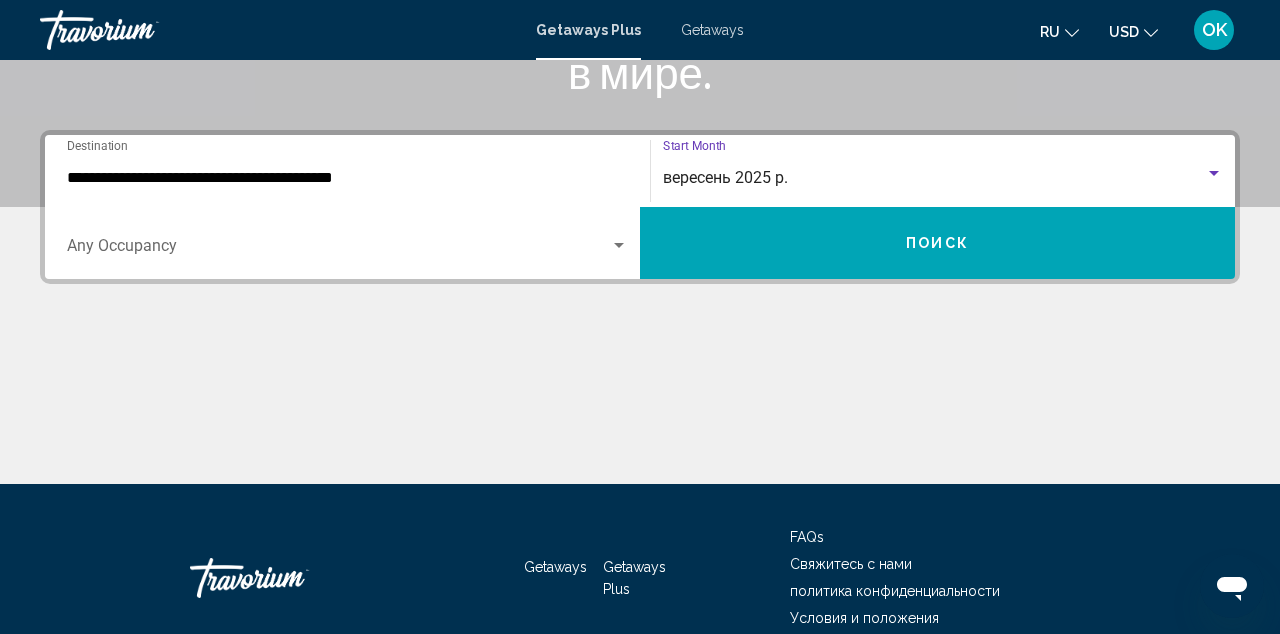 click on "Поиск" at bounding box center [937, 244] 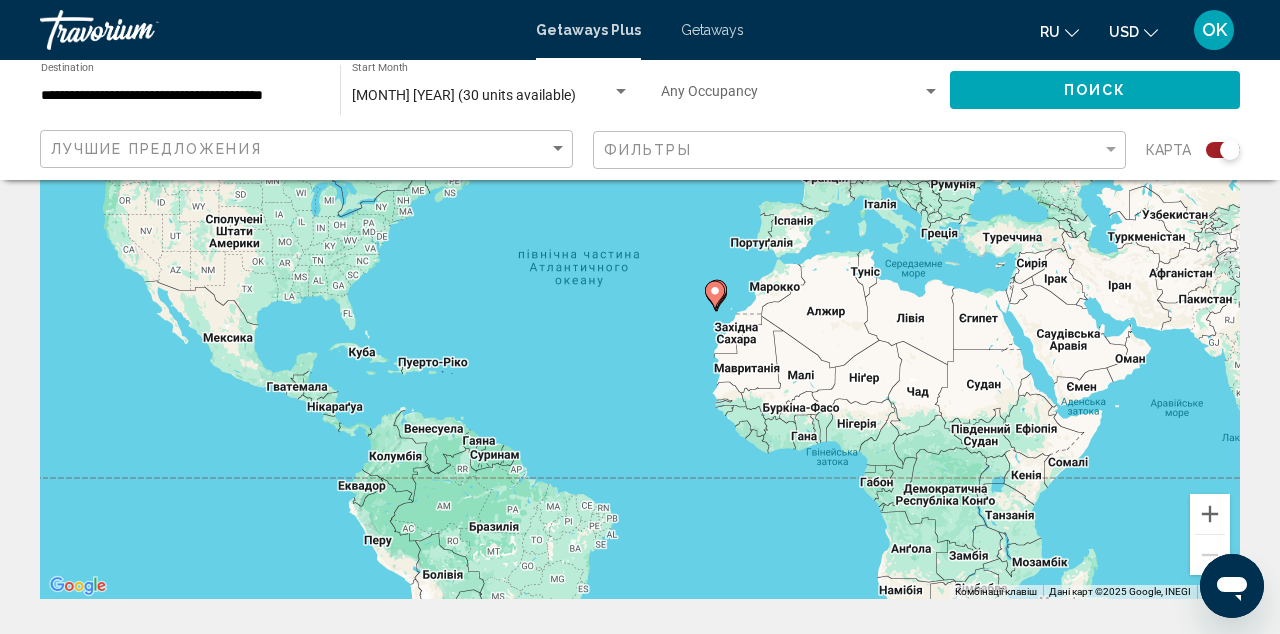 scroll, scrollTop: 0, scrollLeft: 0, axis: both 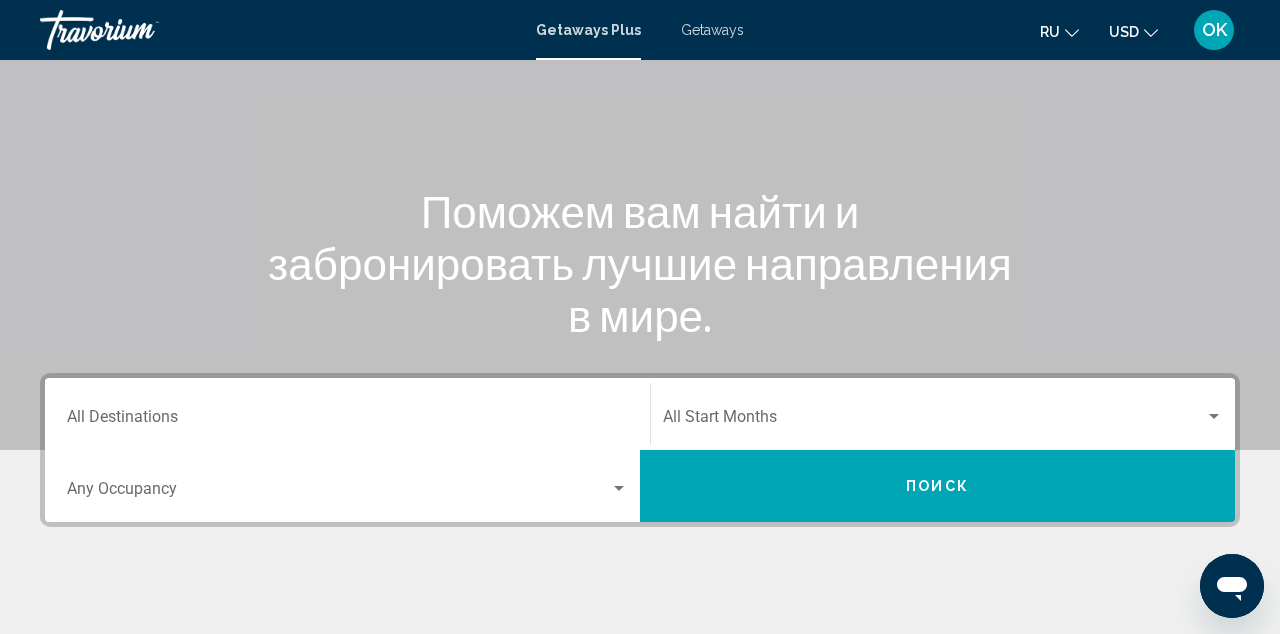 click on "Destination All Destinations" at bounding box center (347, 421) 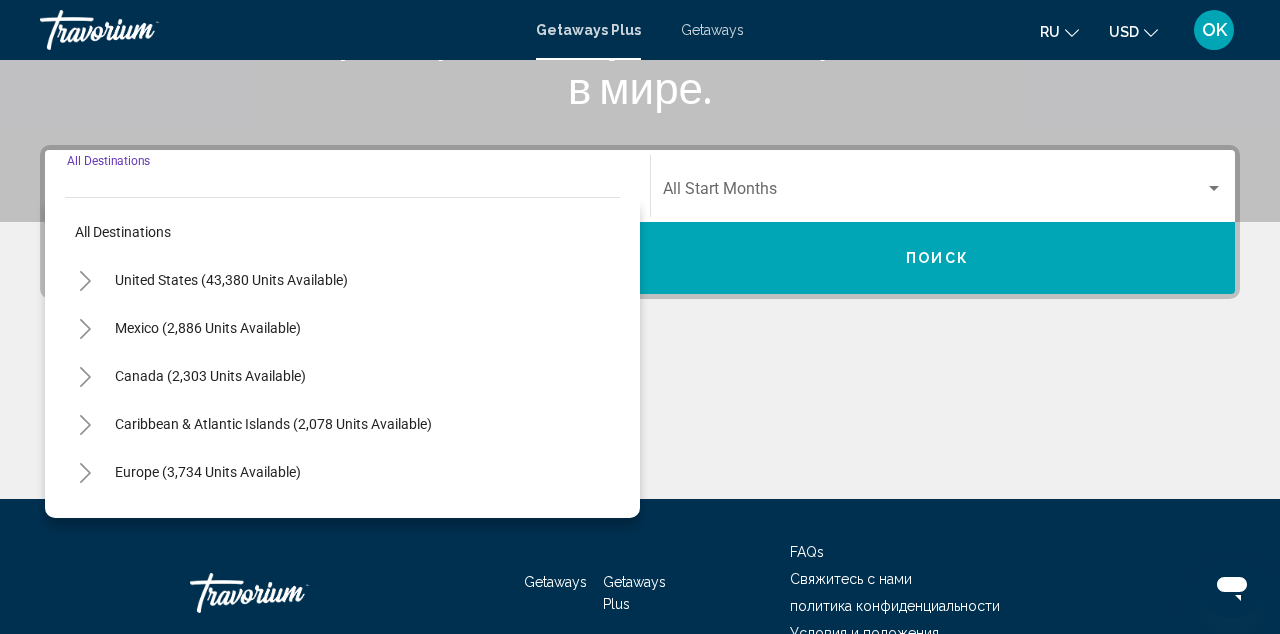 scroll, scrollTop: 393, scrollLeft: 0, axis: vertical 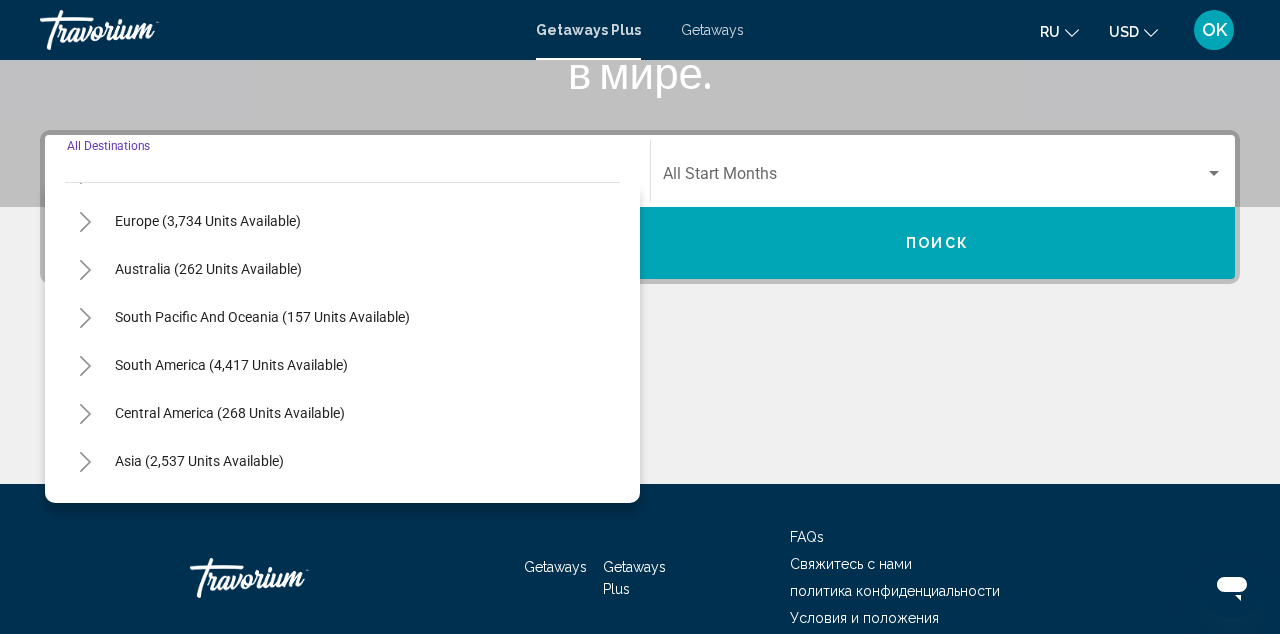 click 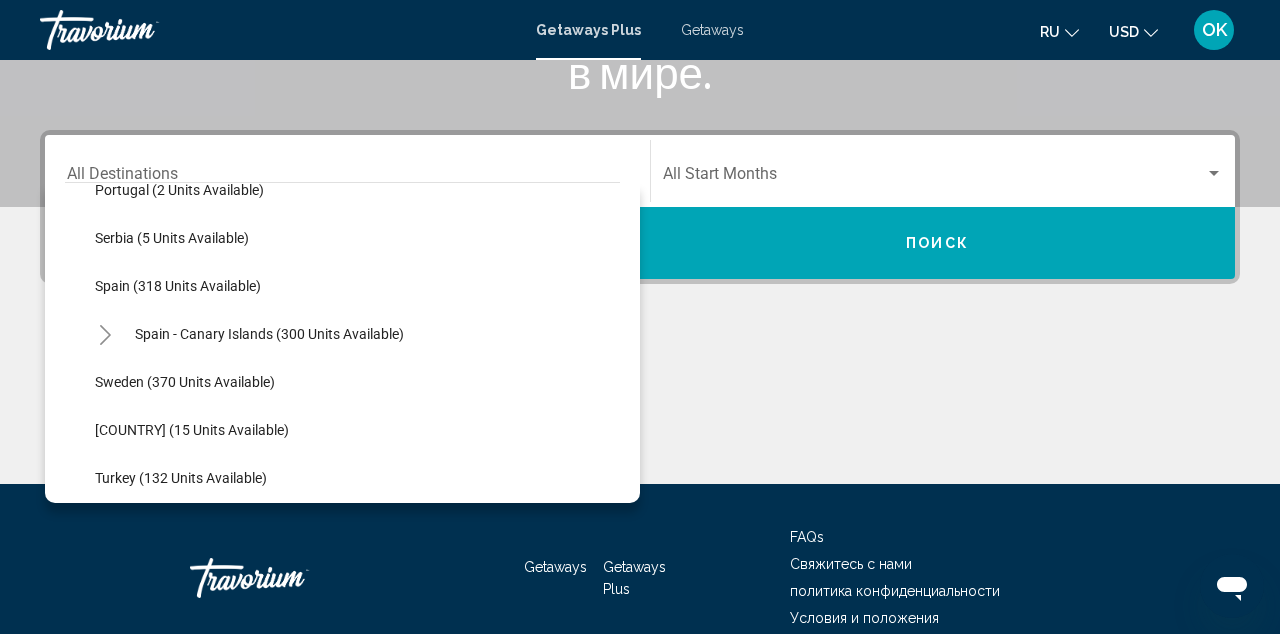 scroll, scrollTop: 703, scrollLeft: 0, axis: vertical 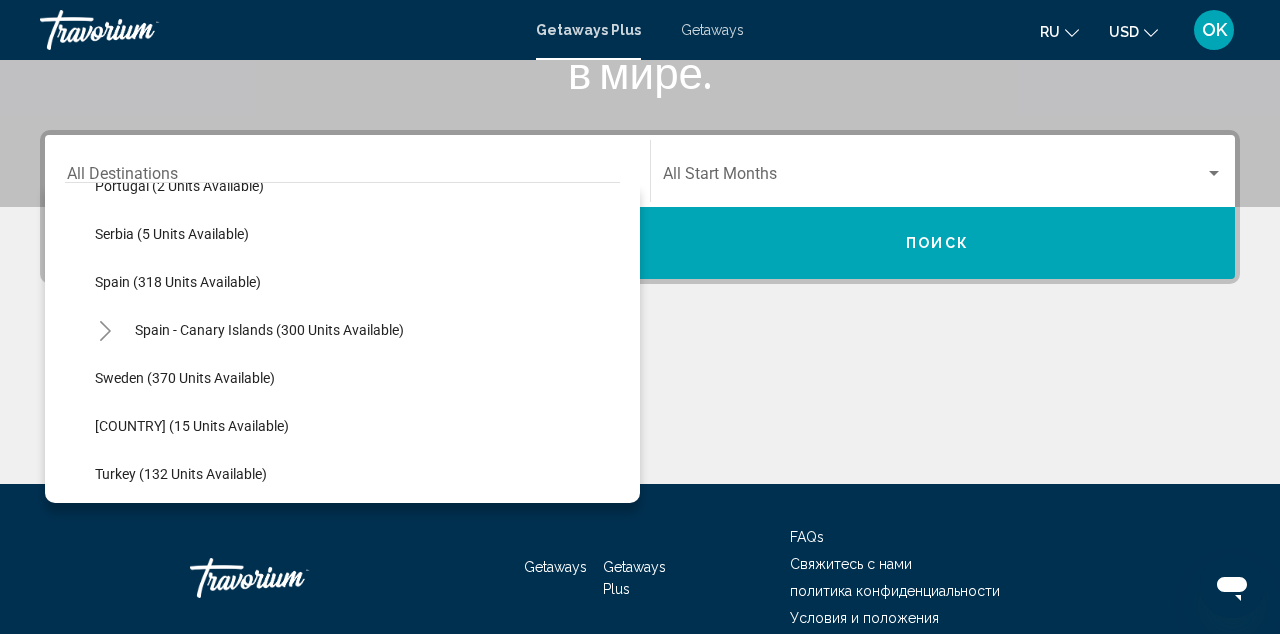 click 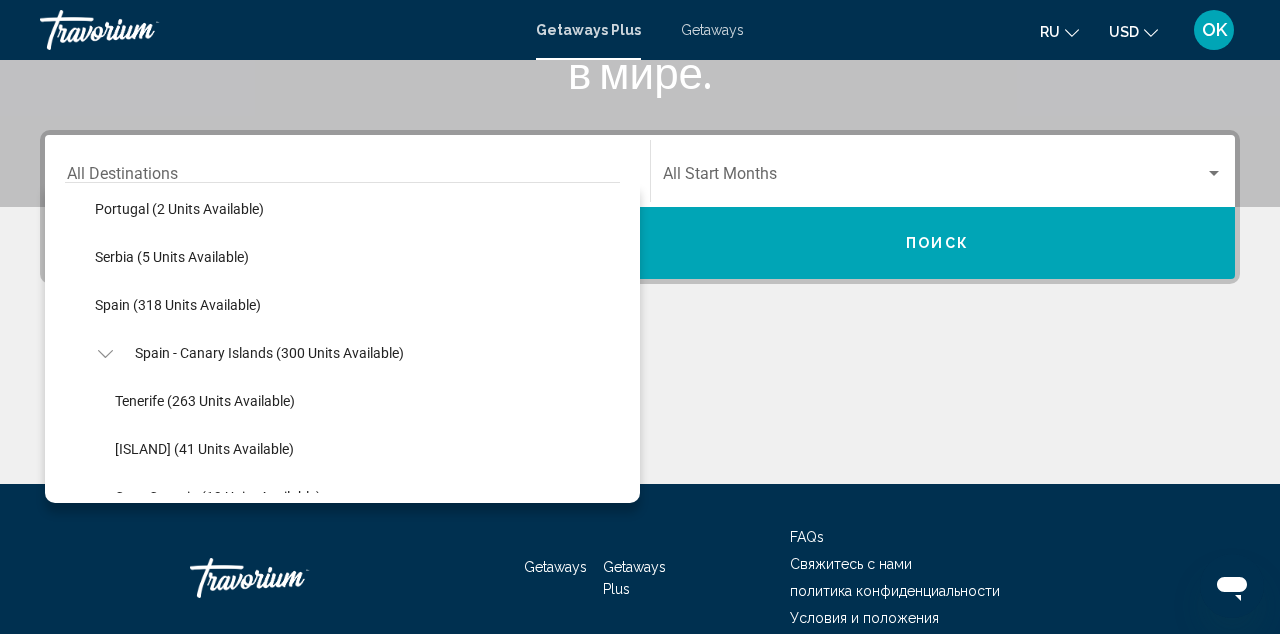 scroll, scrollTop: 680, scrollLeft: 0, axis: vertical 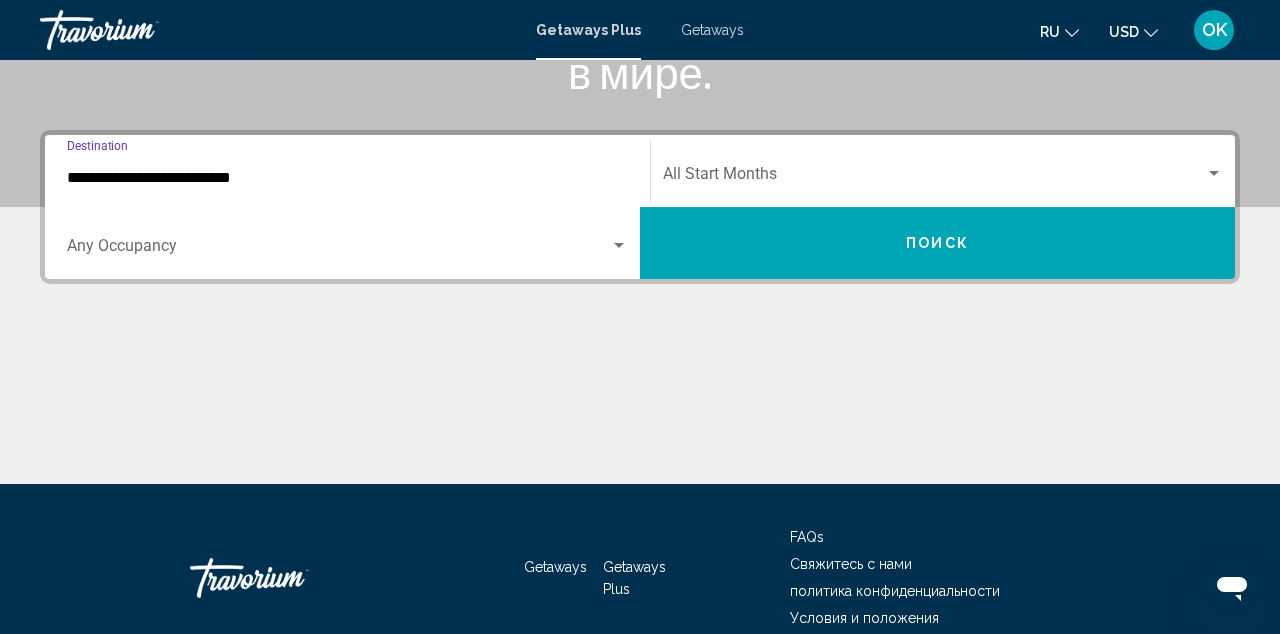 click at bounding box center [1214, 174] 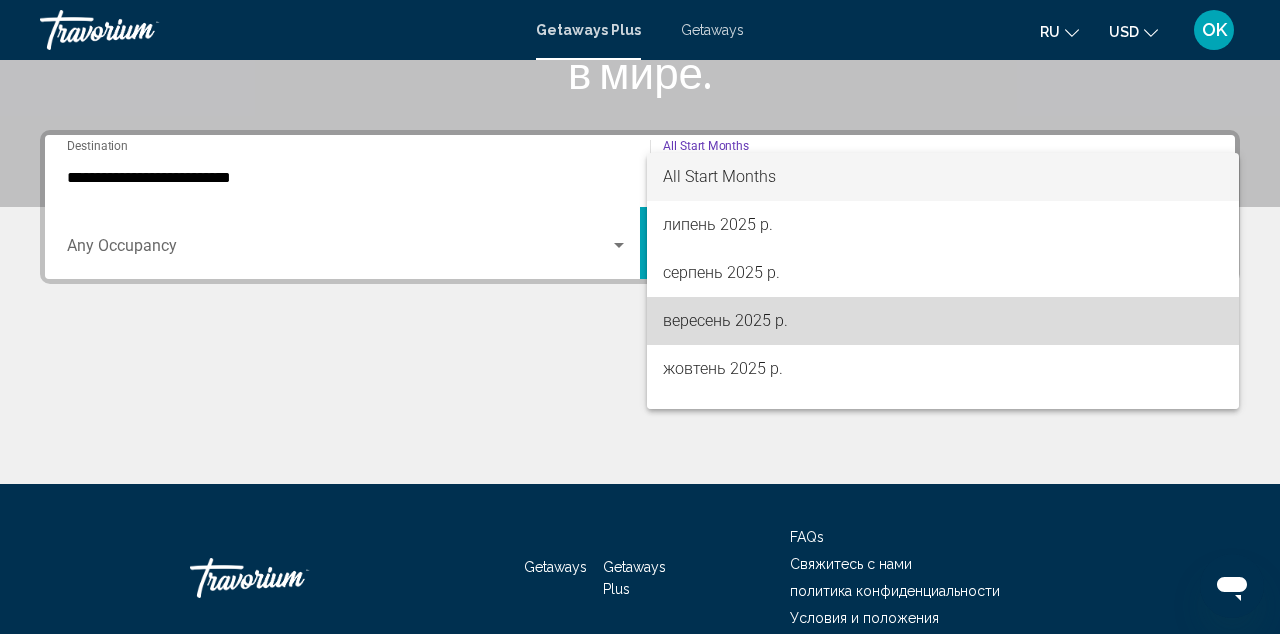 click on "вересень 2025 р." at bounding box center (943, 321) 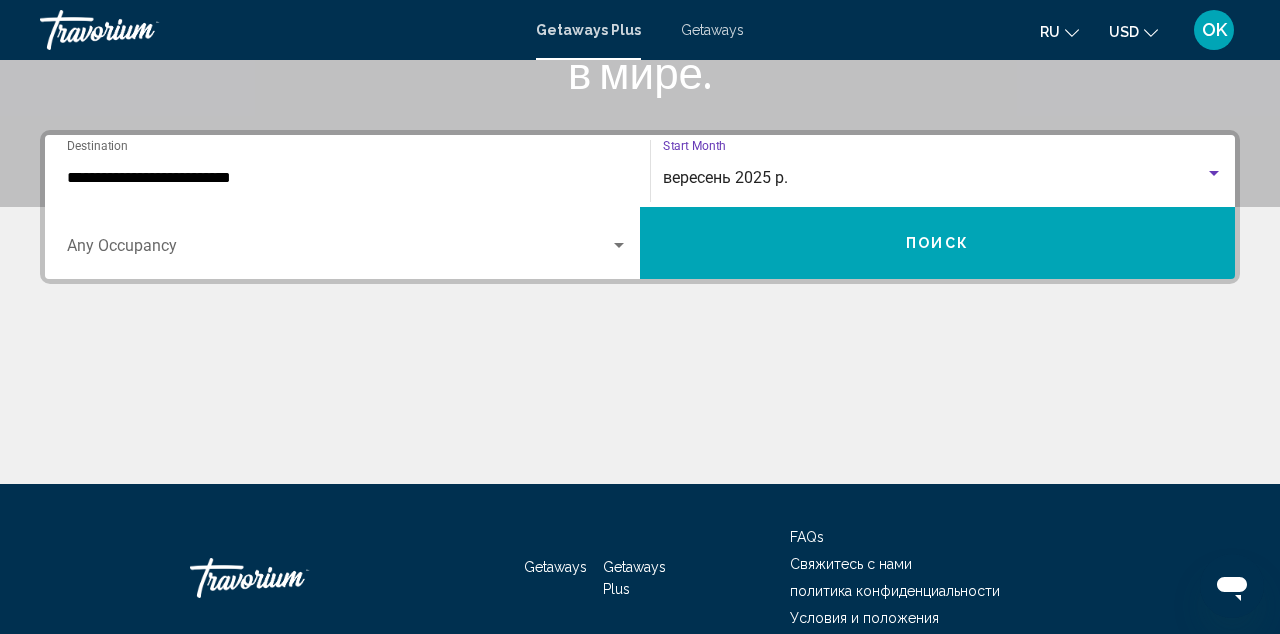 click on "Поиск" at bounding box center [937, 244] 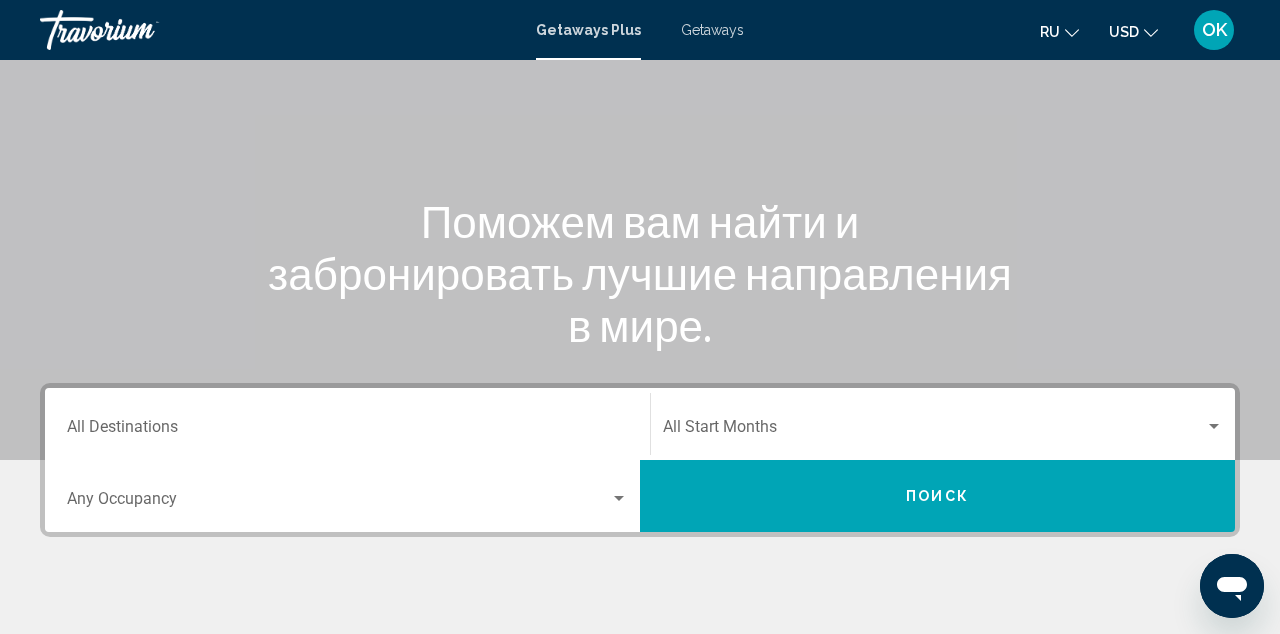scroll, scrollTop: 137, scrollLeft: 0, axis: vertical 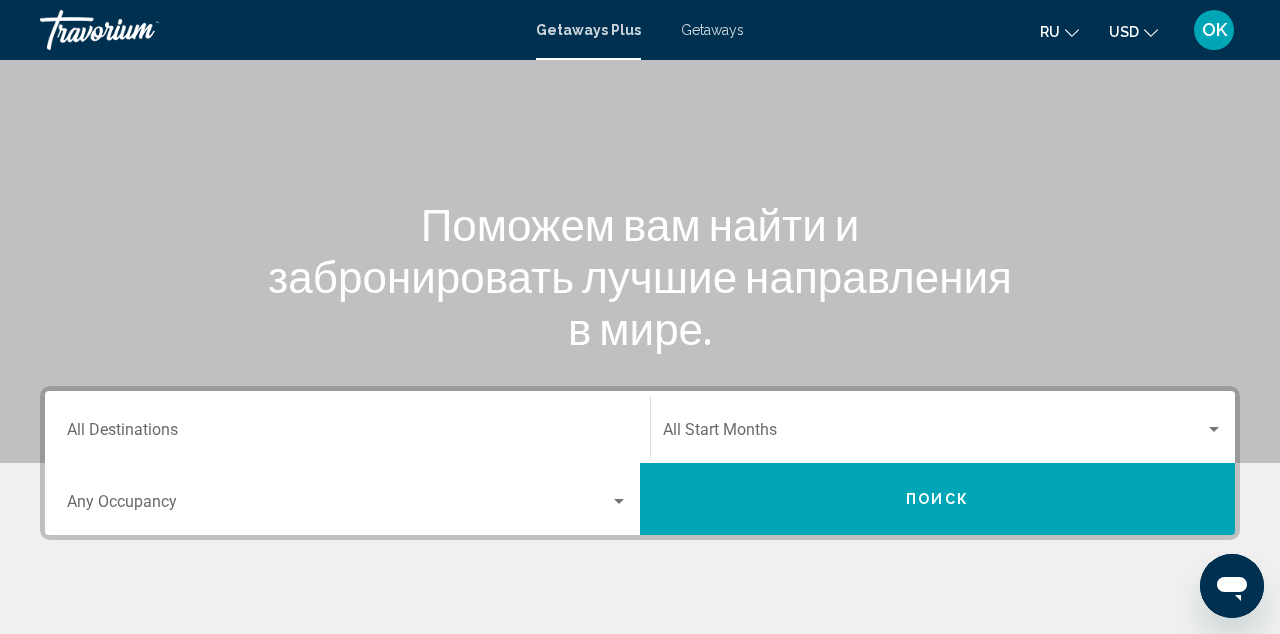 click at bounding box center [338, 506] 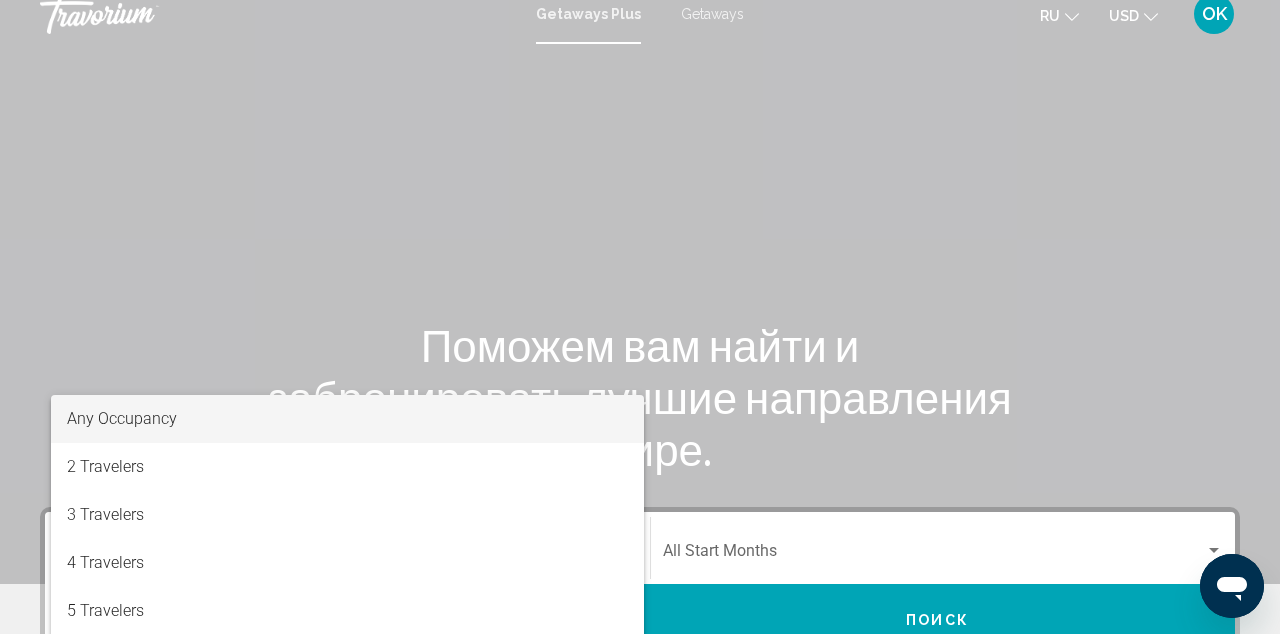 scroll, scrollTop: 0, scrollLeft: 0, axis: both 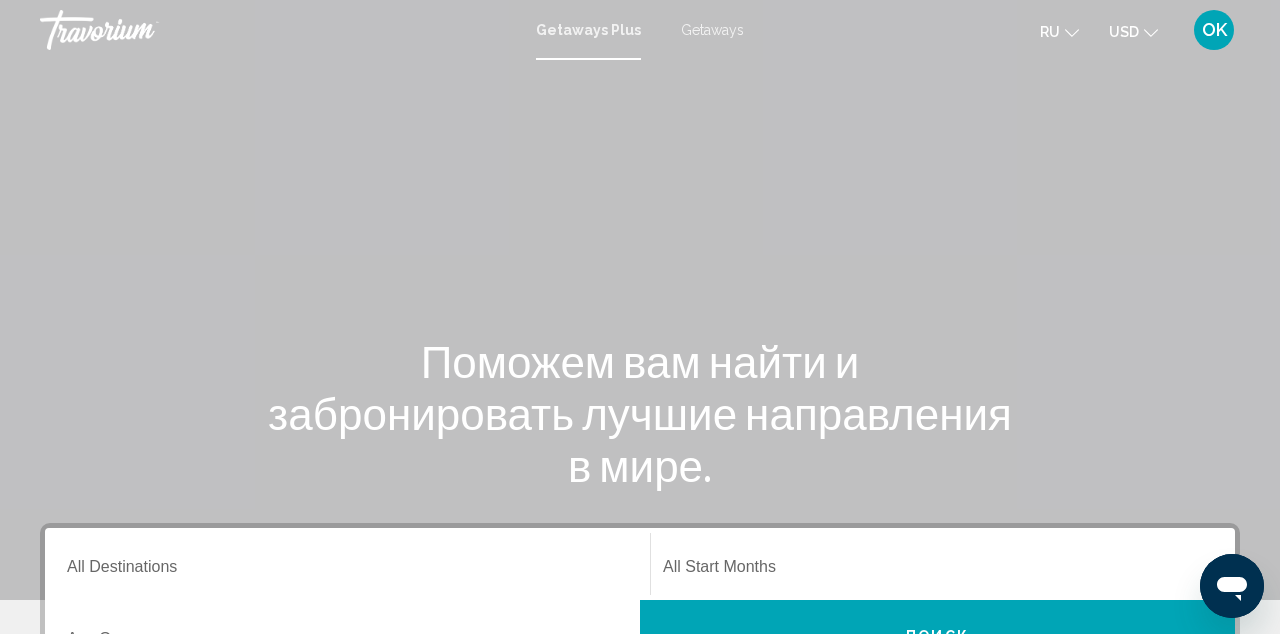 click on "Getaways" at bounding box center (712, 30) 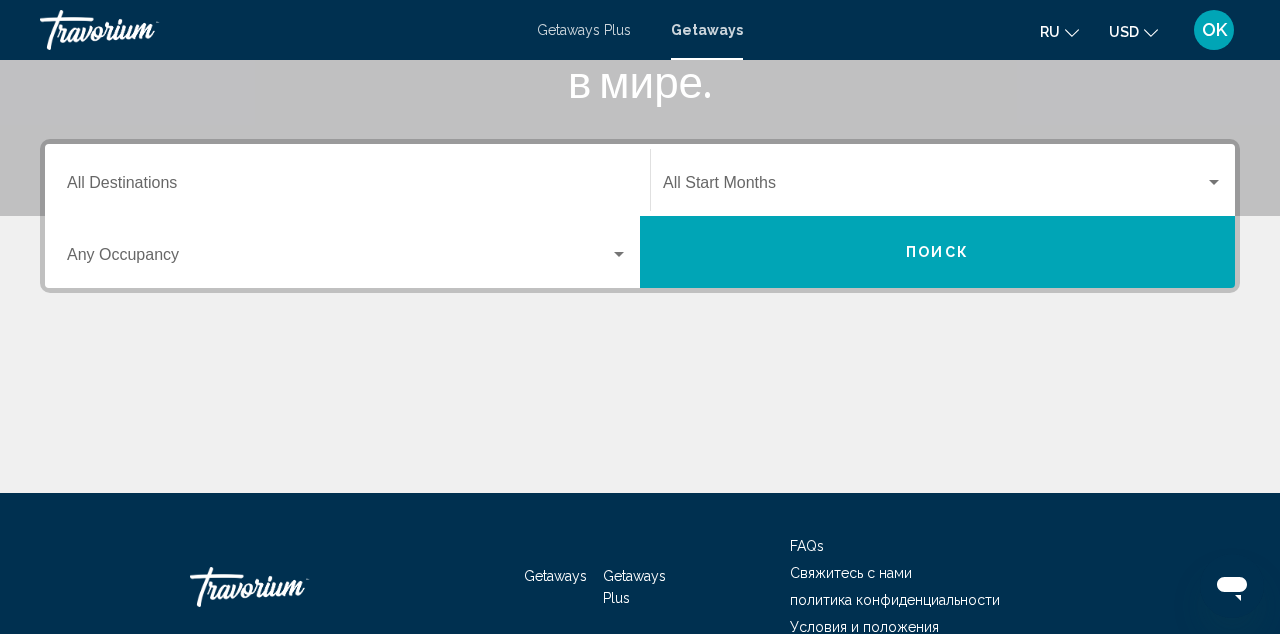 scroll, scrollTop: 393, scrollLeft: 0, axis: vertical 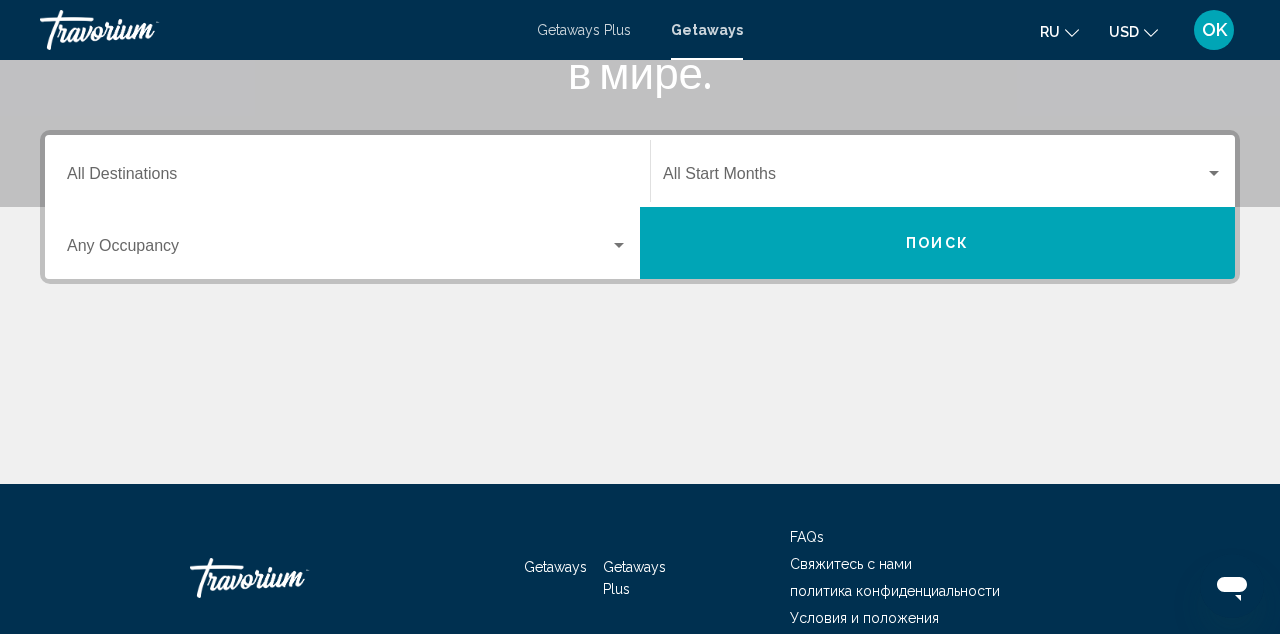 click on "Destination All Destinations" at bounding box center (347, 178) 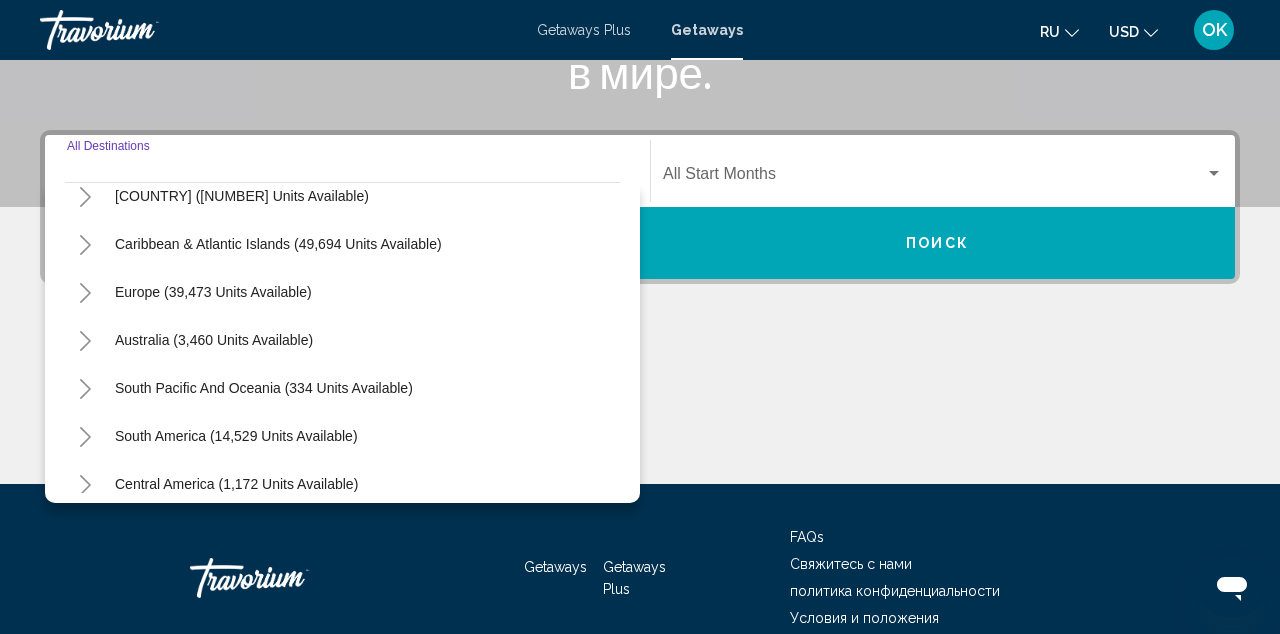 scroll, scrollTop: 166, scrollLeft: 0, axis: vertical 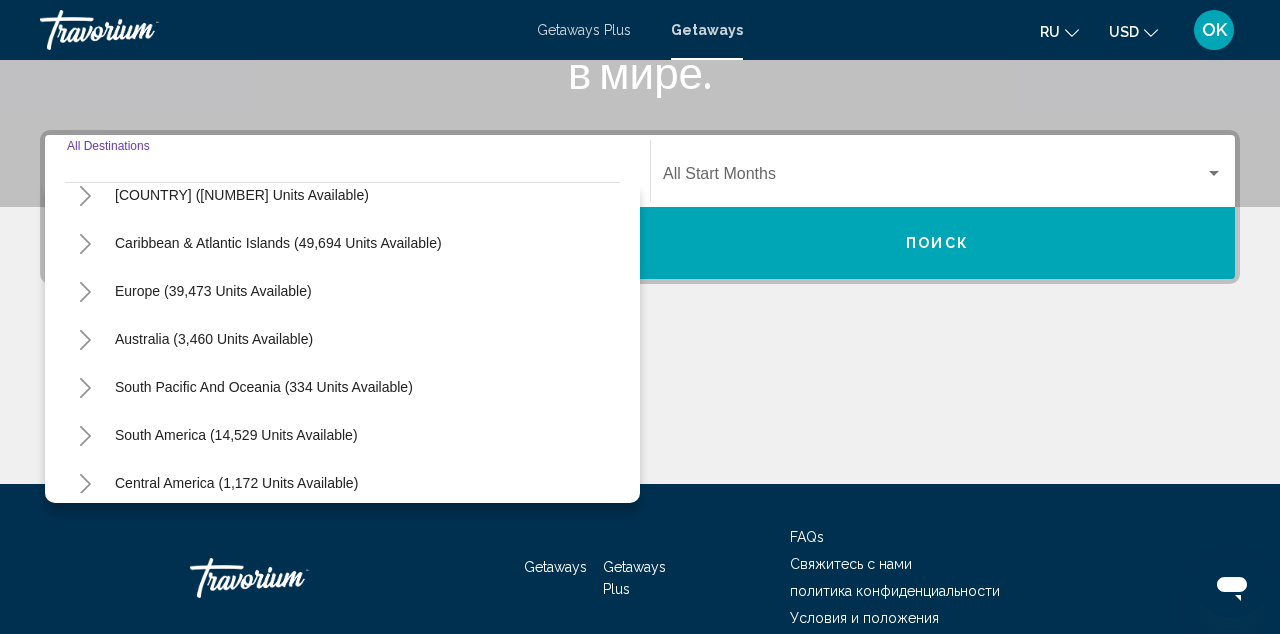 click 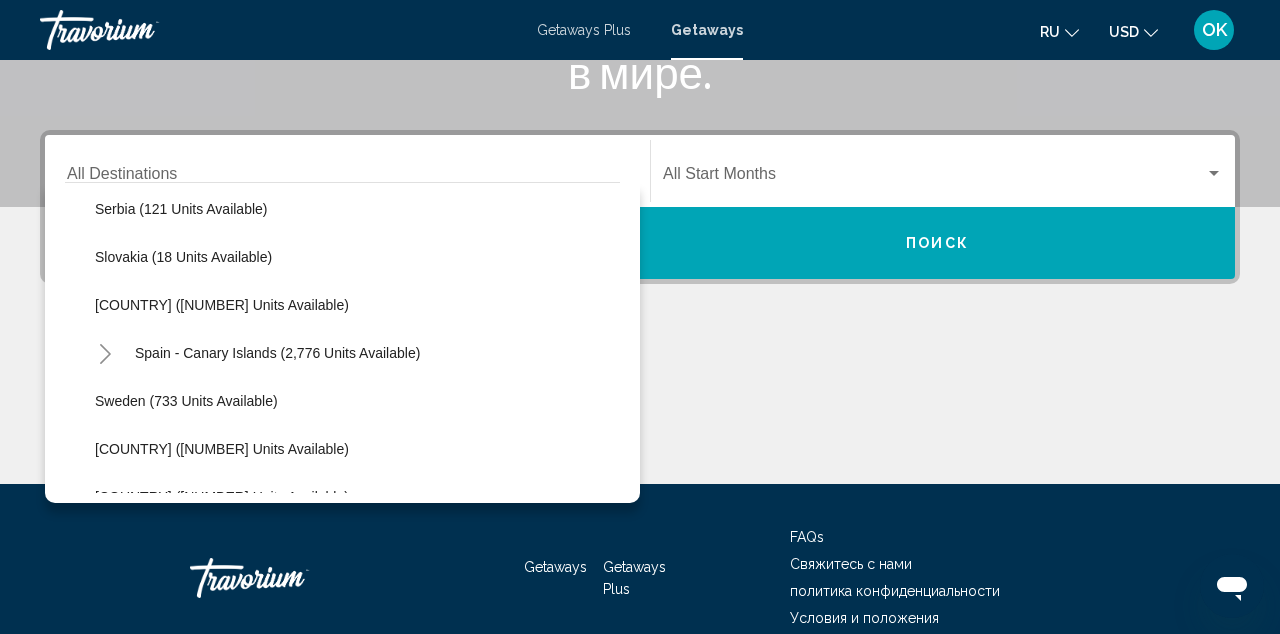 scroll, scrollTop: 969, scrollLeft: 0, axis: vertical 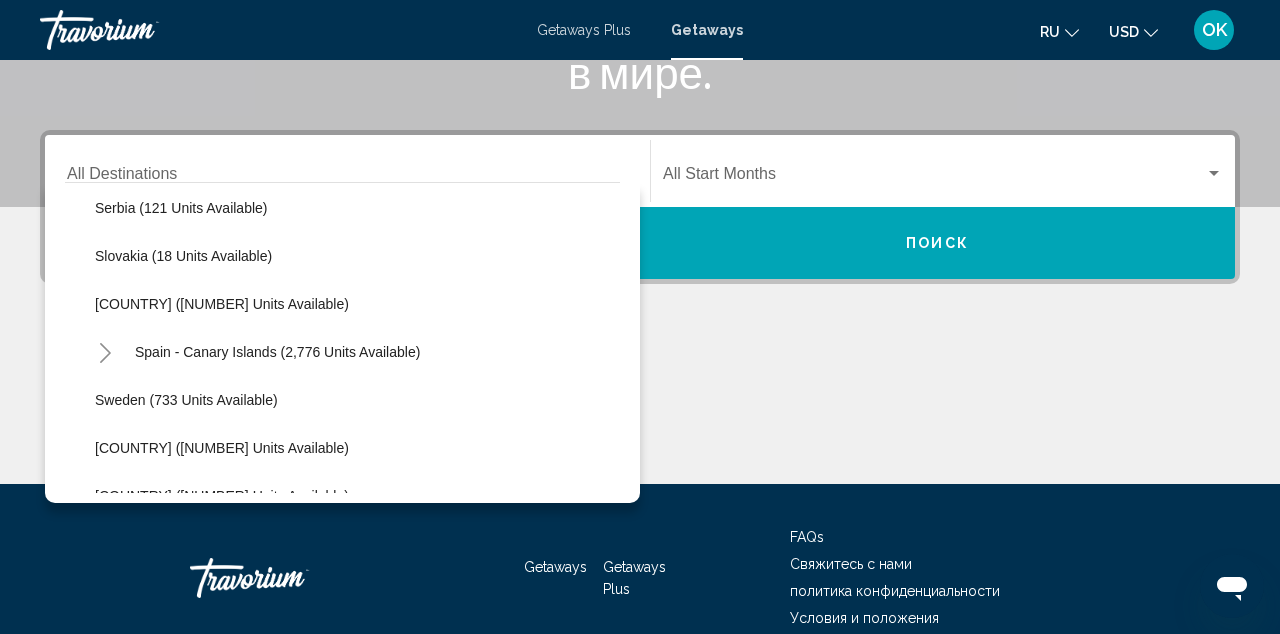 click on "[COUNTRY] ([NUMBER] units available)" 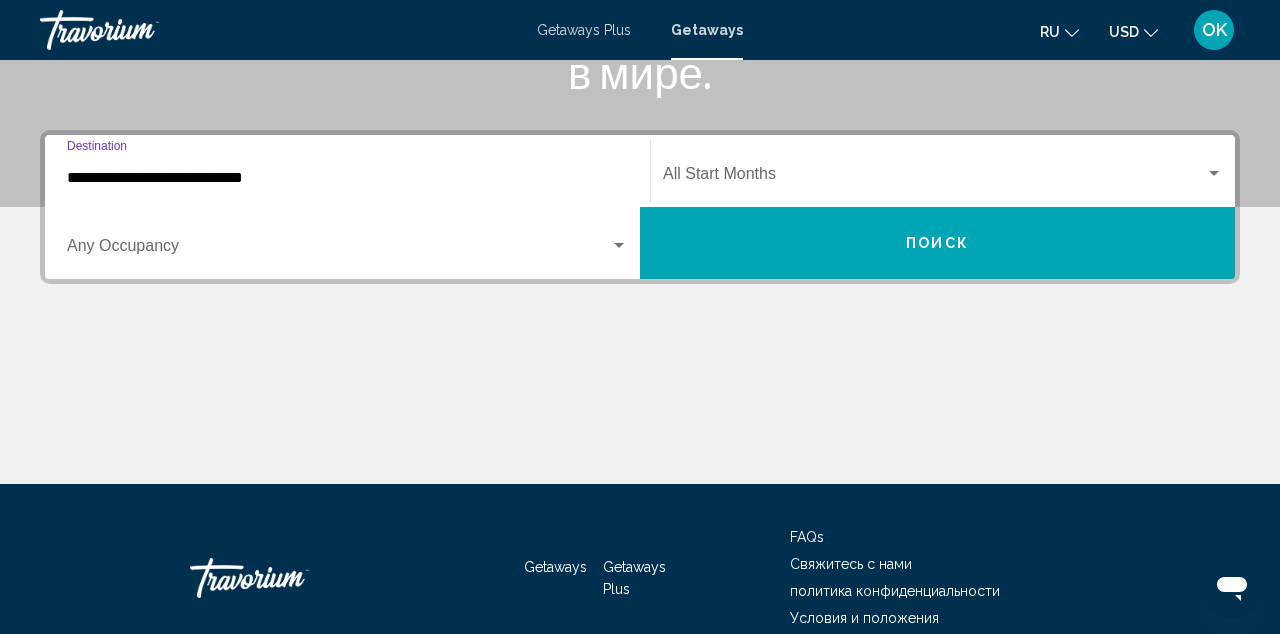 click at bounding box center [1214, 173] 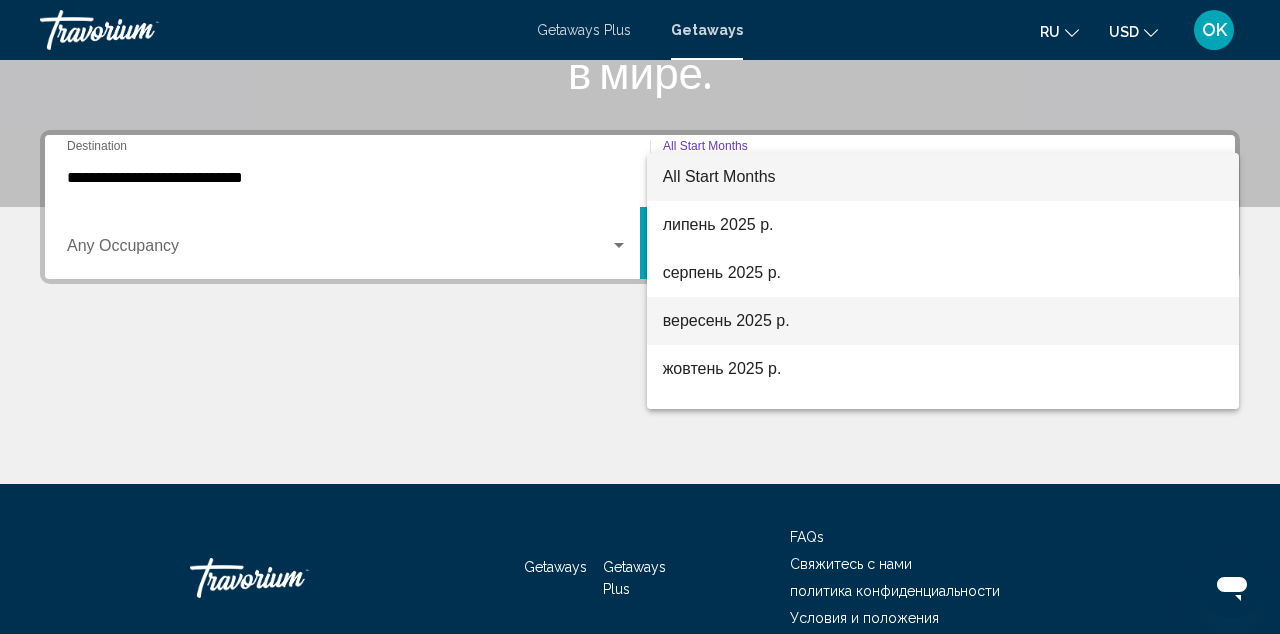 click on "вересень 2025 р." at bounding box center [943, 321] 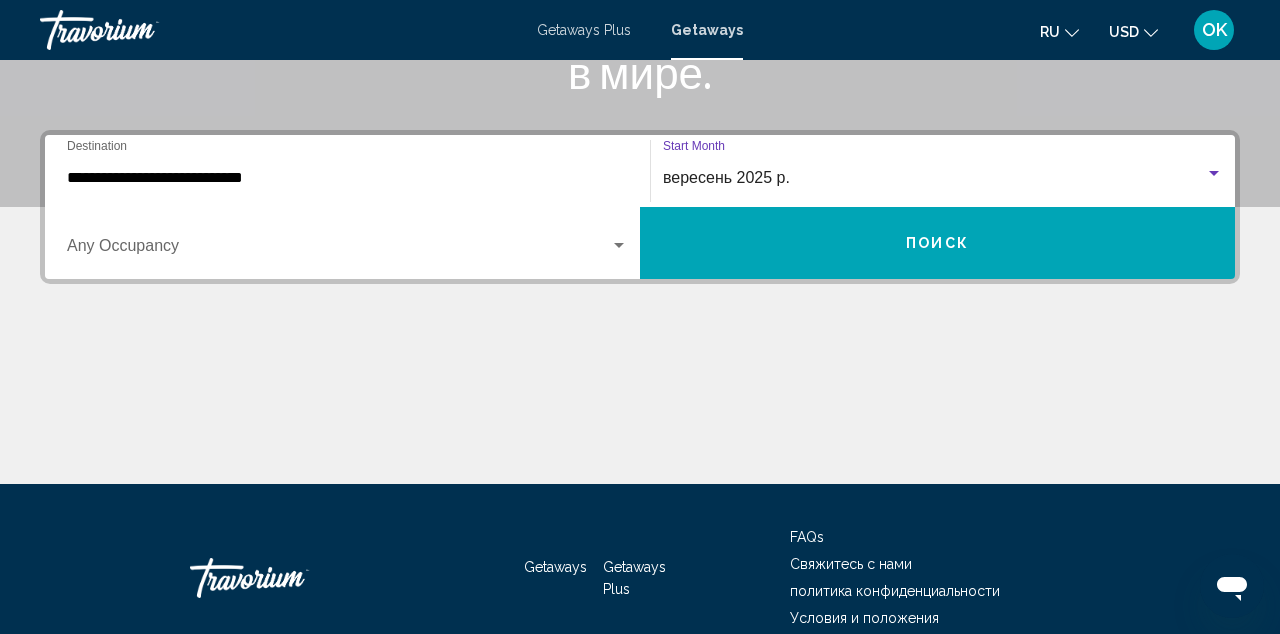 click on "Поиск" at bounding box center [937, 243] 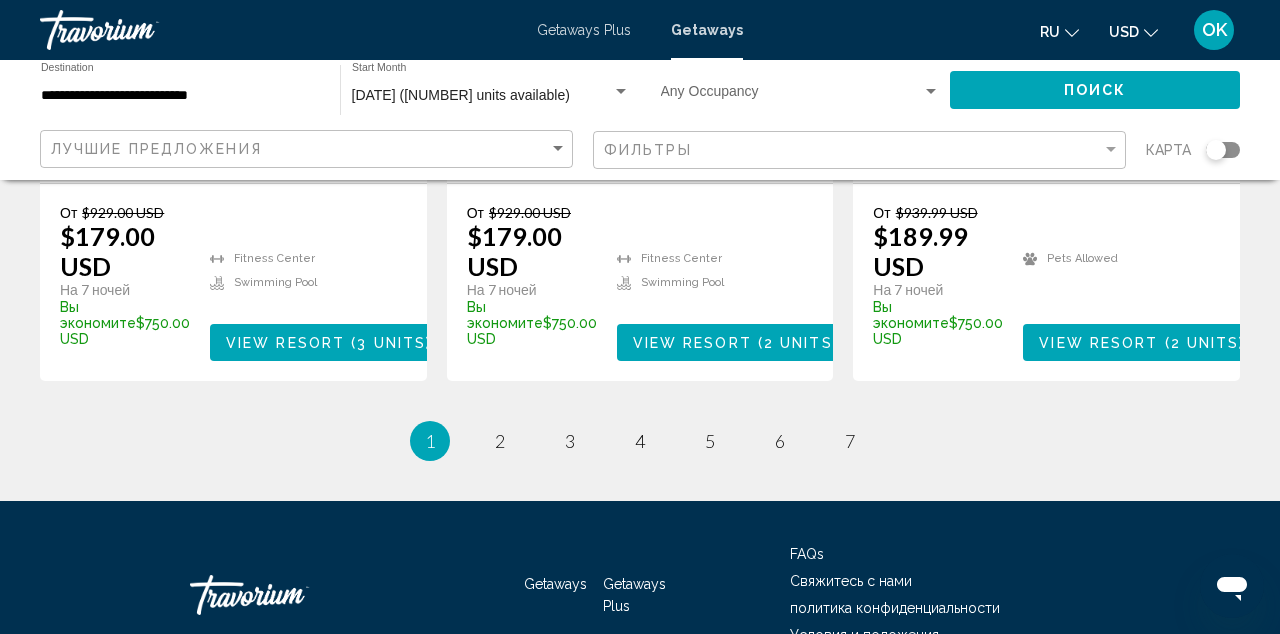 scroll, scrollTop: 2759, scrollLeft: 0, axis: vertical 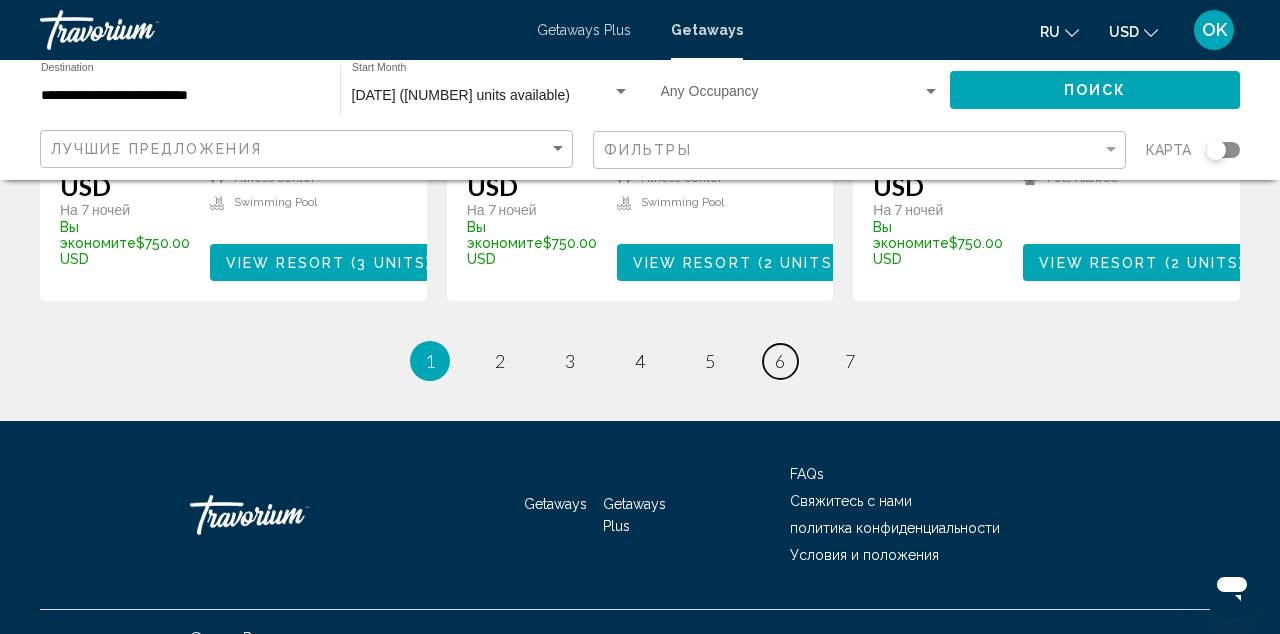 click on "page  6" at bounding box center [780, 361] 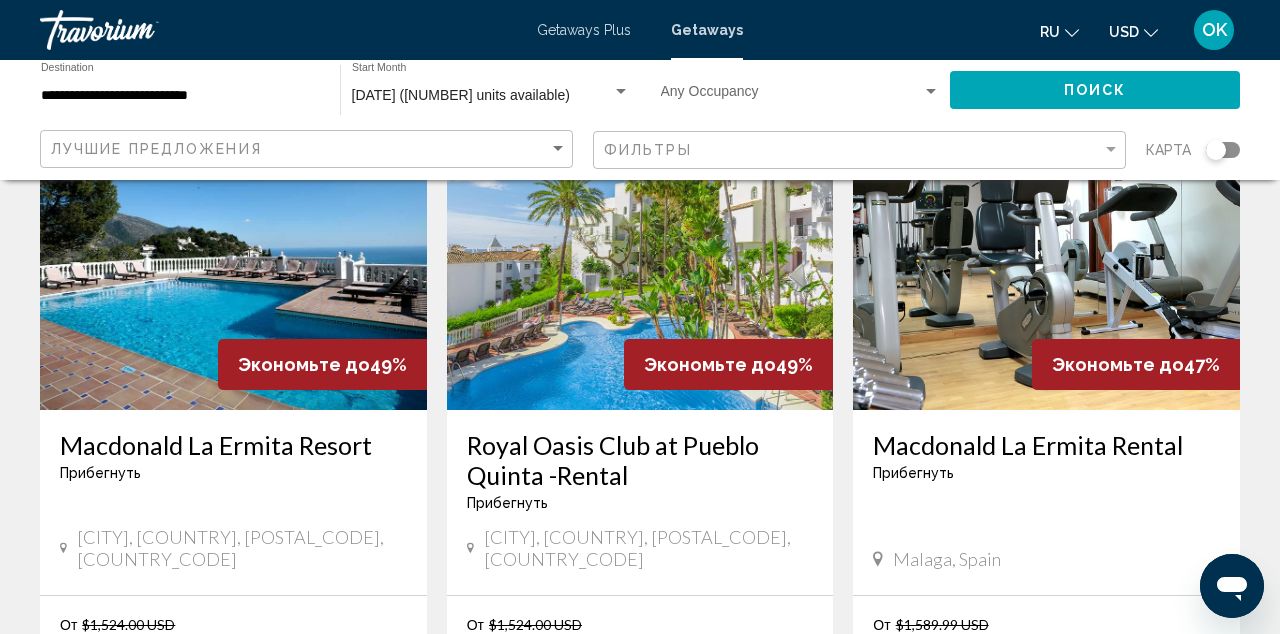 scroll, scrollTop: 1610, scrollLeft: 0, axis: vertical 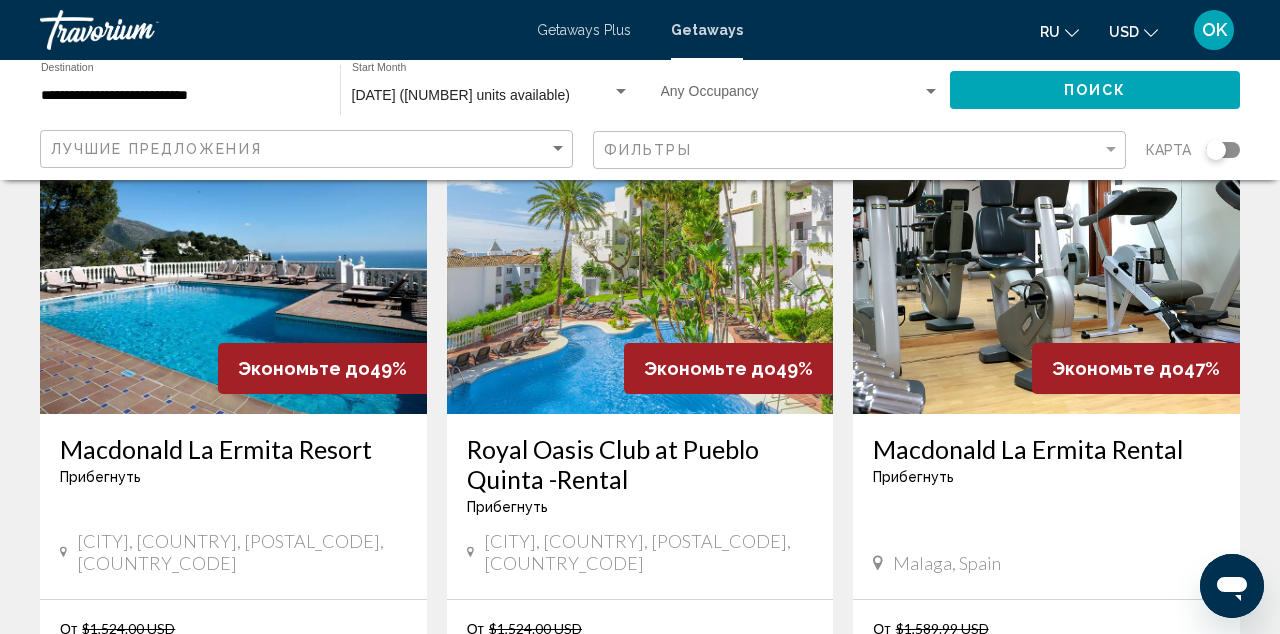 click at bounding box center [233, 254] 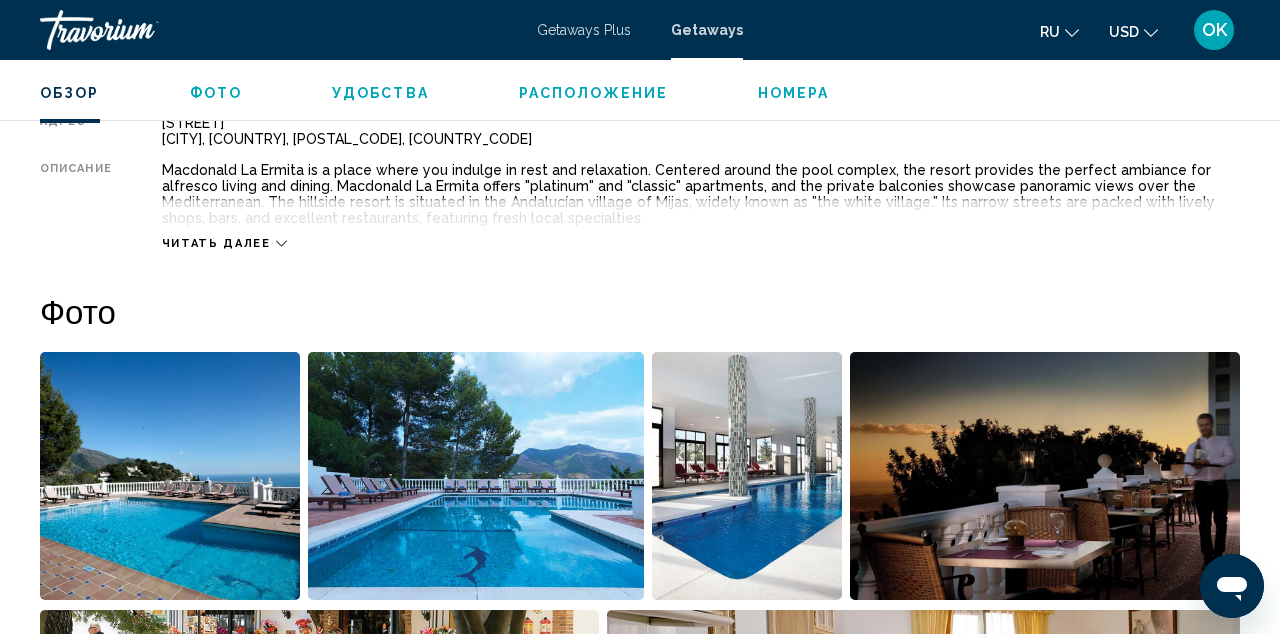 scroll, scrollTop: 1089, scrollLeft: 0, axis: vertical 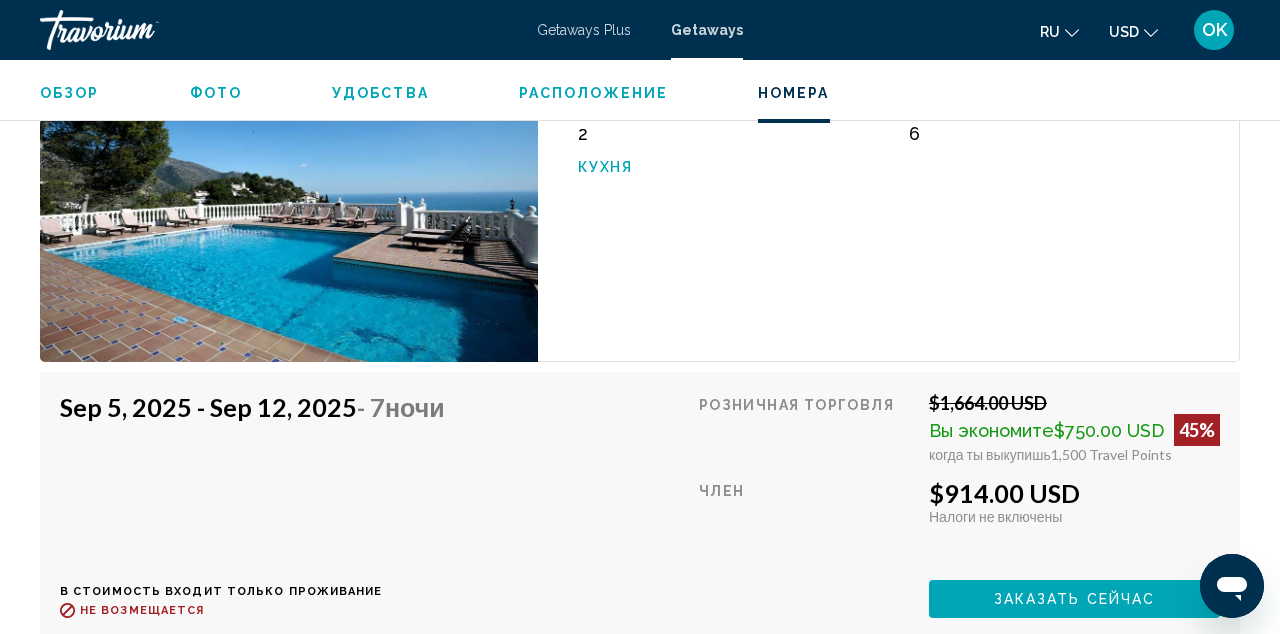 click on "Номера" at bounding box center (794, 93) 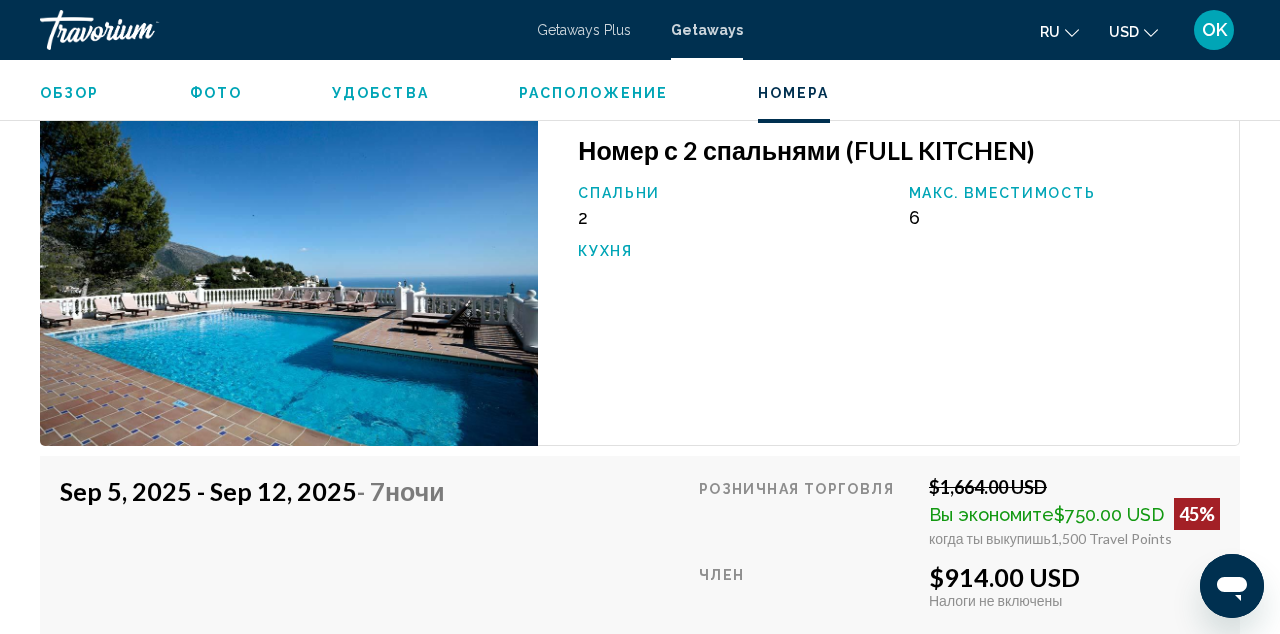 scroll, scrollTop: 3218, scrollLeft: 0, axis: vertical 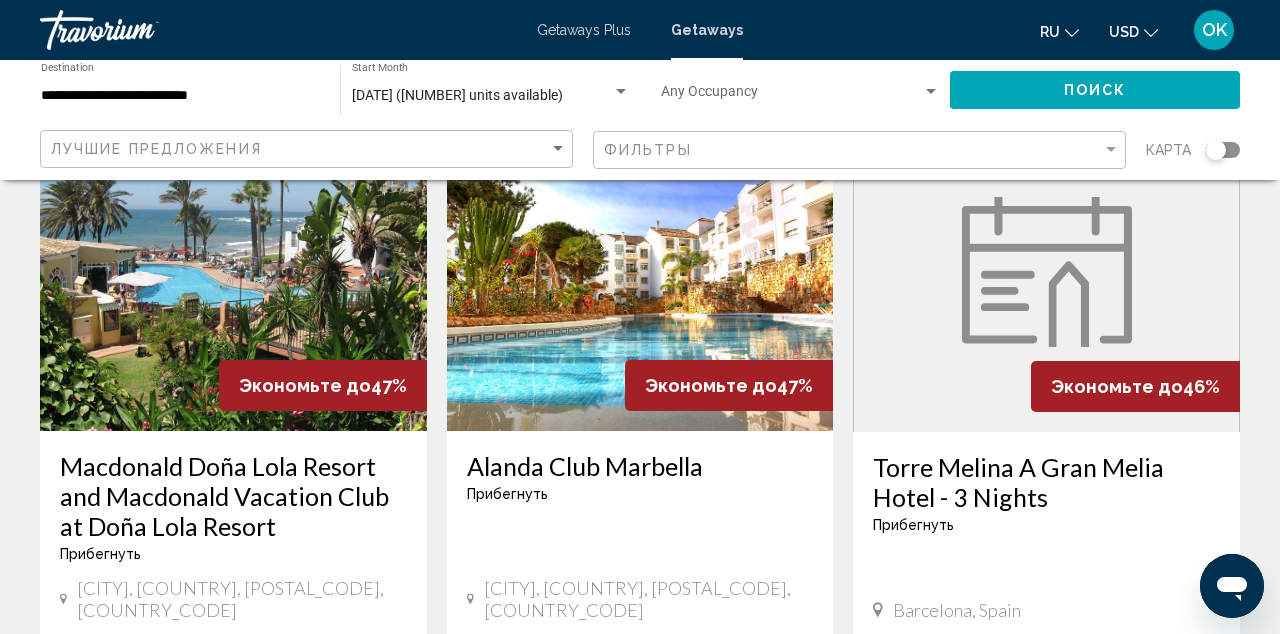 click at bounding box center [233, 271] 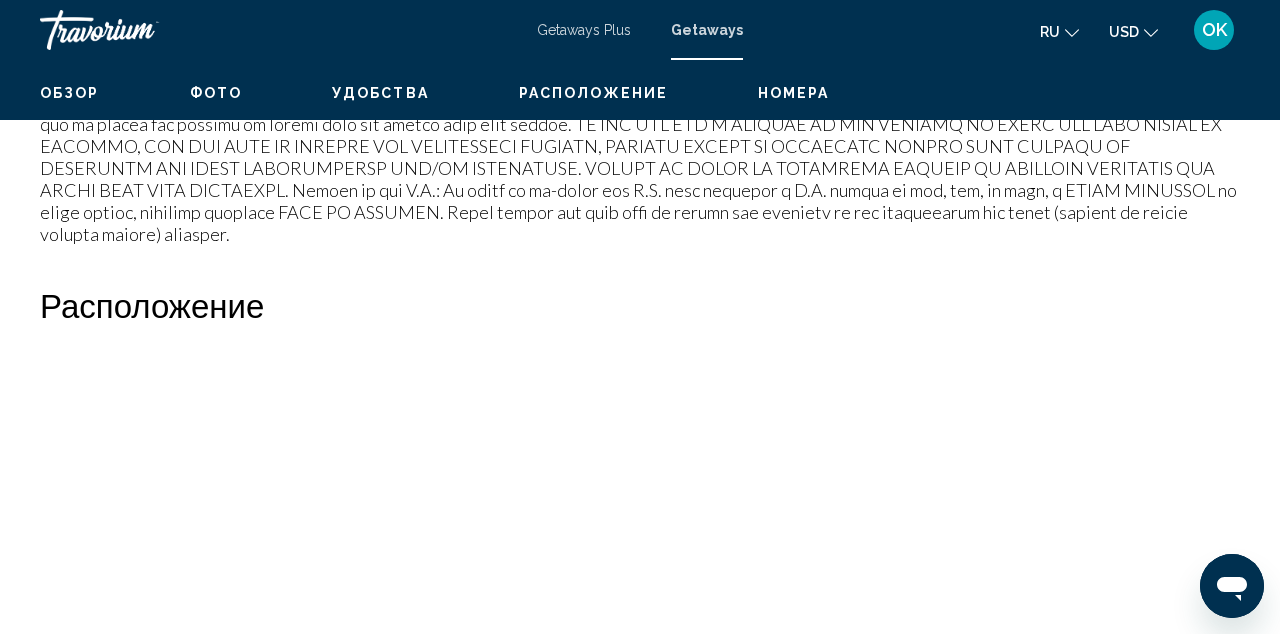 scroll, scrollTop: 217, scrollLeft: 0, axis: vertical 